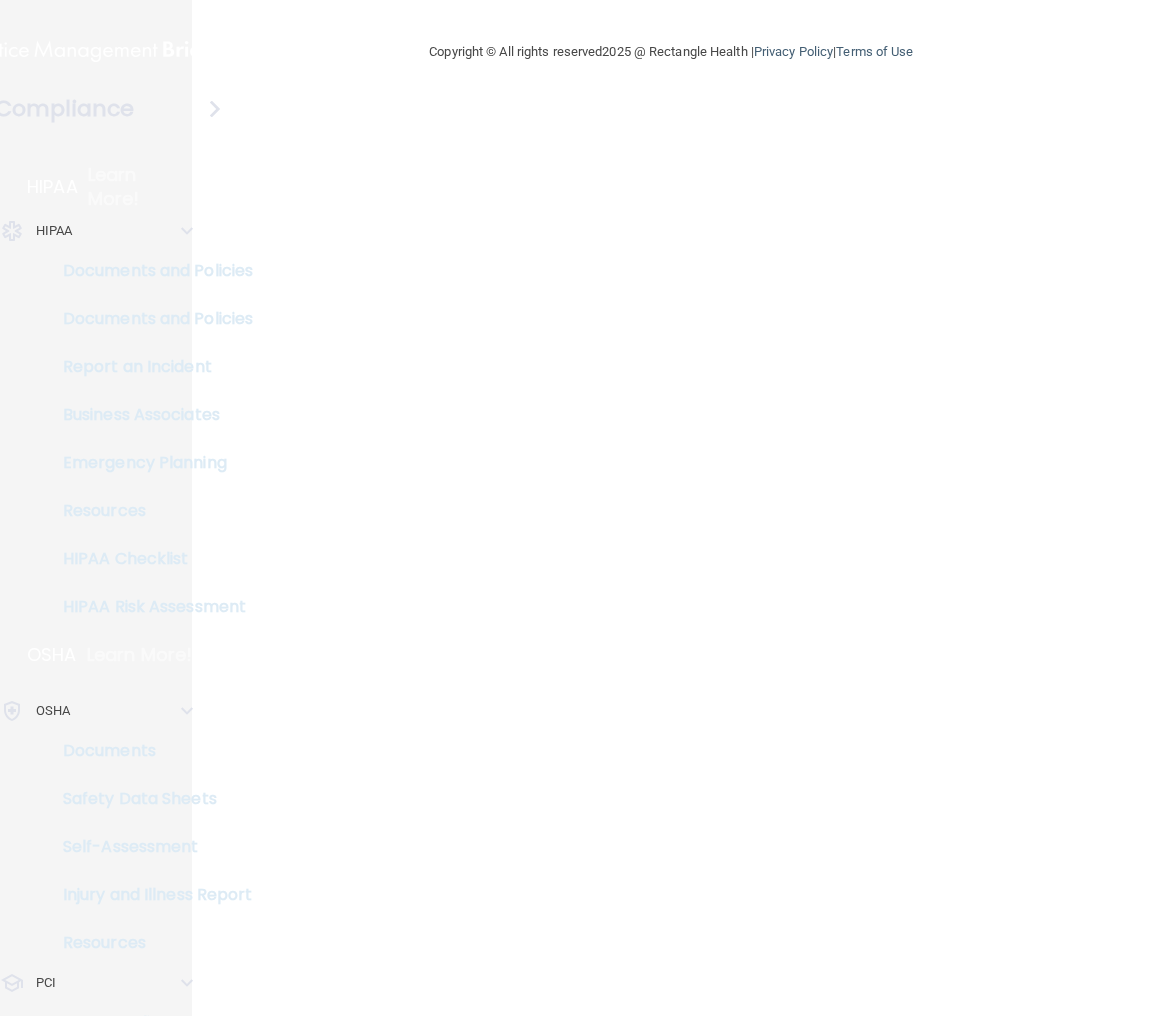 scroll, scrollTop: 0, scrollLeft: 0, axis: both 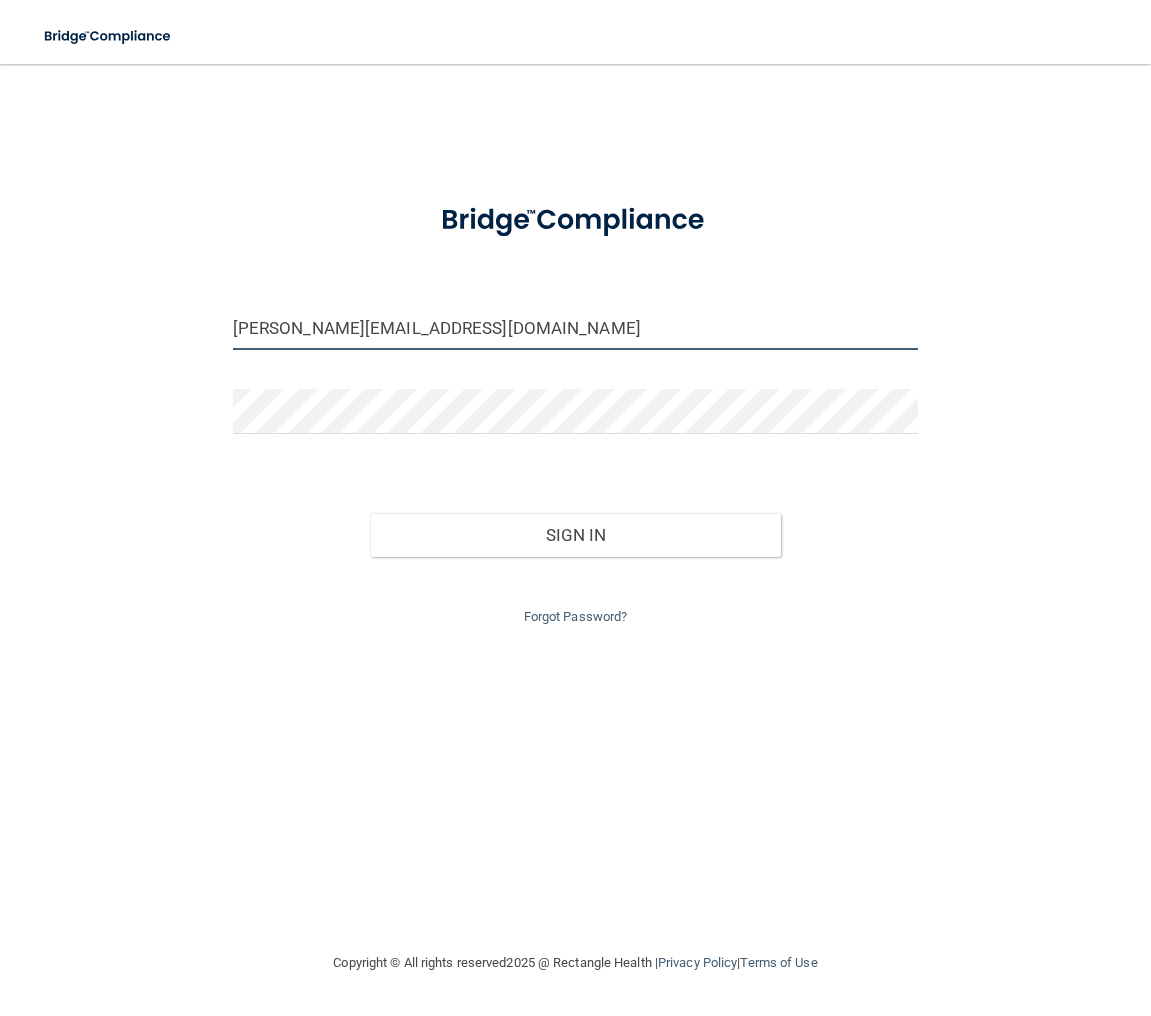 drag, startPoint x: 472, startPoint y: 326, endPoint x: 196, endPoint y: 330, distance: 276.029 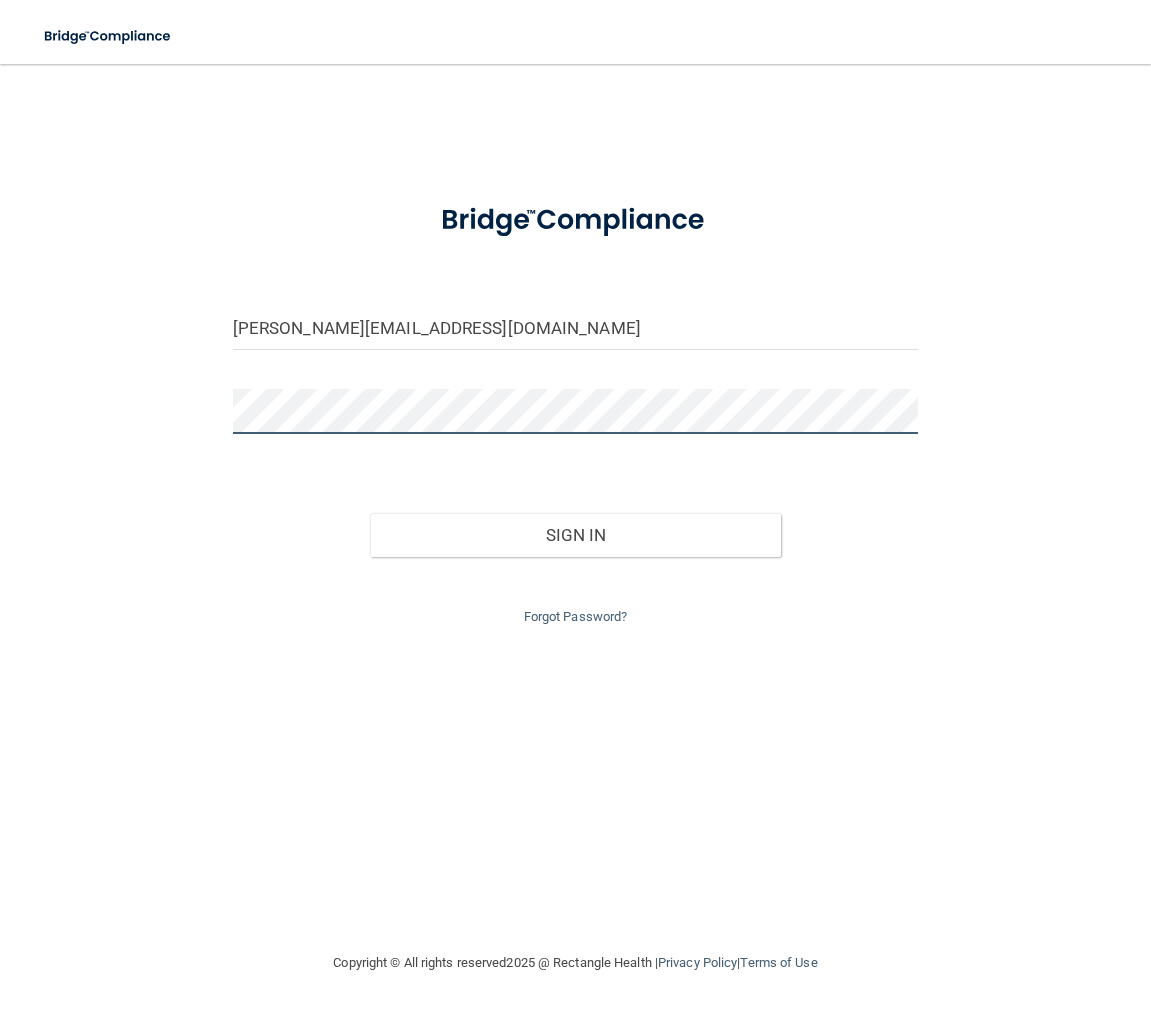 click on "Sign In" at bounding box center [575, 535] 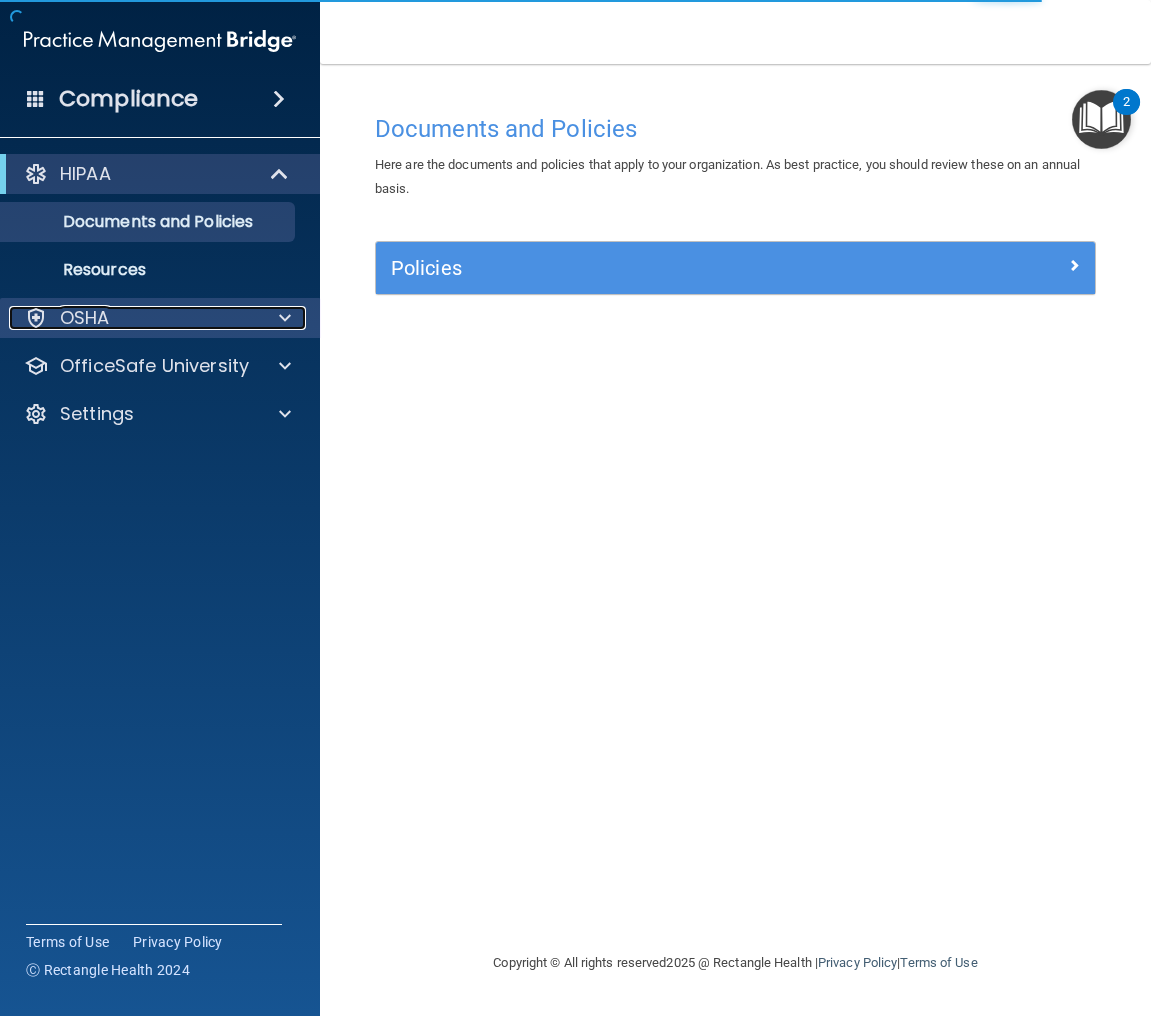 click on "OSHA" at bounding box center (133, 318) 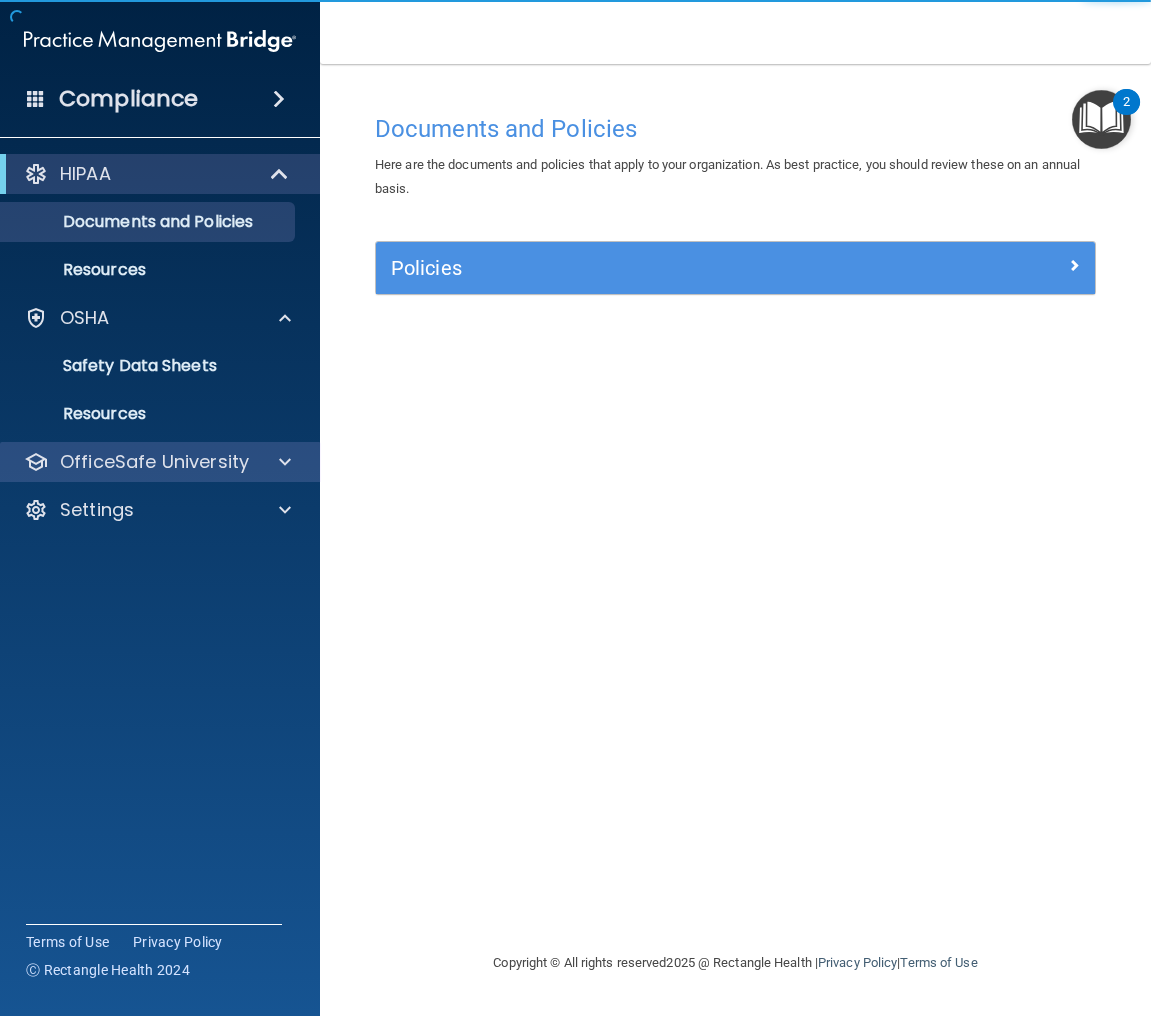 click on "OfficeSafe University" at bounding box center [160, 462] 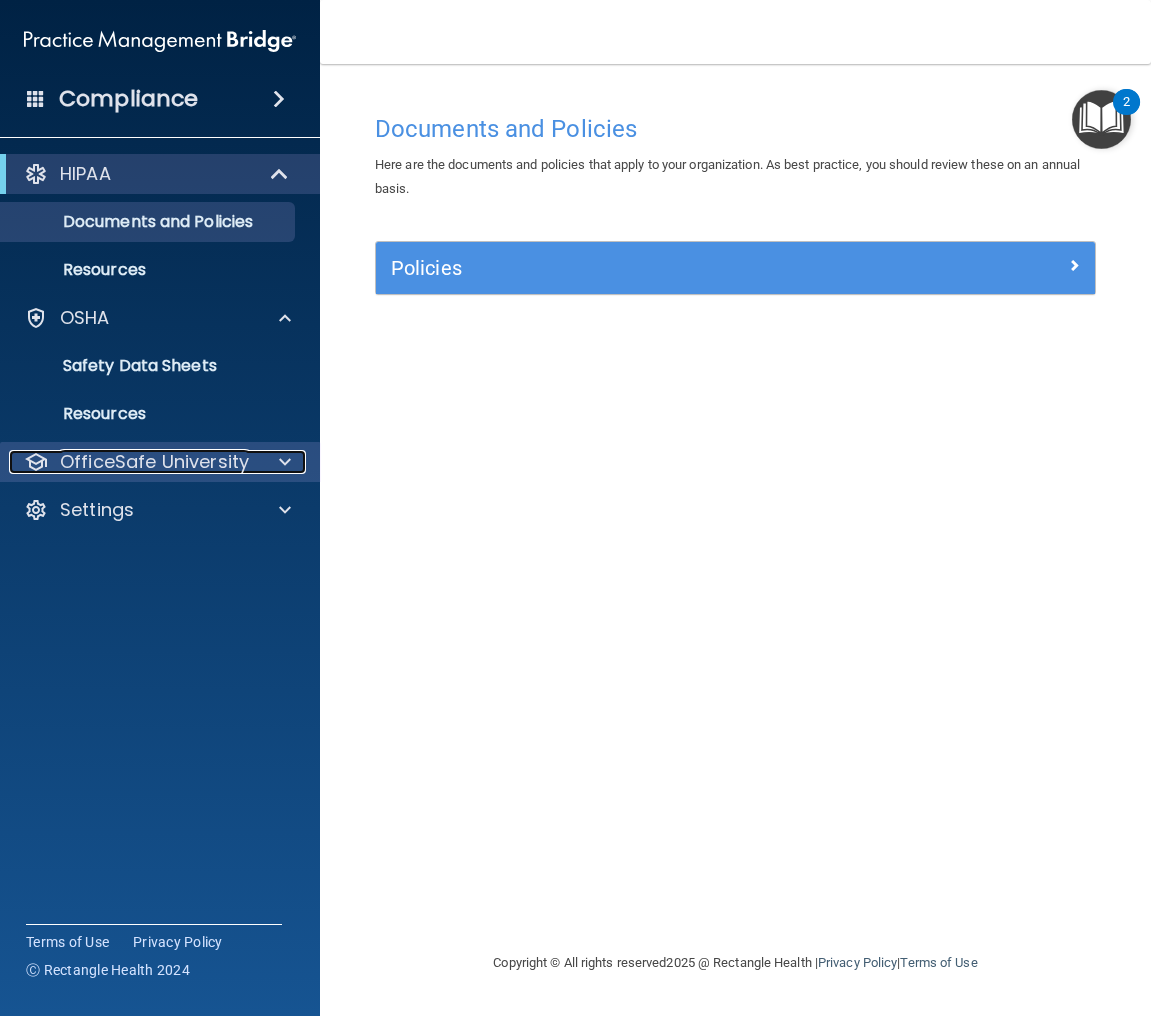 click at bounding box center (282, 462) 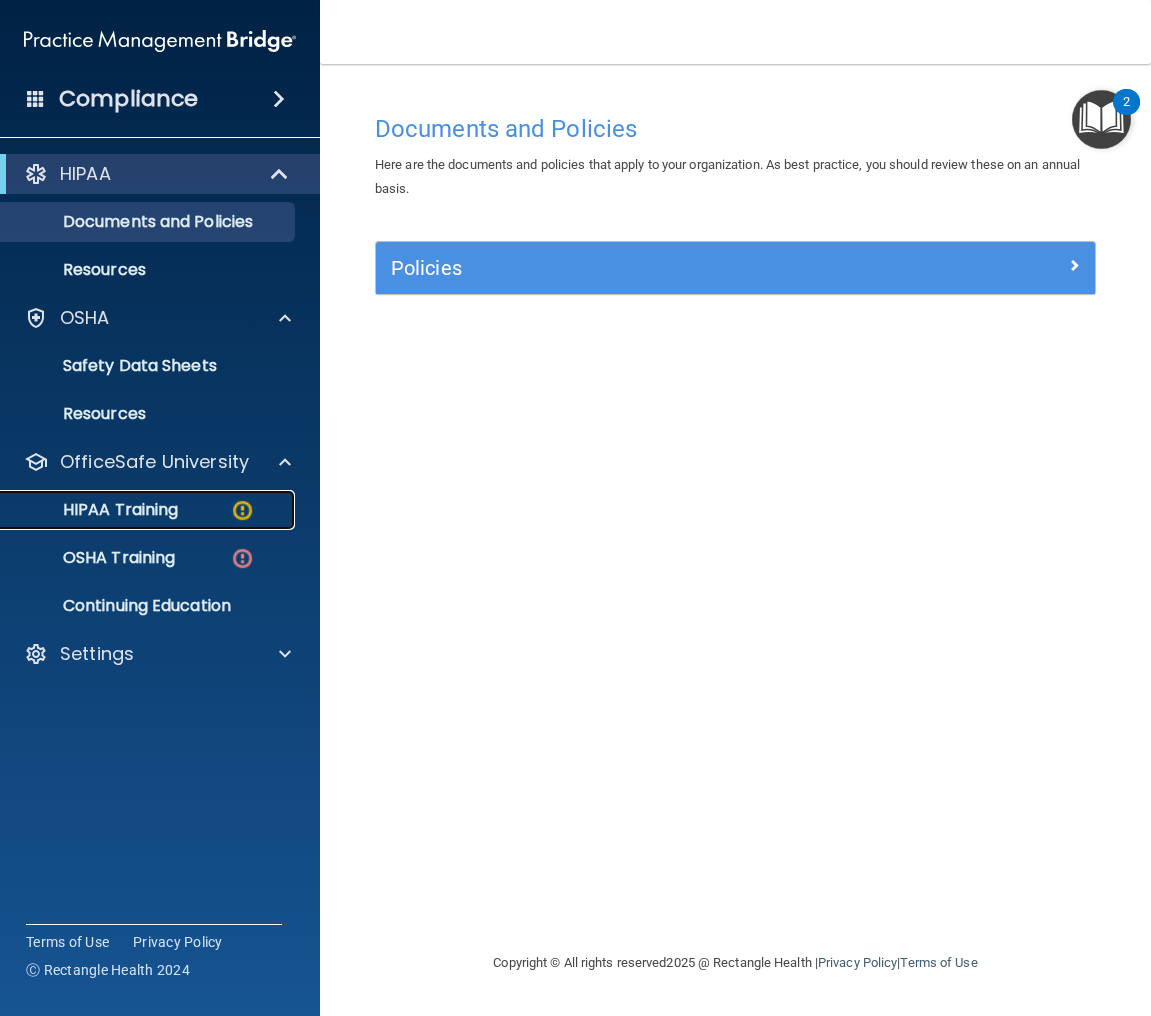 click at bounding box center [242, 510] 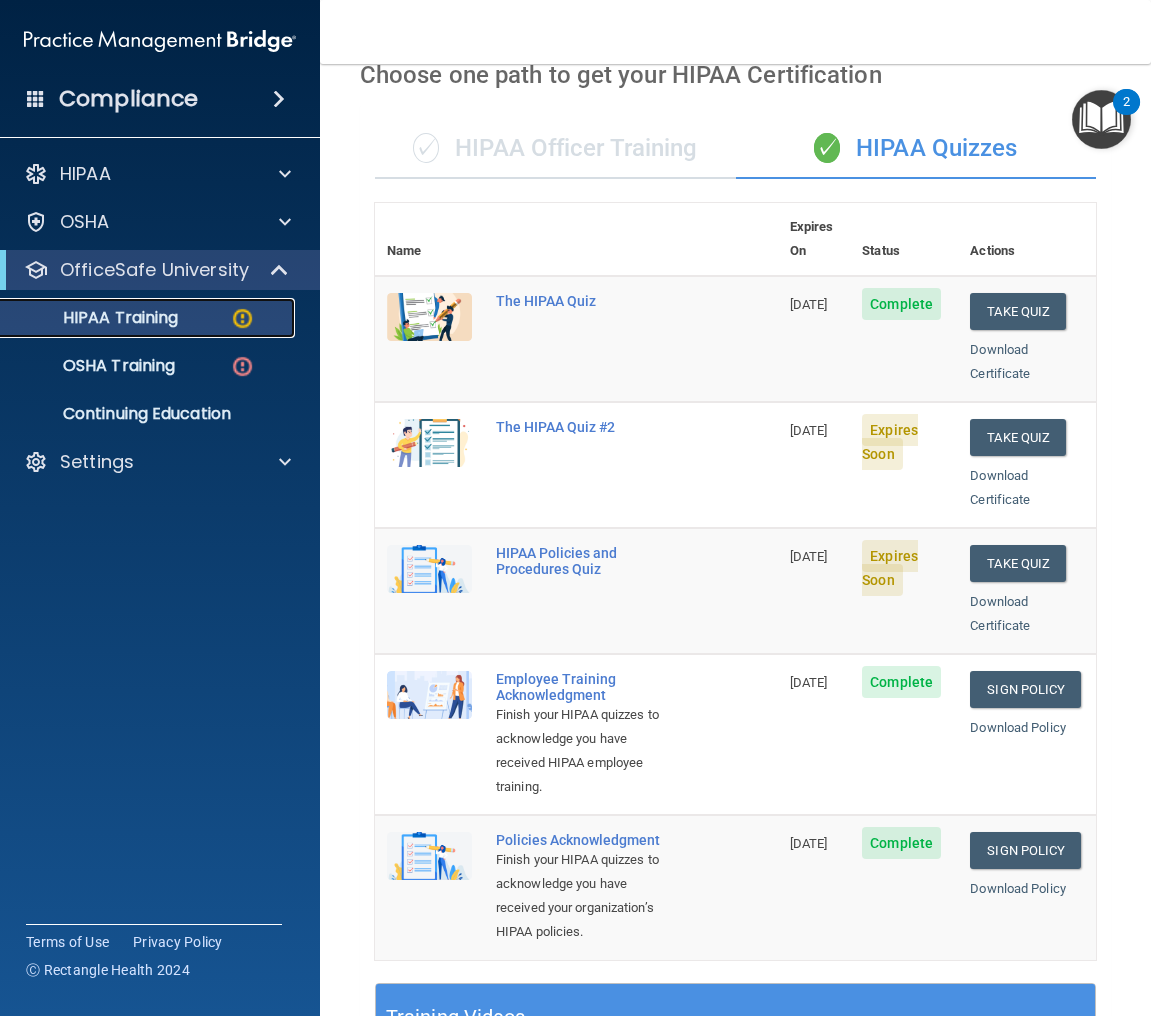 scroll, scrollTop: 0, scrollLeft: 0, axis: both 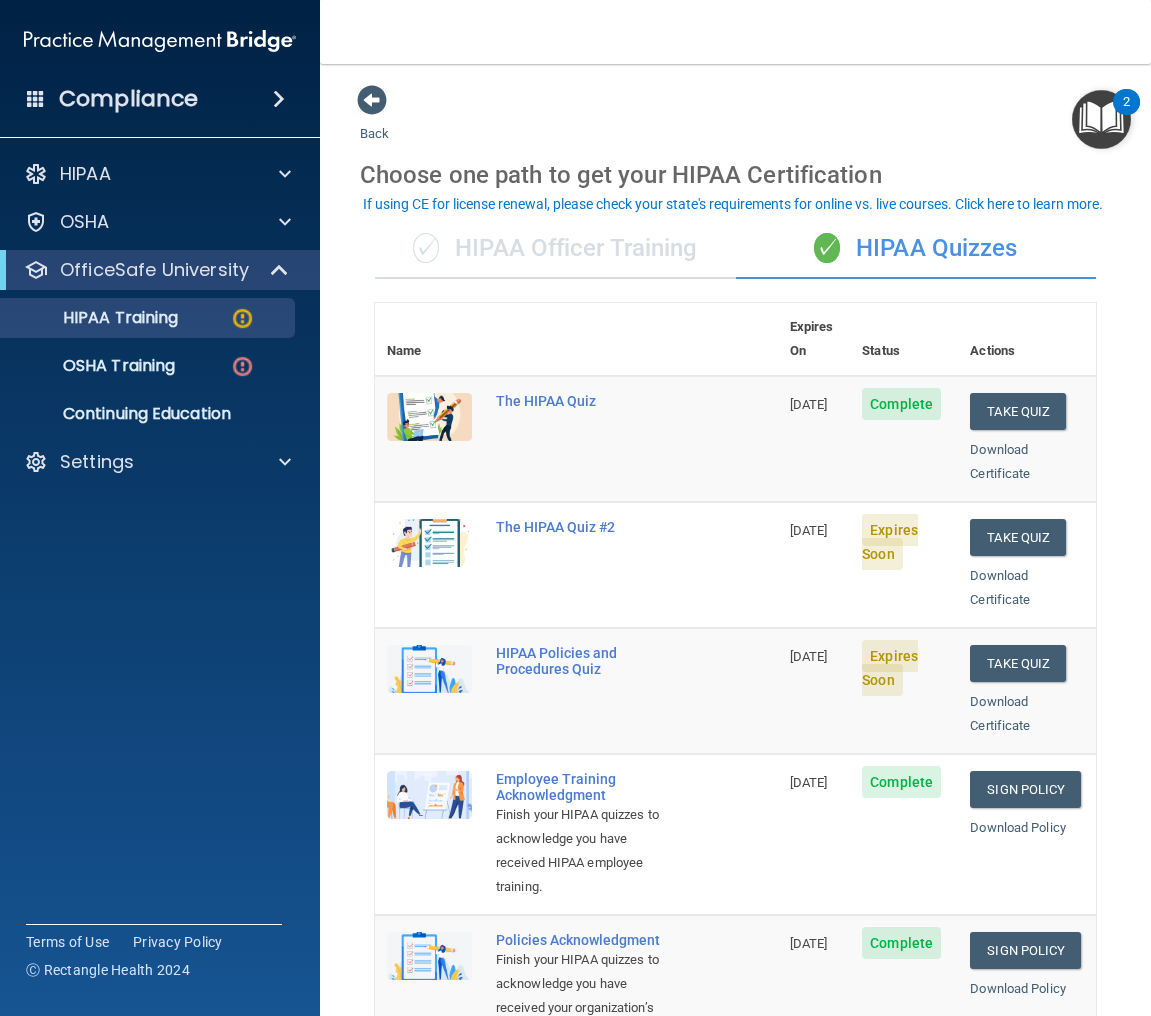 click on "Take Quiz       Download Certificate" at bounding box center (1027, 565) 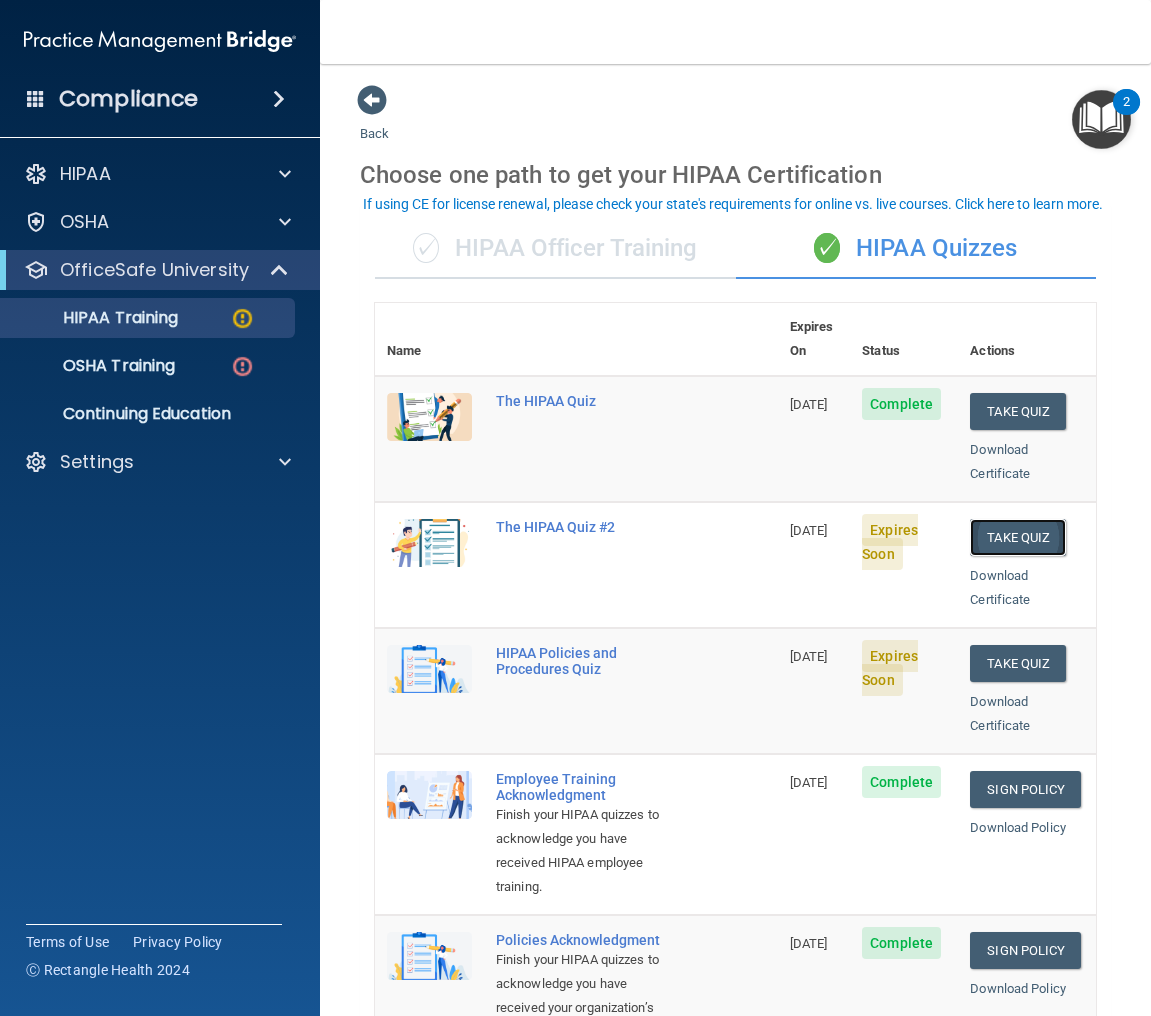 click on "Take Quiz" at bounding box center [1018, 537] 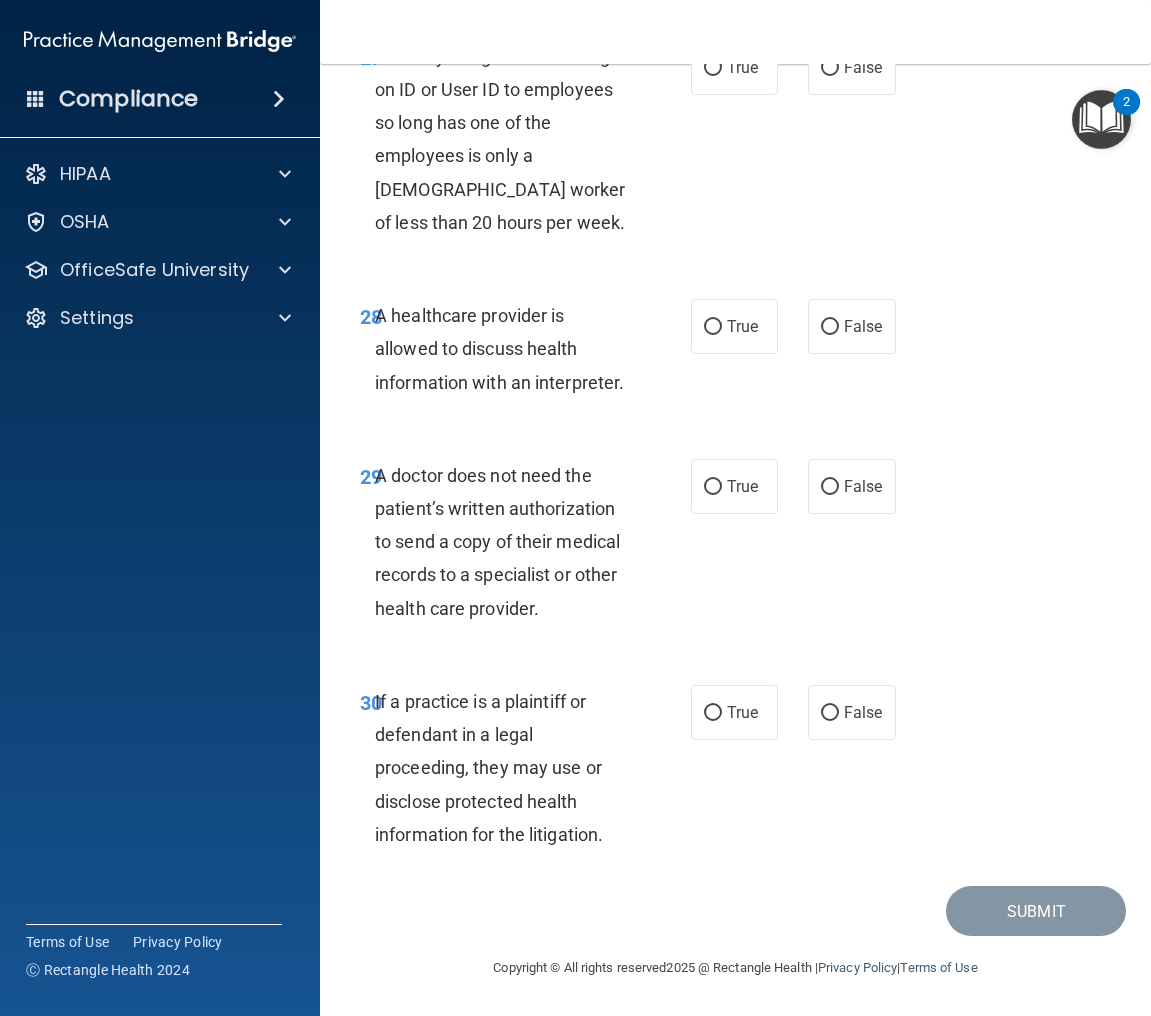 scroll, scrollTop: 6363, scrollLeft: 0, axis: vertical 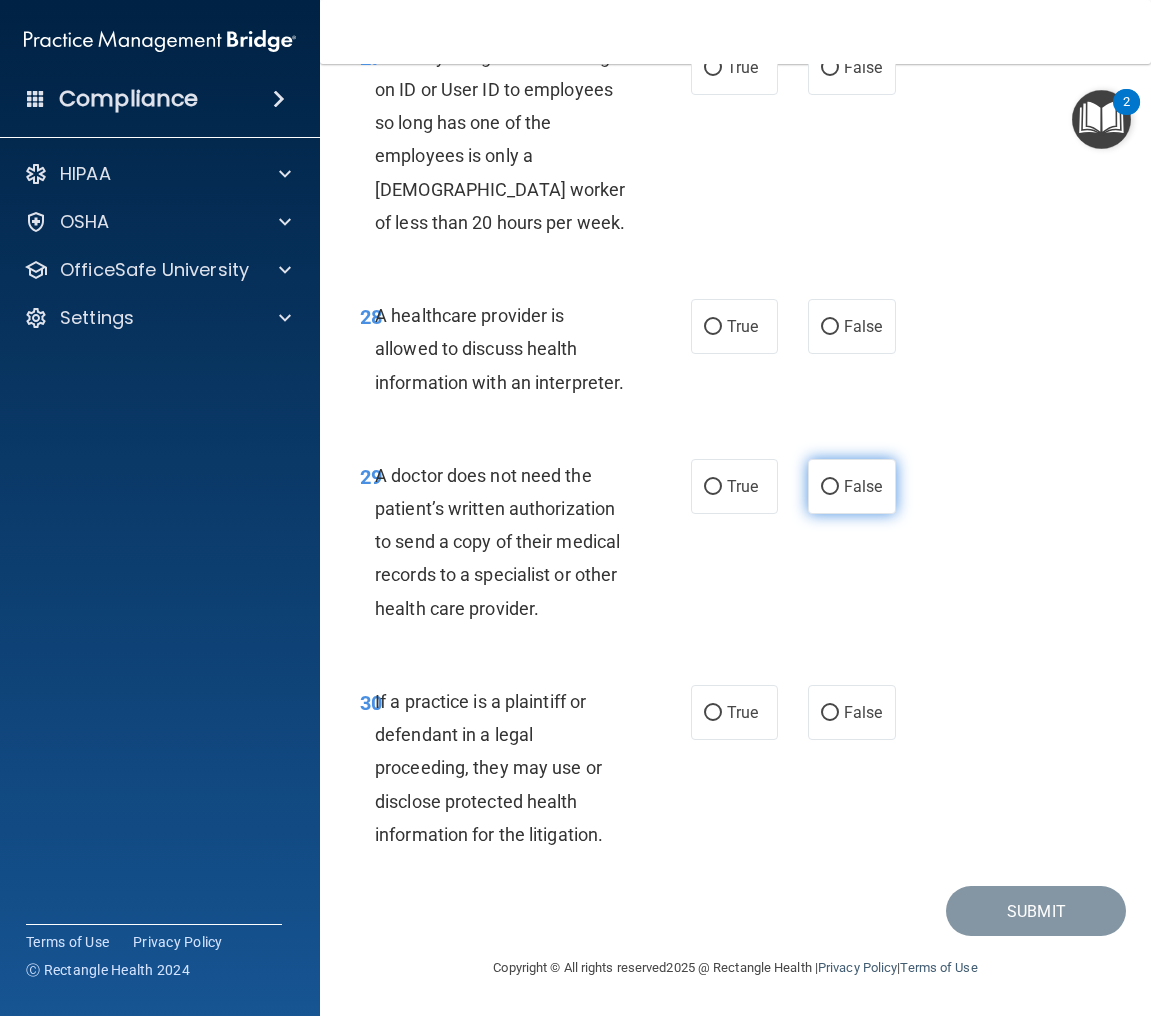 click on "False" at bounding box center (852, 486) 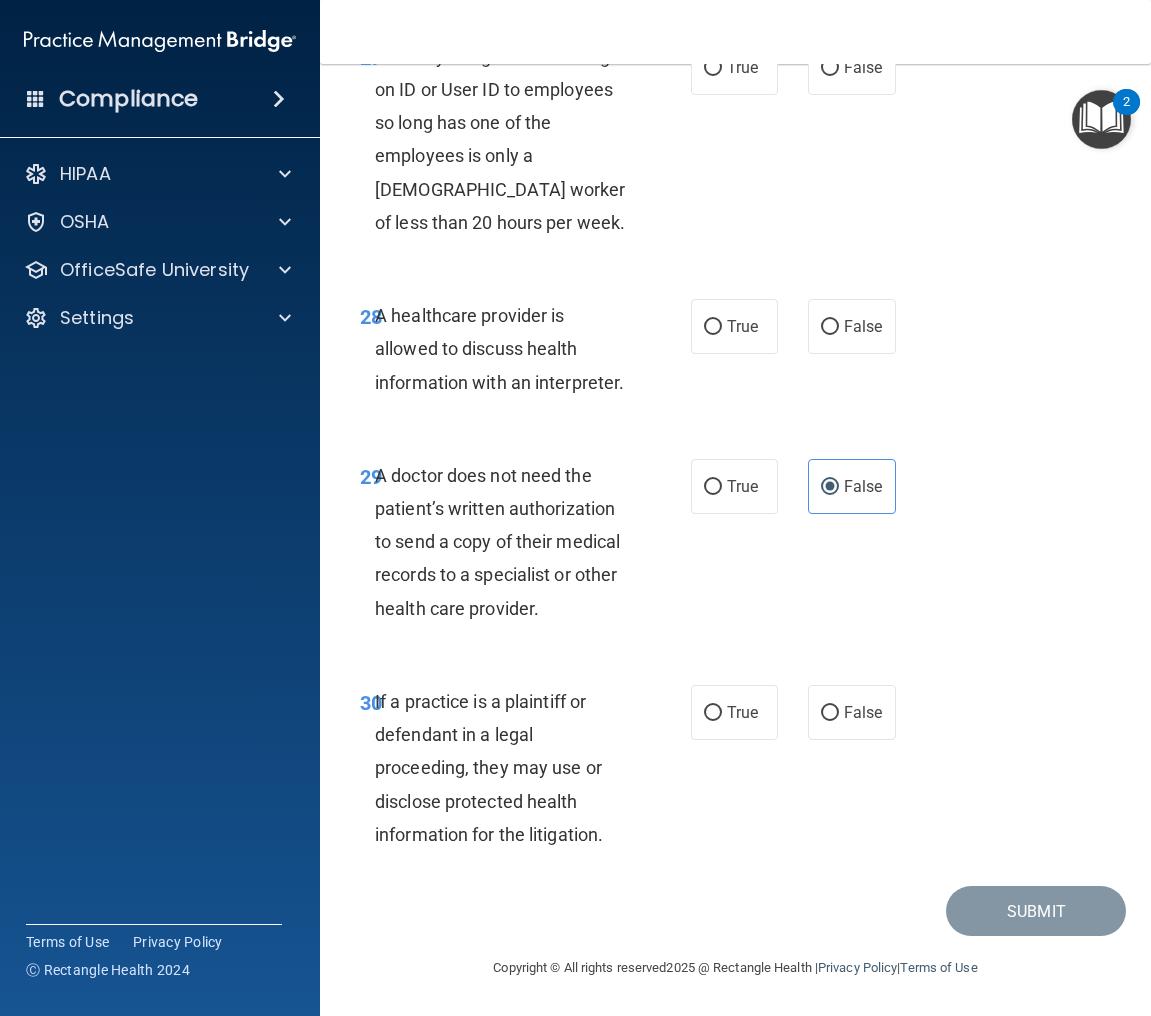 click on "29        A doctor does not need the patient’s written authorization to send a copy of their medical records to a specialist or other health care provider.                  True           False" at bounding box center [735, 547] 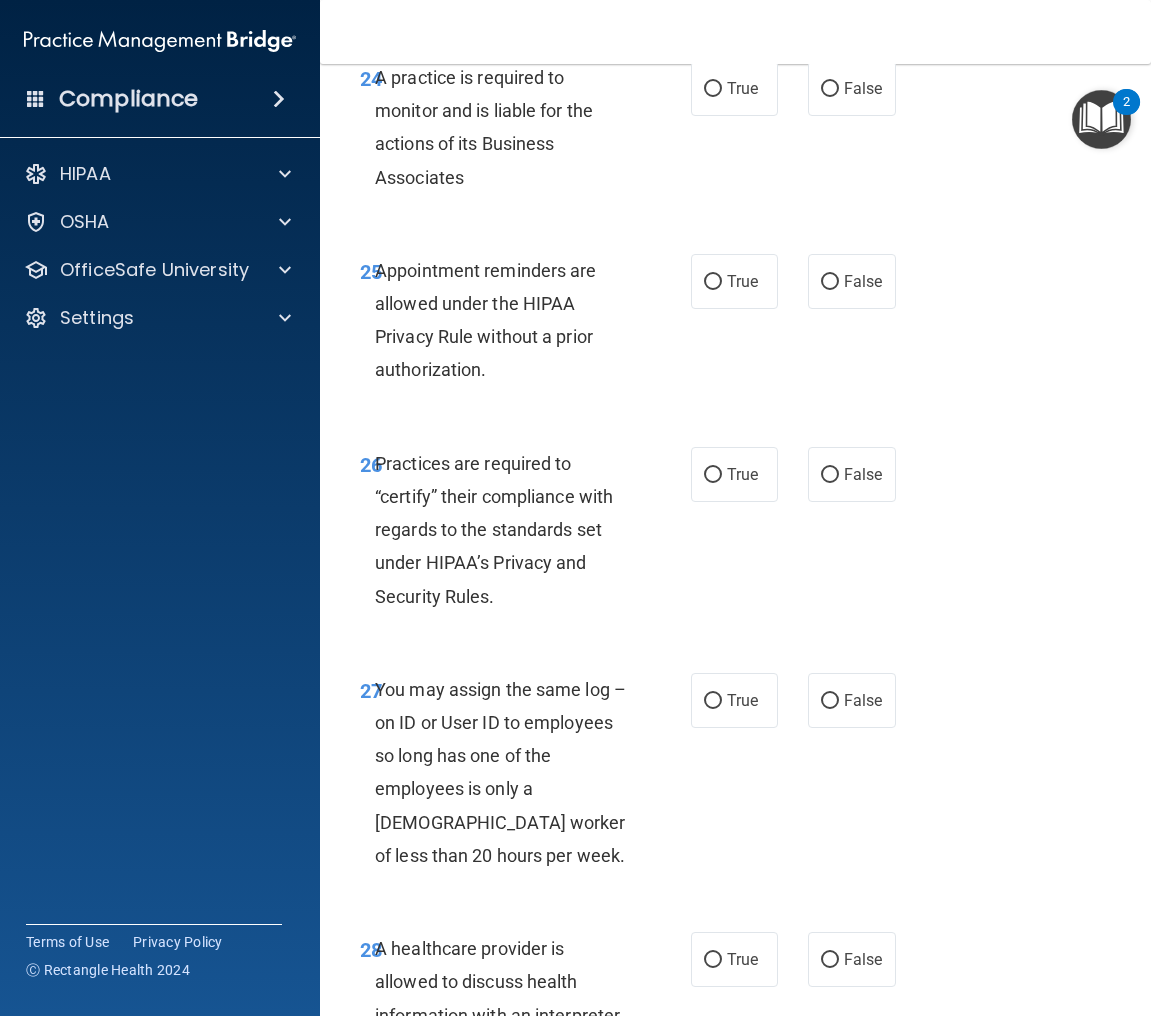 scroll, scrollTop: 5363, scrollLeft: 0, axis: vertical 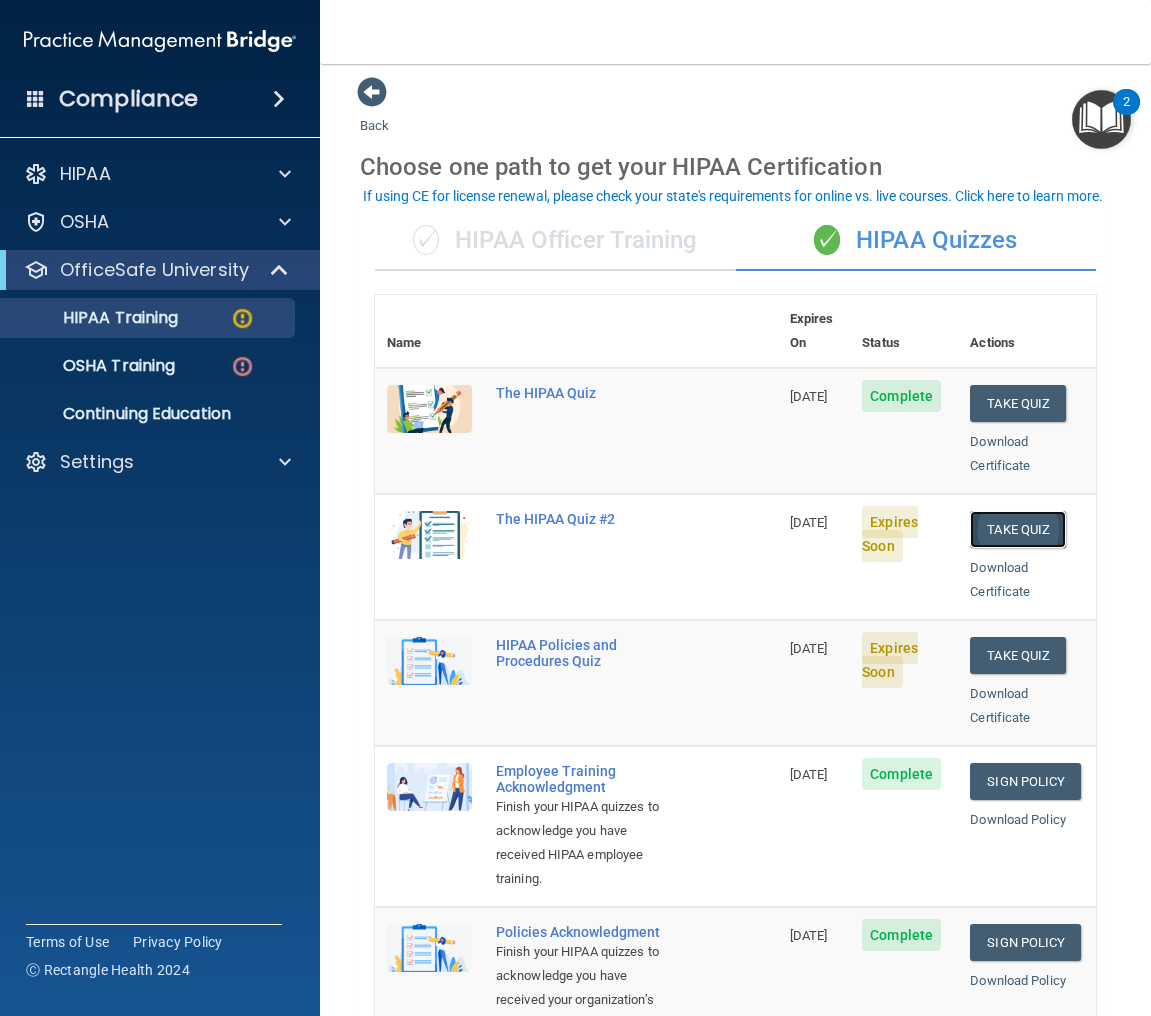 click on "Take Quiz" at bounding box center (1018, 529) 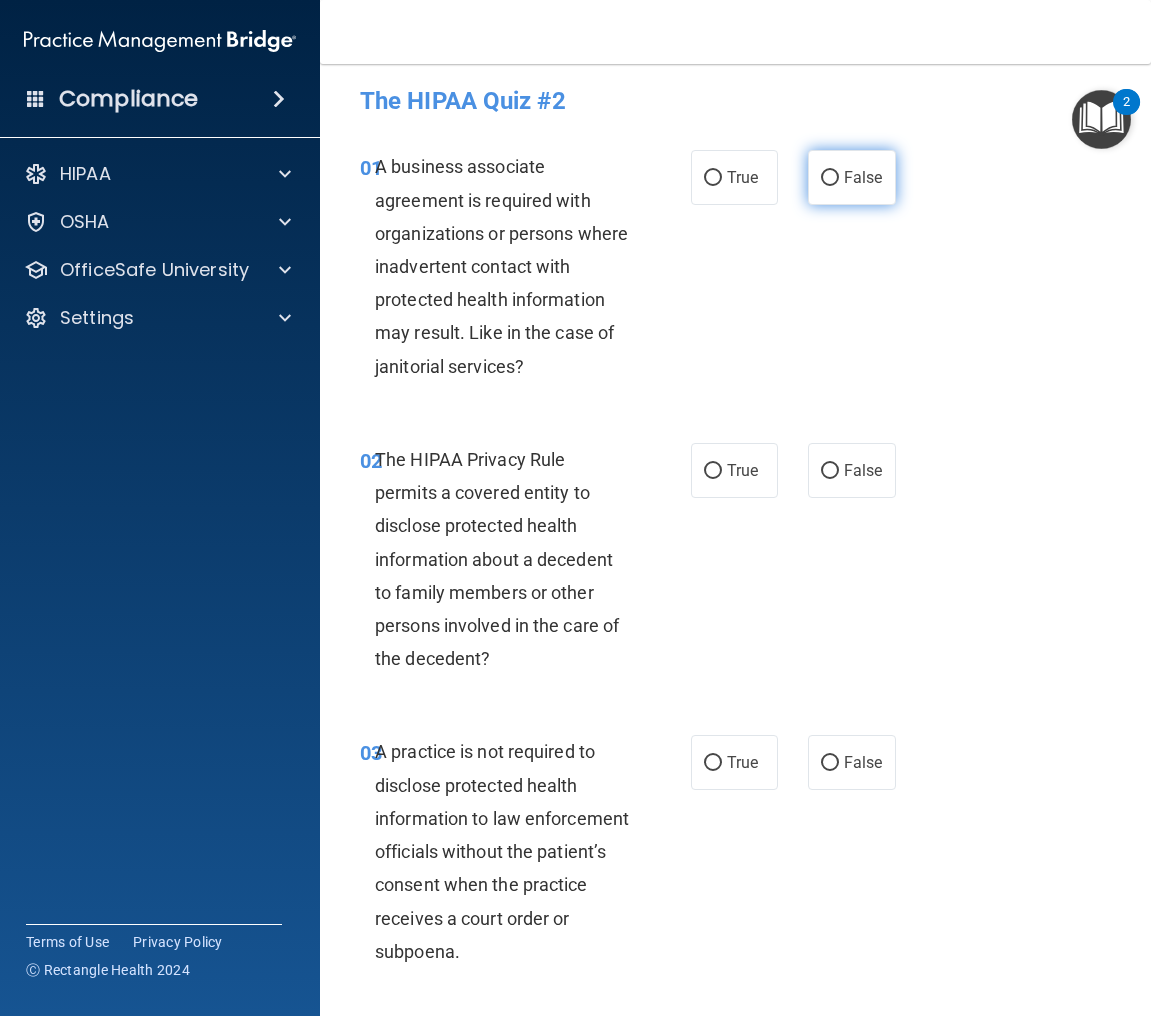 click on "False" at bounding box center (852, 177) 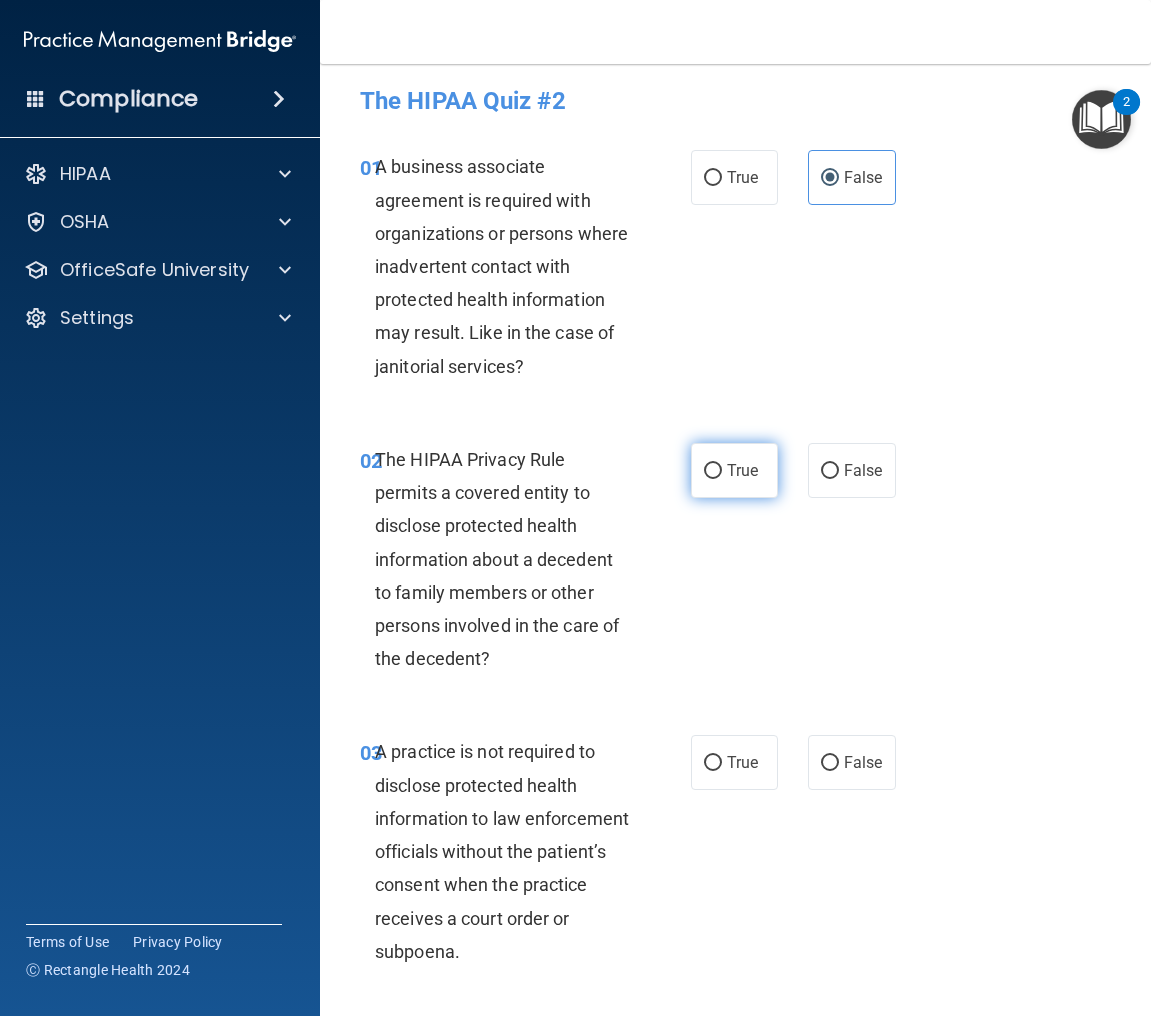 click on "True" at bounding box center [735, 470] 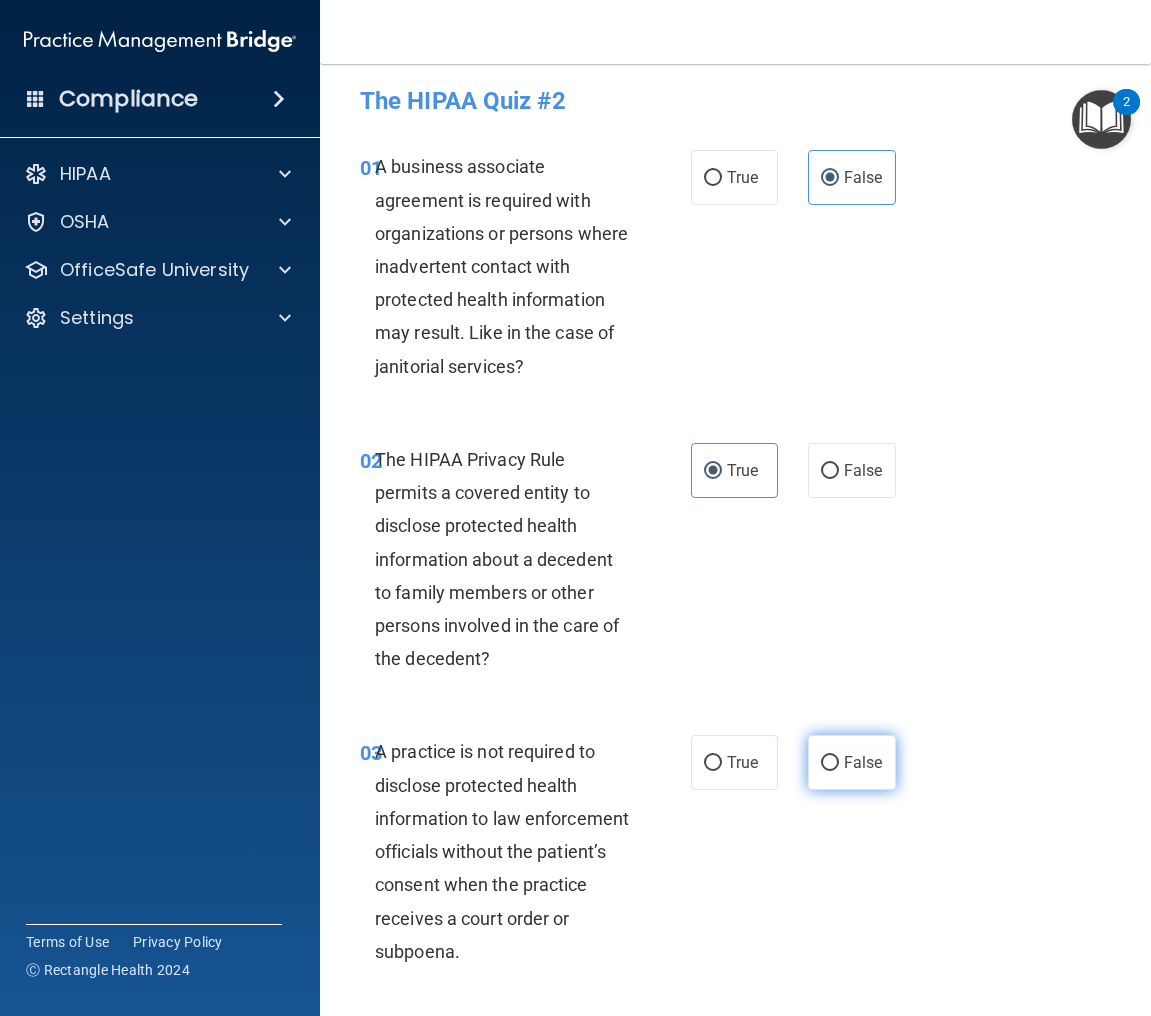 click on "False" at bounding box center (852, 762) 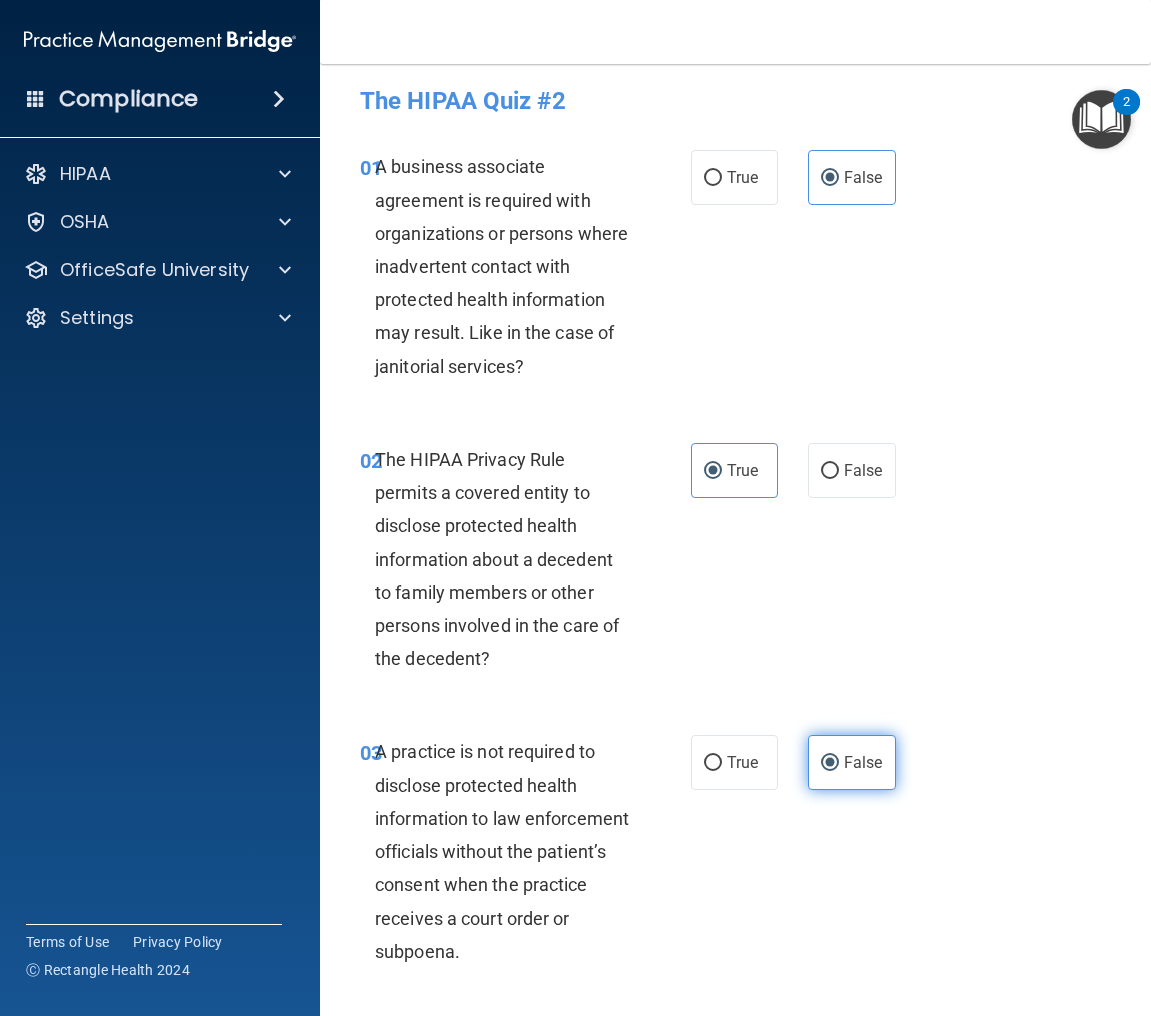 scroll, scrollTop: 708, scrollLeft: 0, axis: vertical 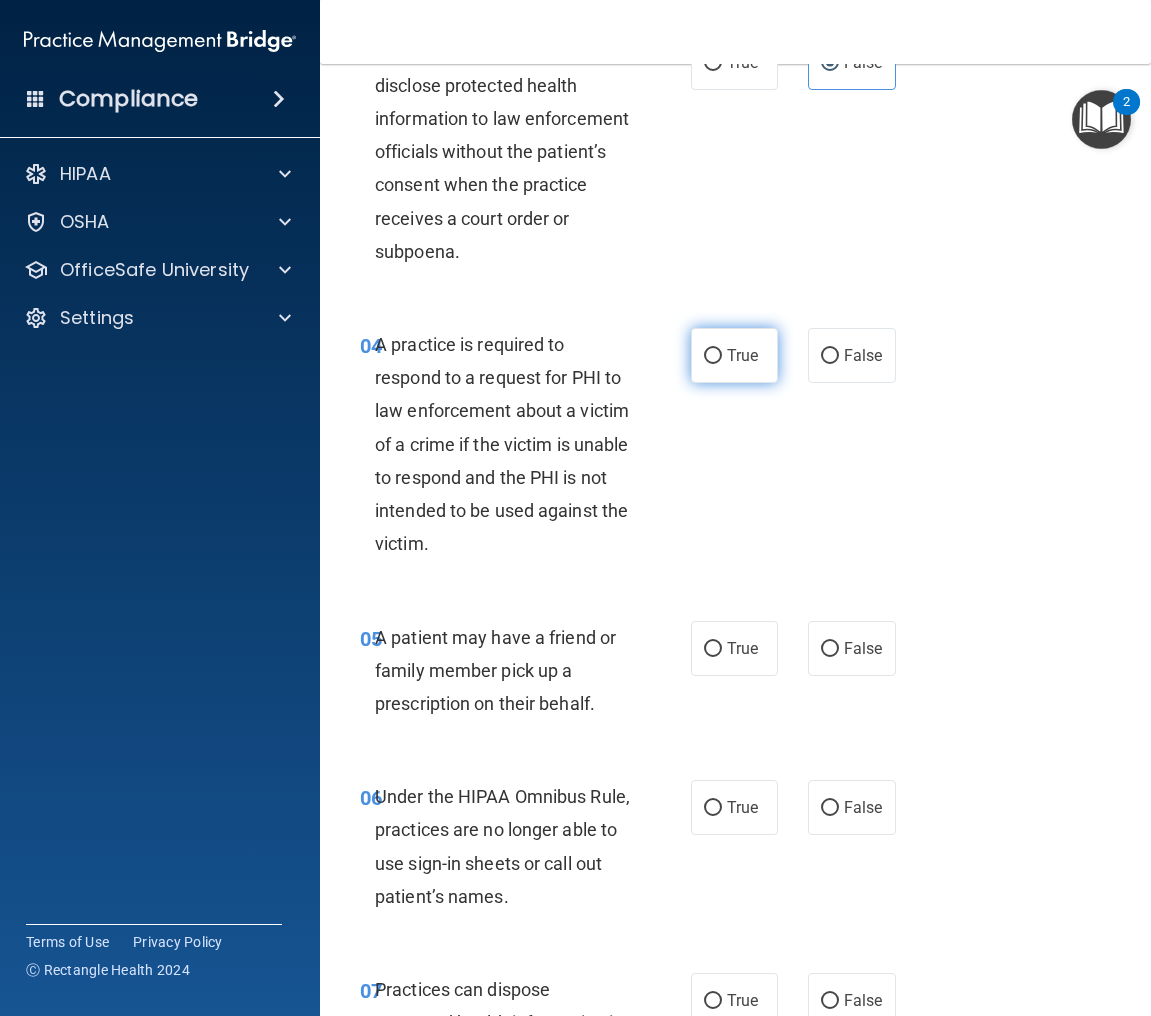 click on "True" at bounding box center [742, 355] 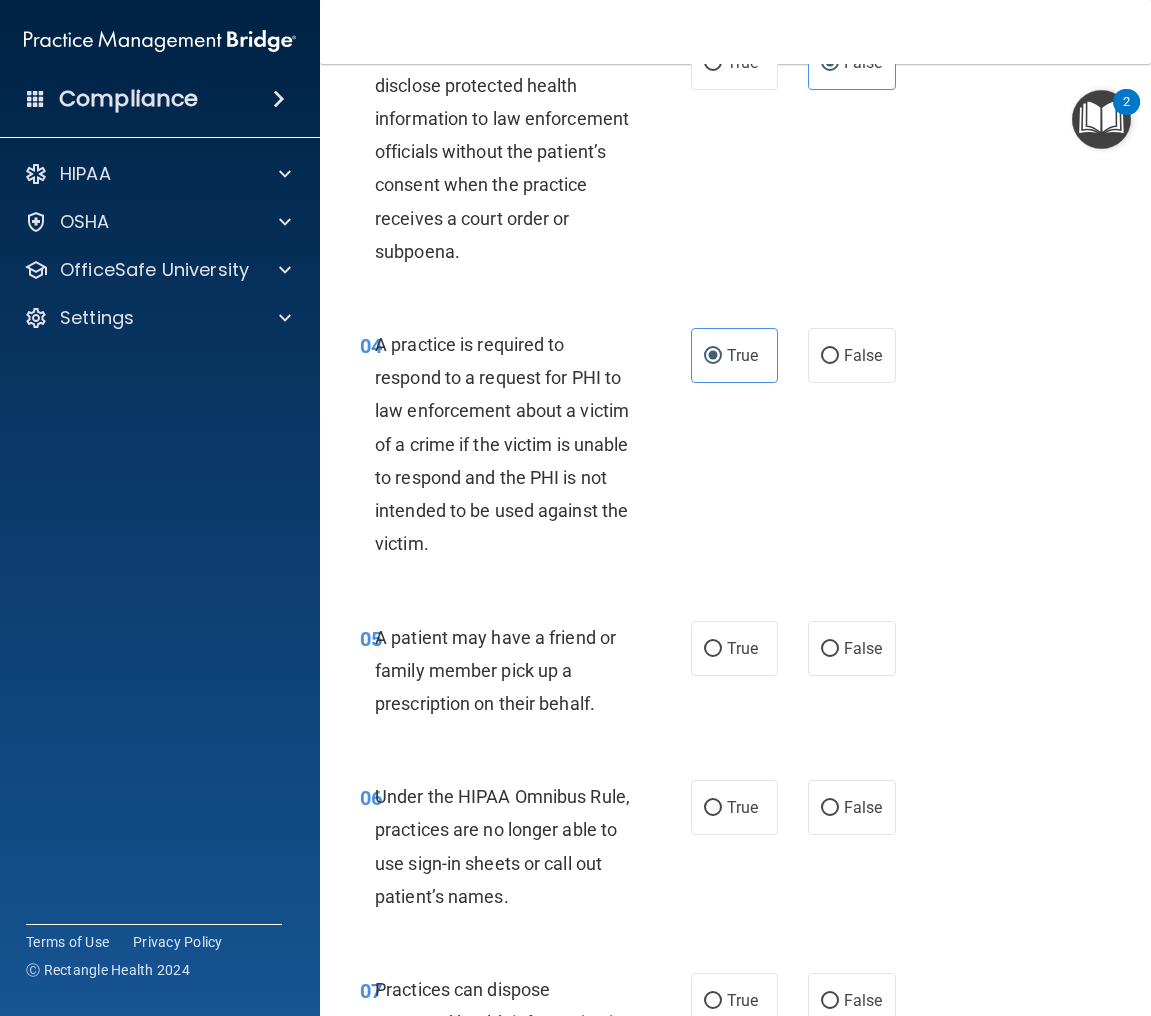 click on "05       A patient may have a friend or family member pick up a prescription on their behalf.                 True           False" at bounding box center (735, 676) 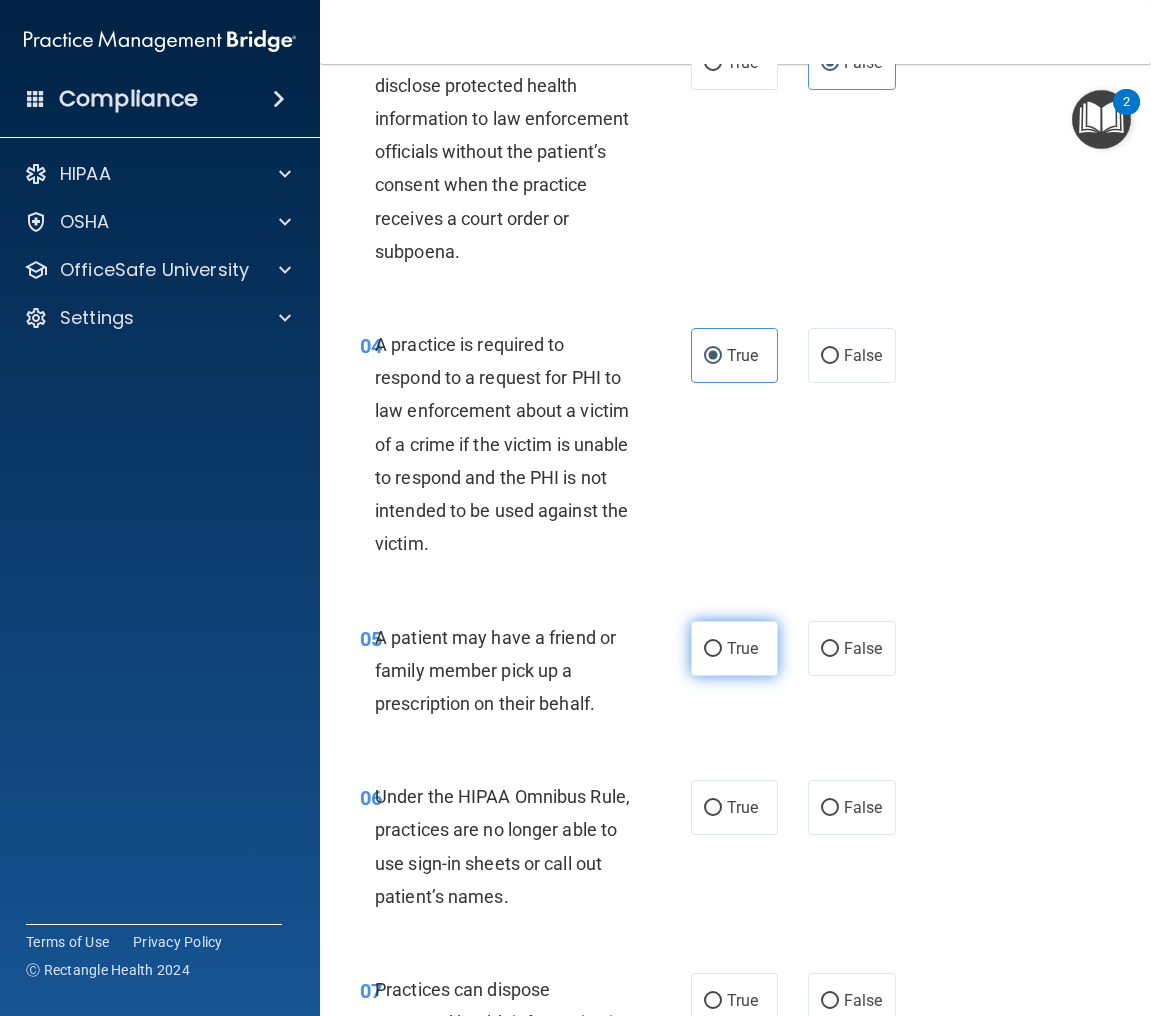 click on "True" at bounding box center [735, 648] 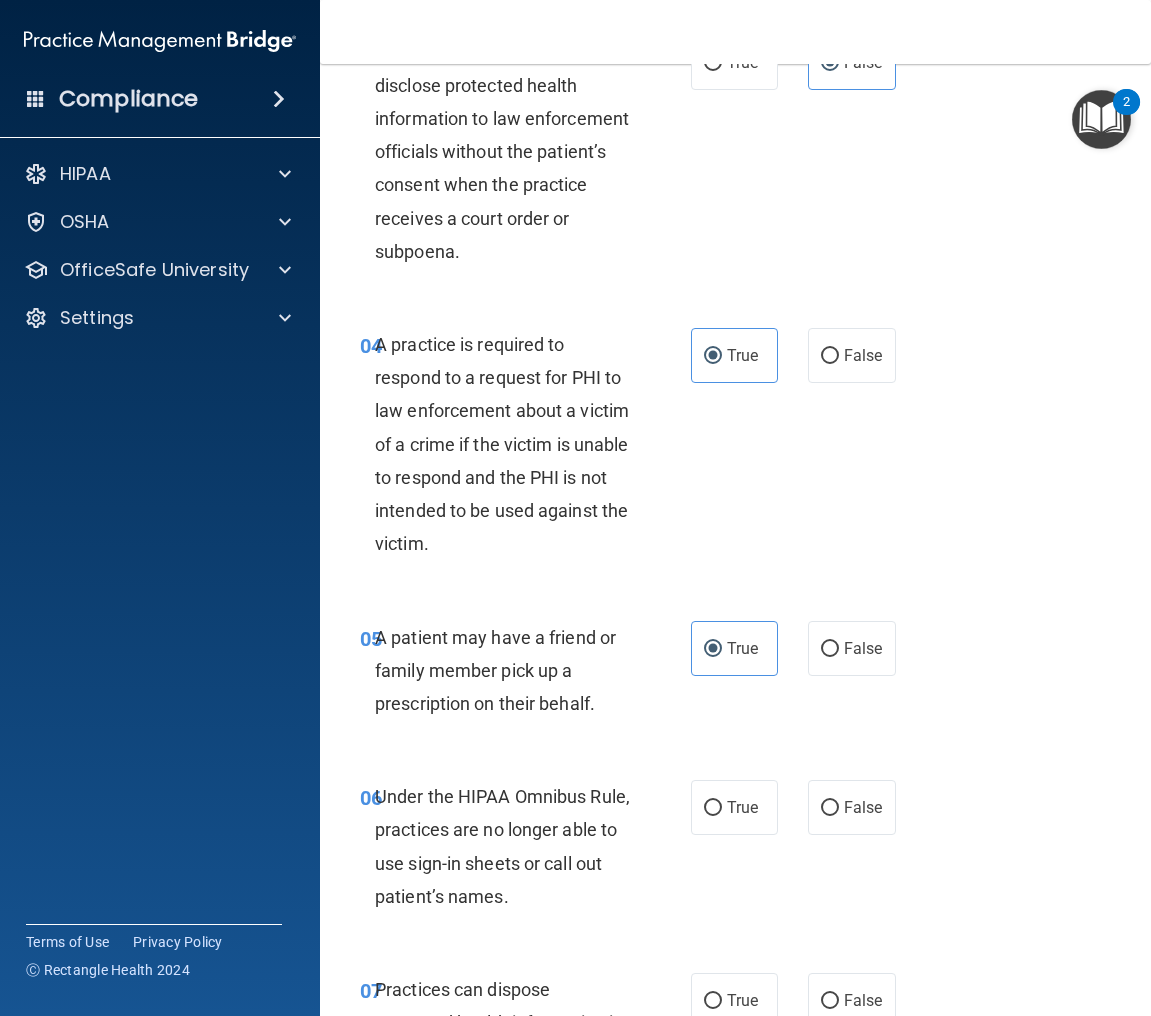 scroll, scrollTop: 908, scrollLeft: 0, axis: vertical 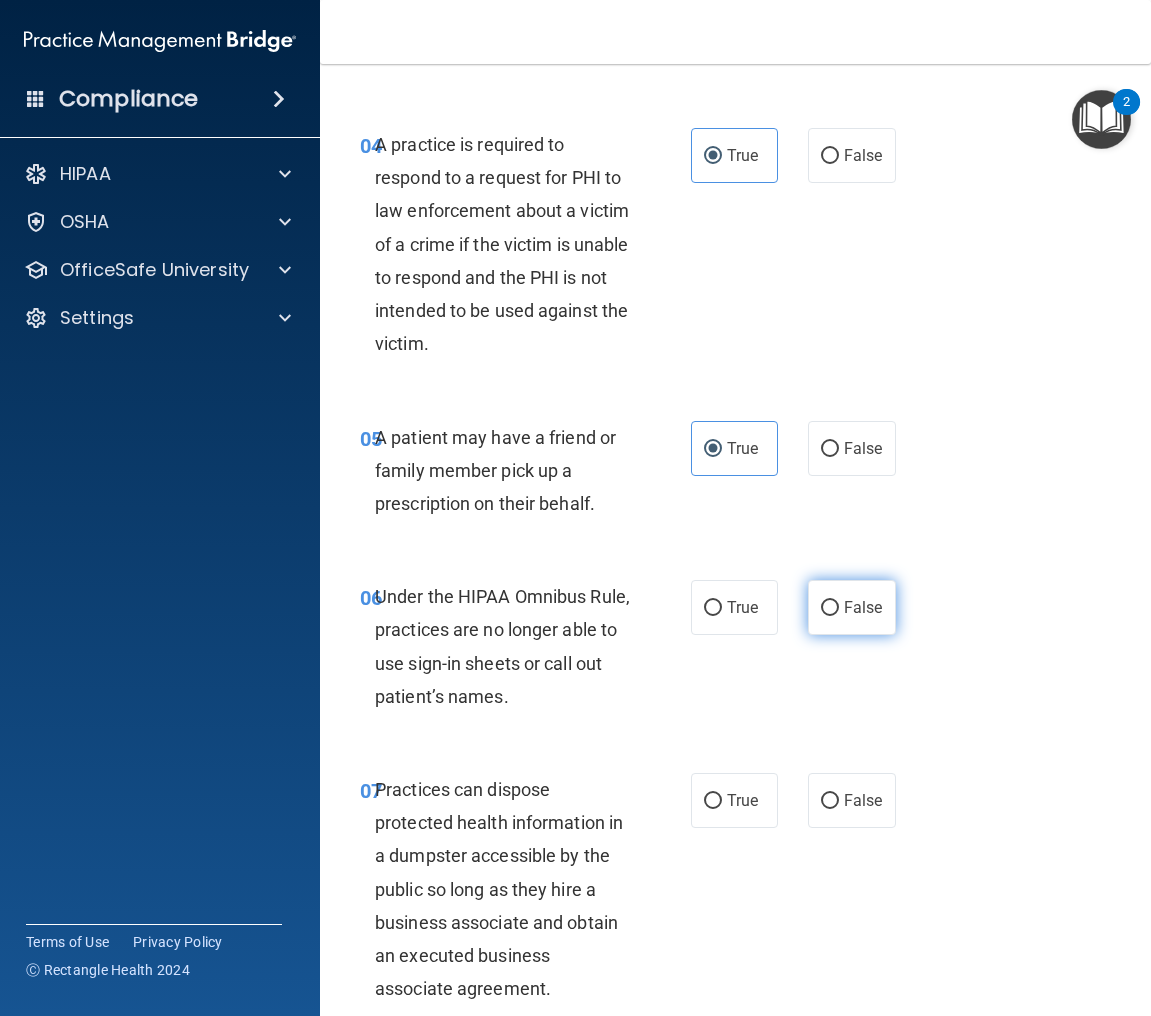click on "False" at bounding box center [852, 607] 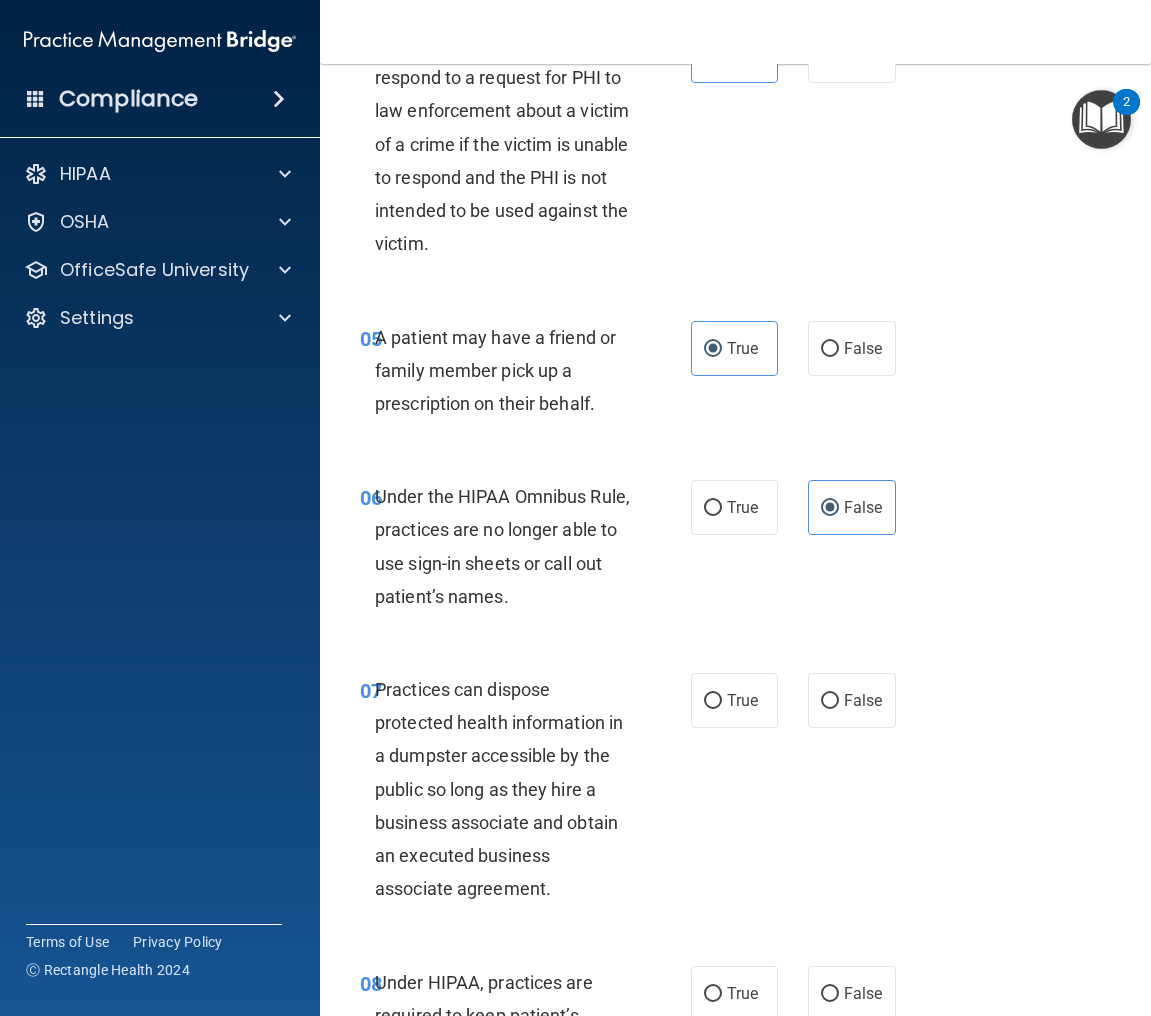 scroll, scrollTop: 1108, scrollLeft: 0, axis: vertical 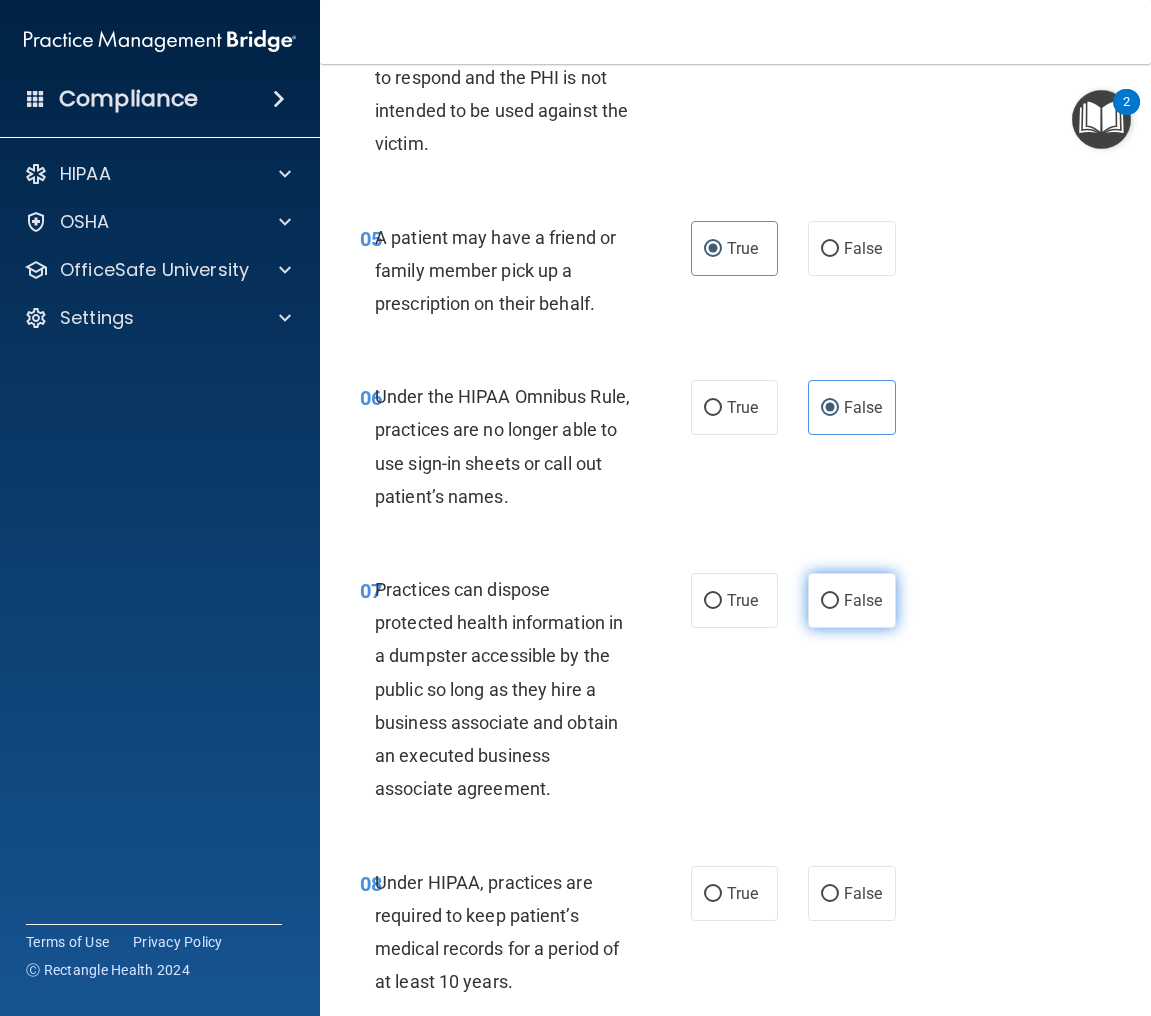 click on "False" at bounding box center [852, 600] 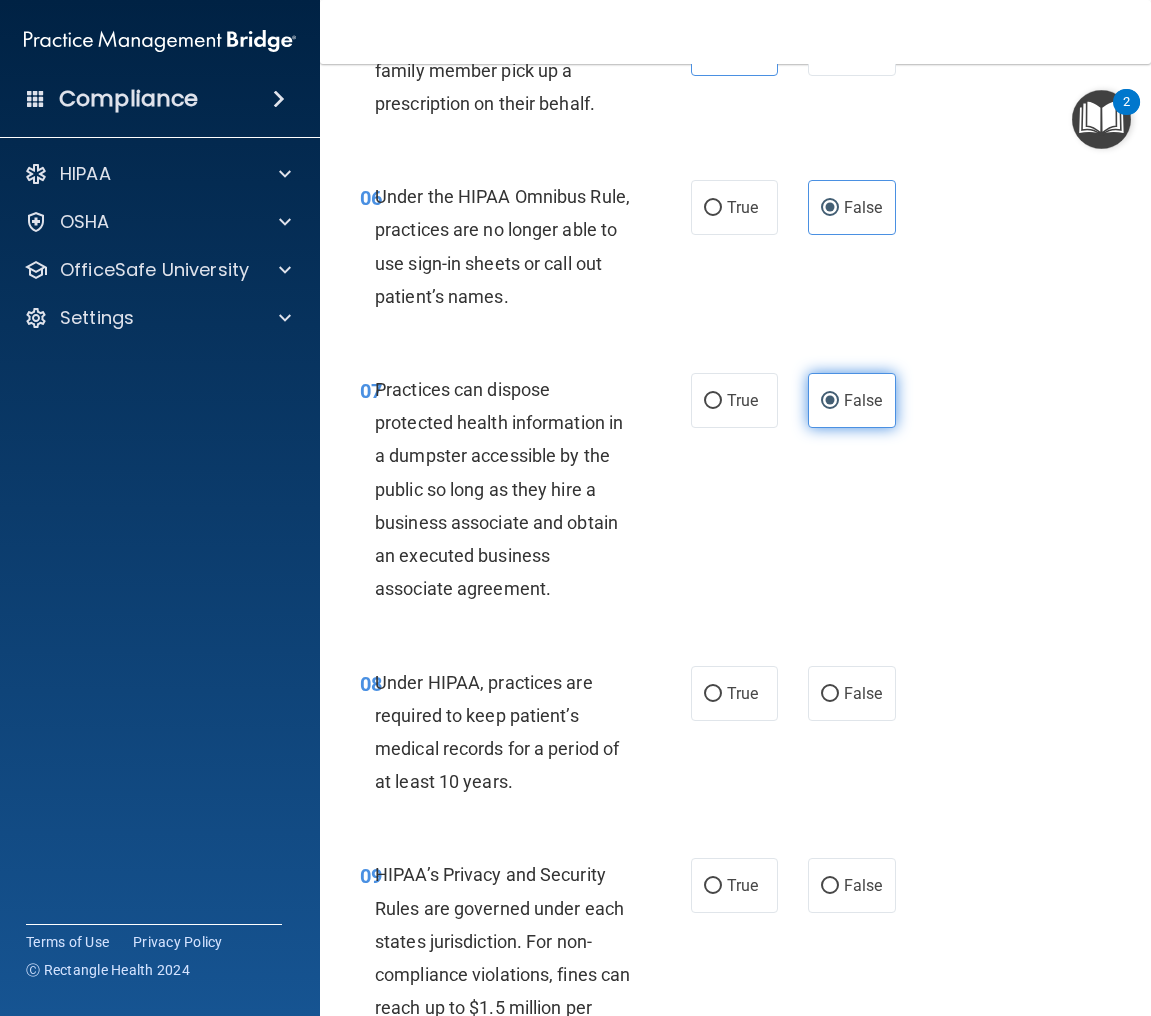 scroll, scrollTop: 1508, scrollLeft: 0, axis: vertical 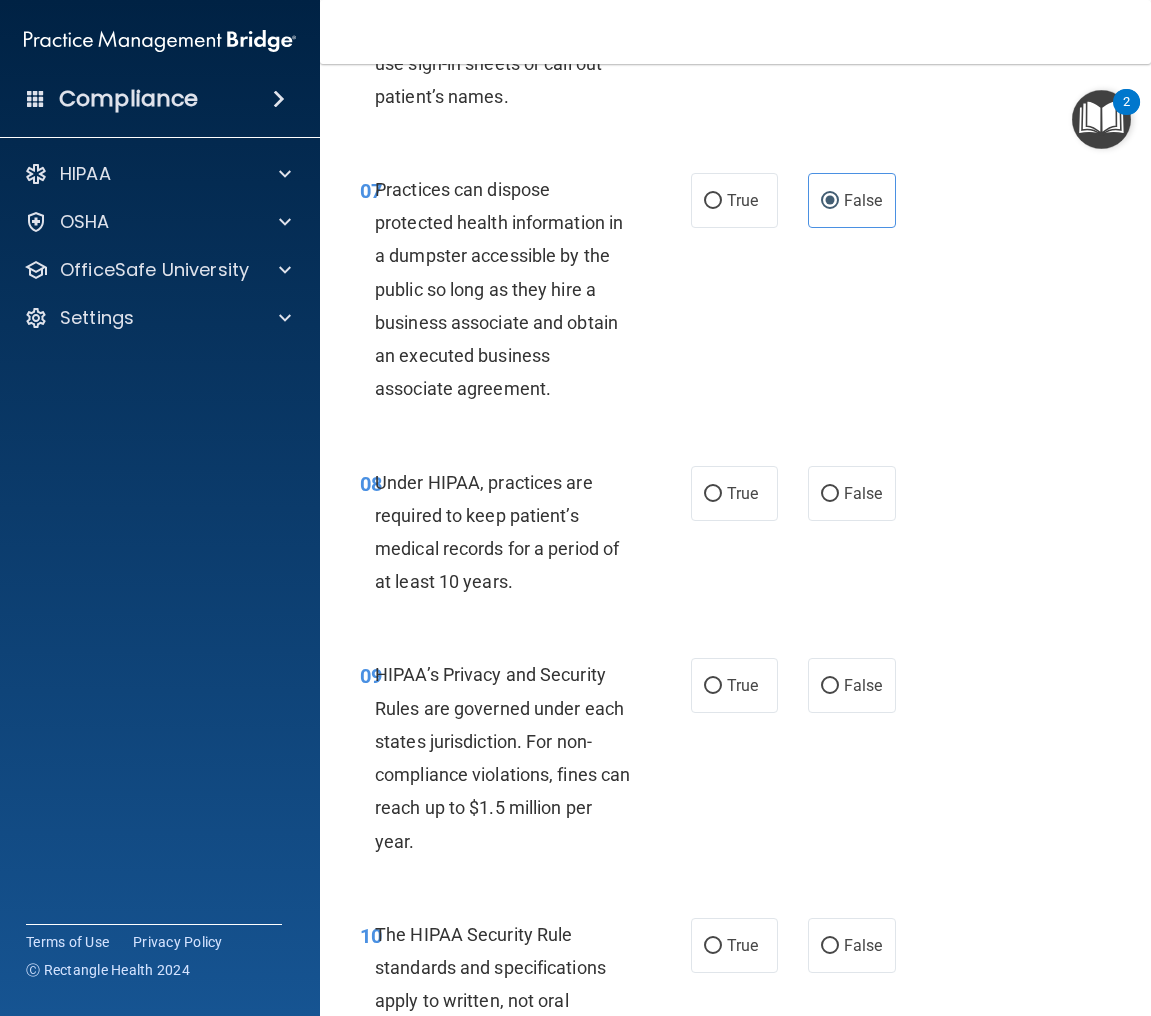 click on "08       Under HIPAA, practices are required to keep patient’s medical records for a period of at least 10 years.                 True           False" at bounding box center (735, 537) 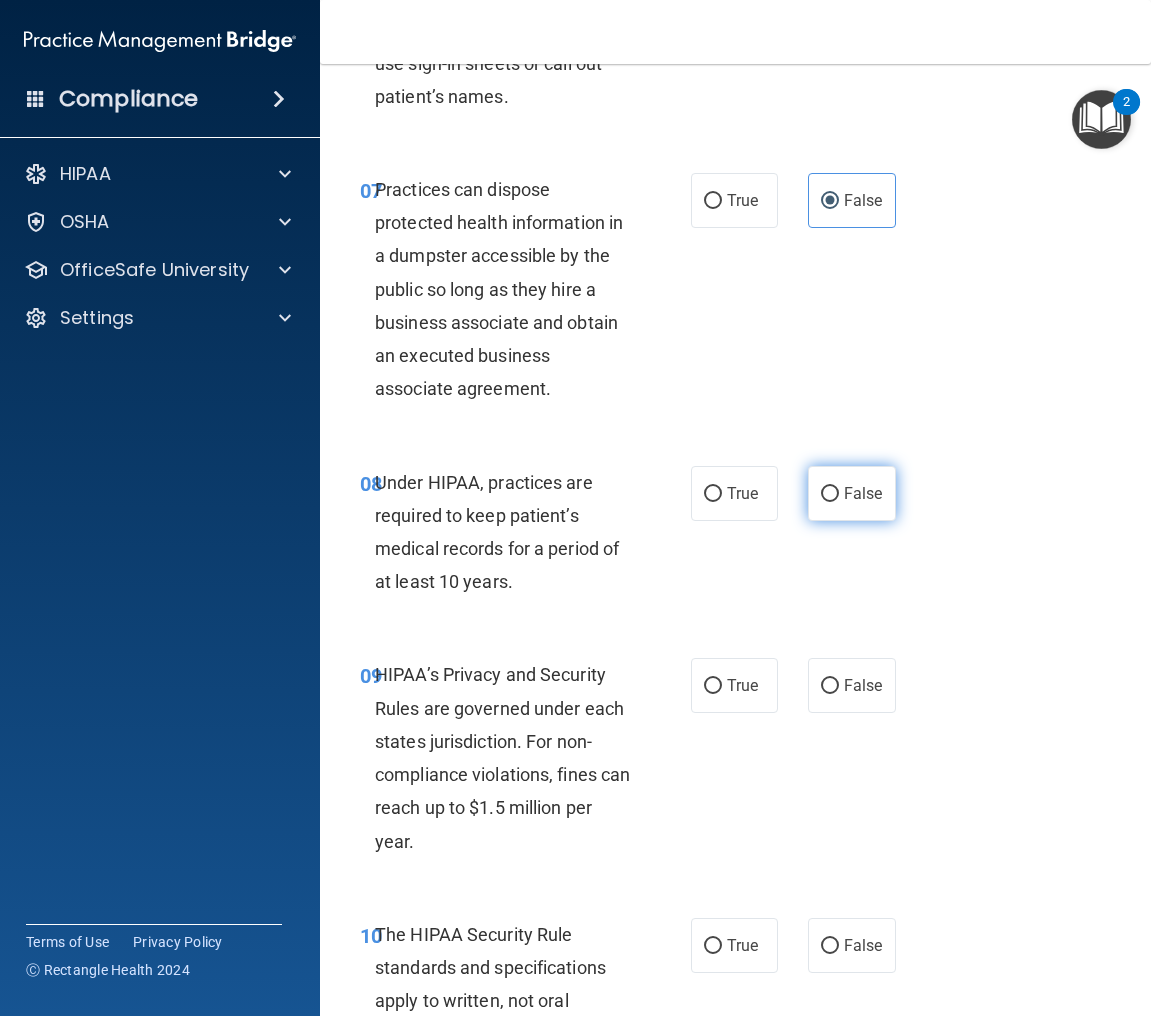 click on "False" at bounding box center (830, 494) 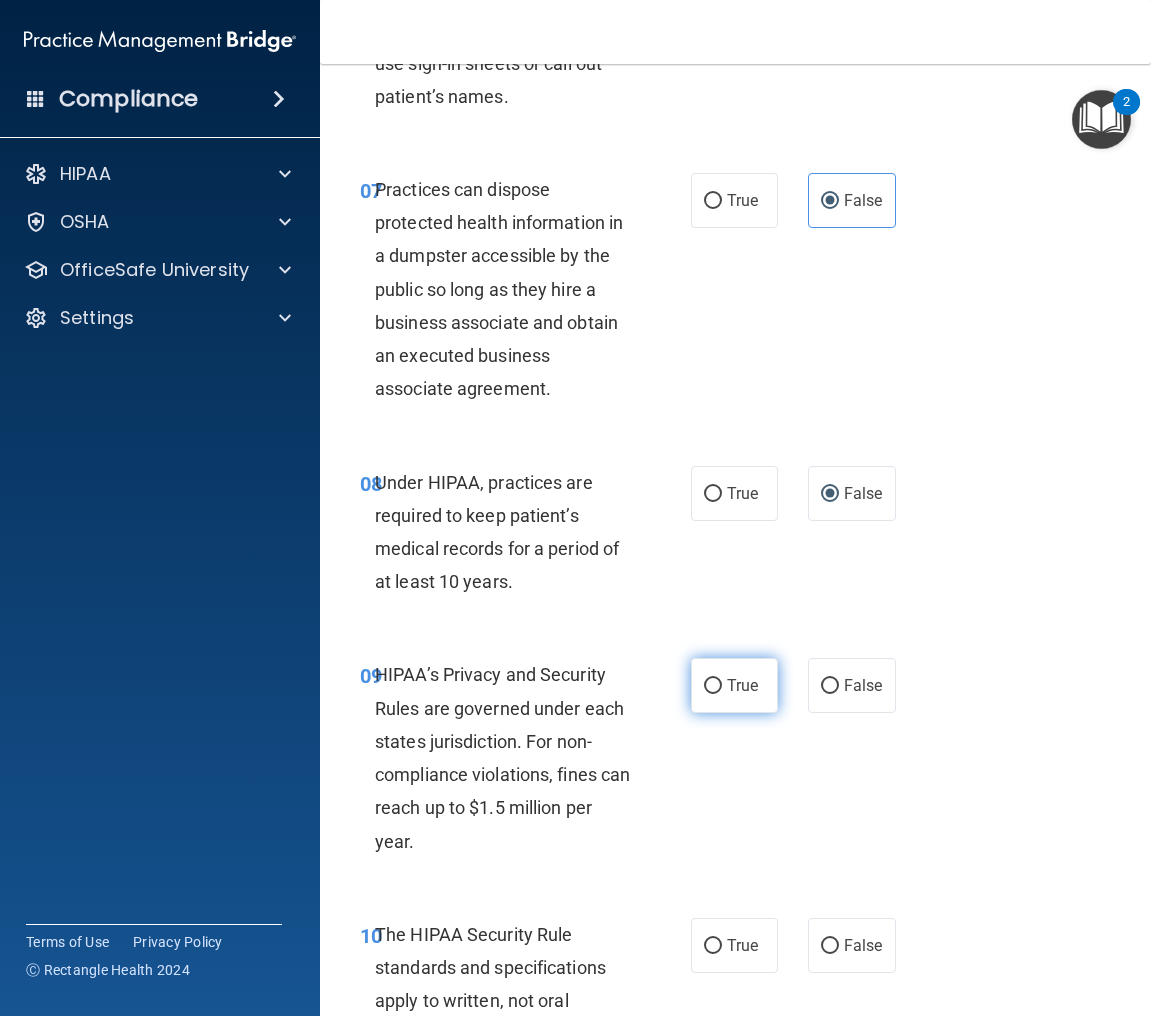 click on "True" at bounding box center [713, 686] 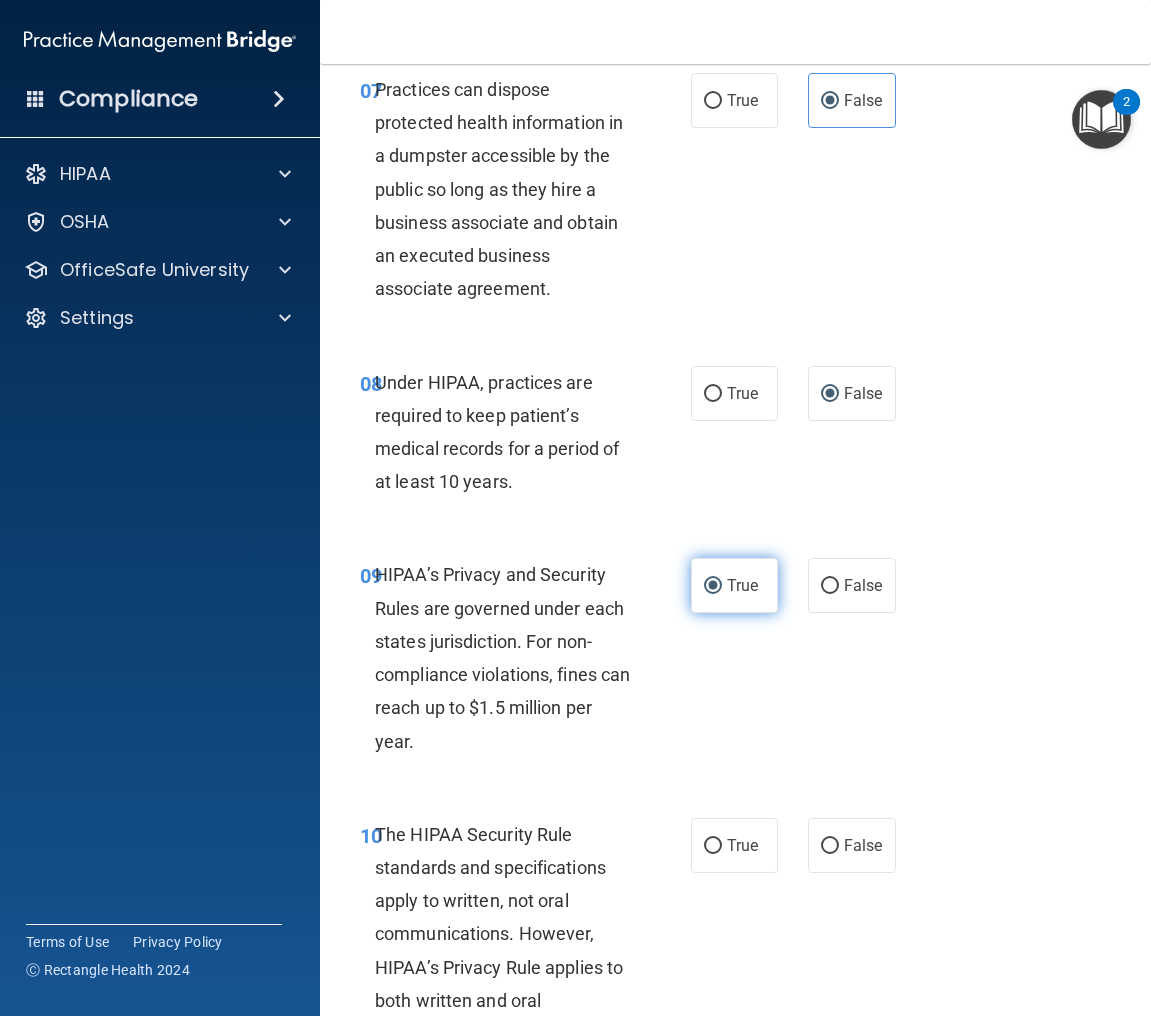 scroll, scrollTop: 1908, scrollLeft: 0, axis: vertical 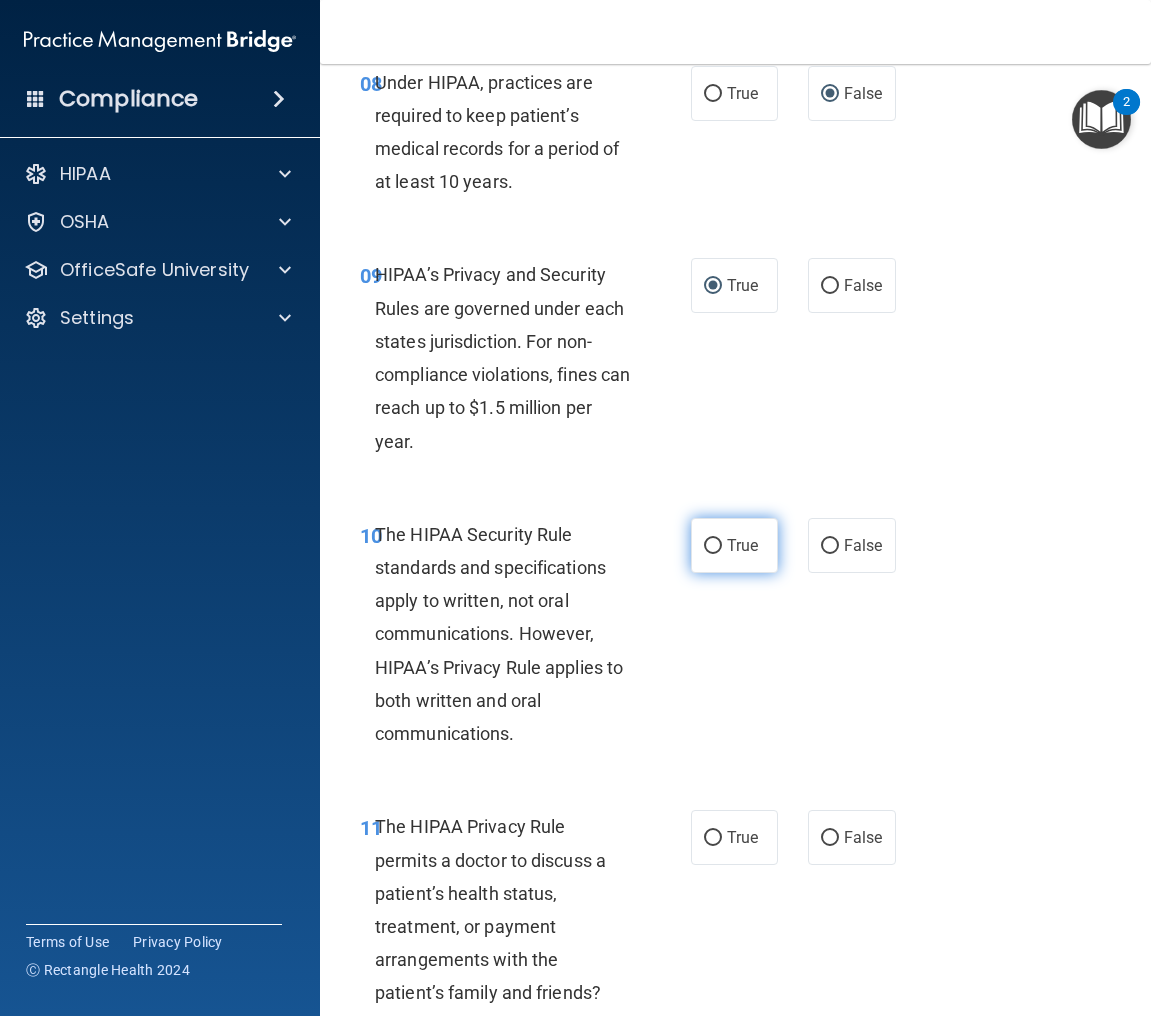 click on "True" at bounding box center (735, 545) 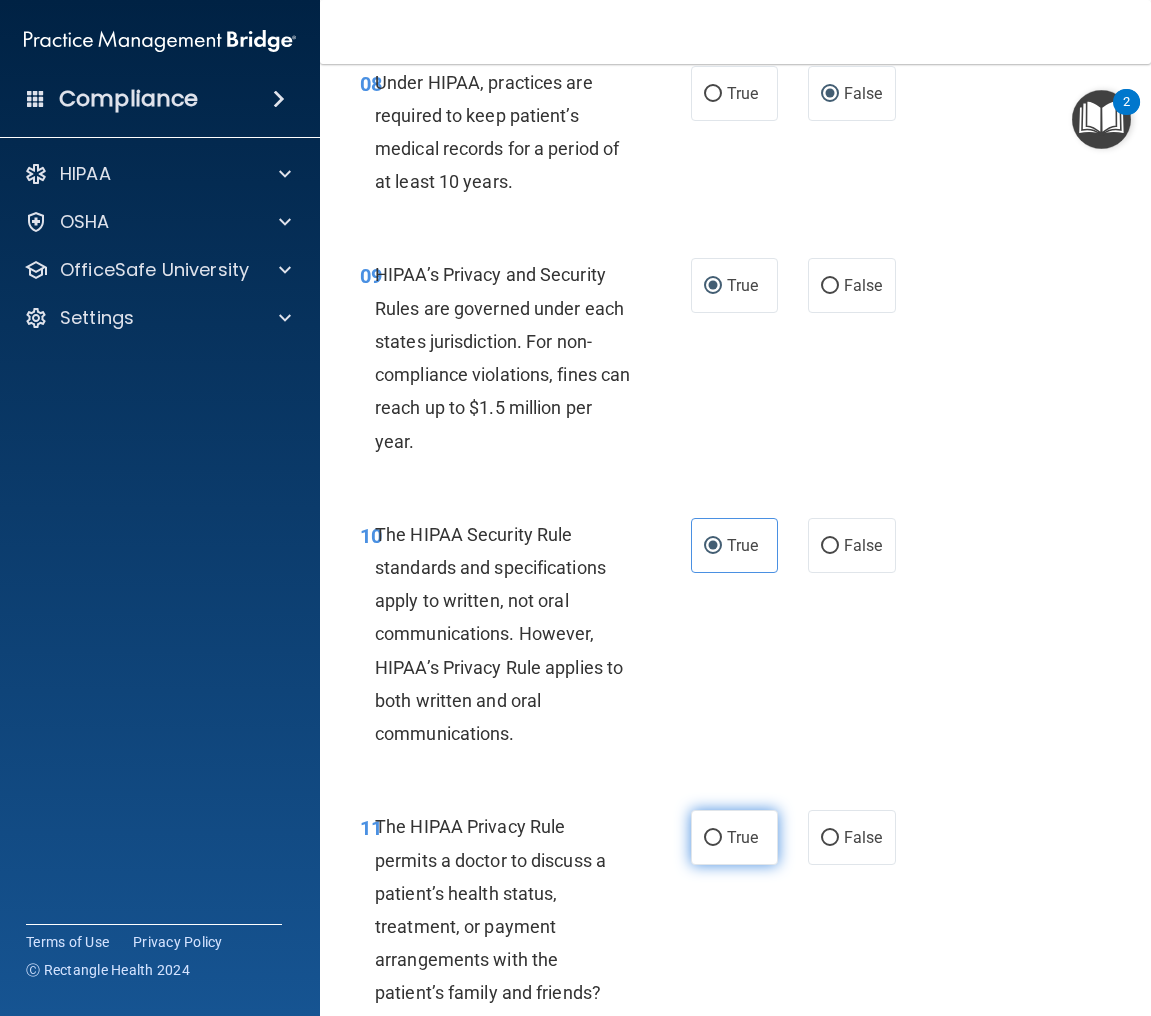 click on "True" at bounding box center (735, 837) 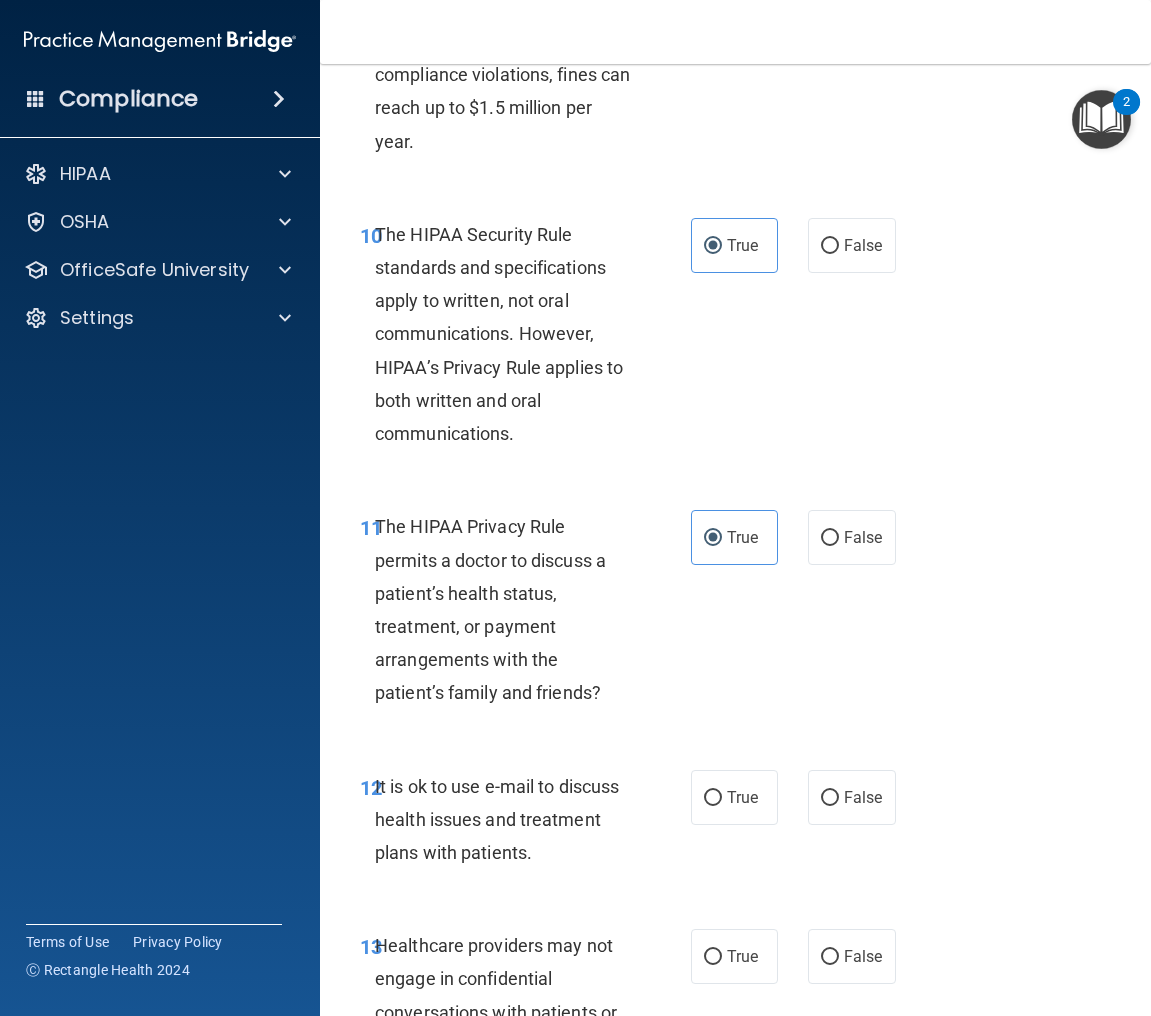 scroll, scrollTop: 2308, scrollLeft: 0, axis: vertical 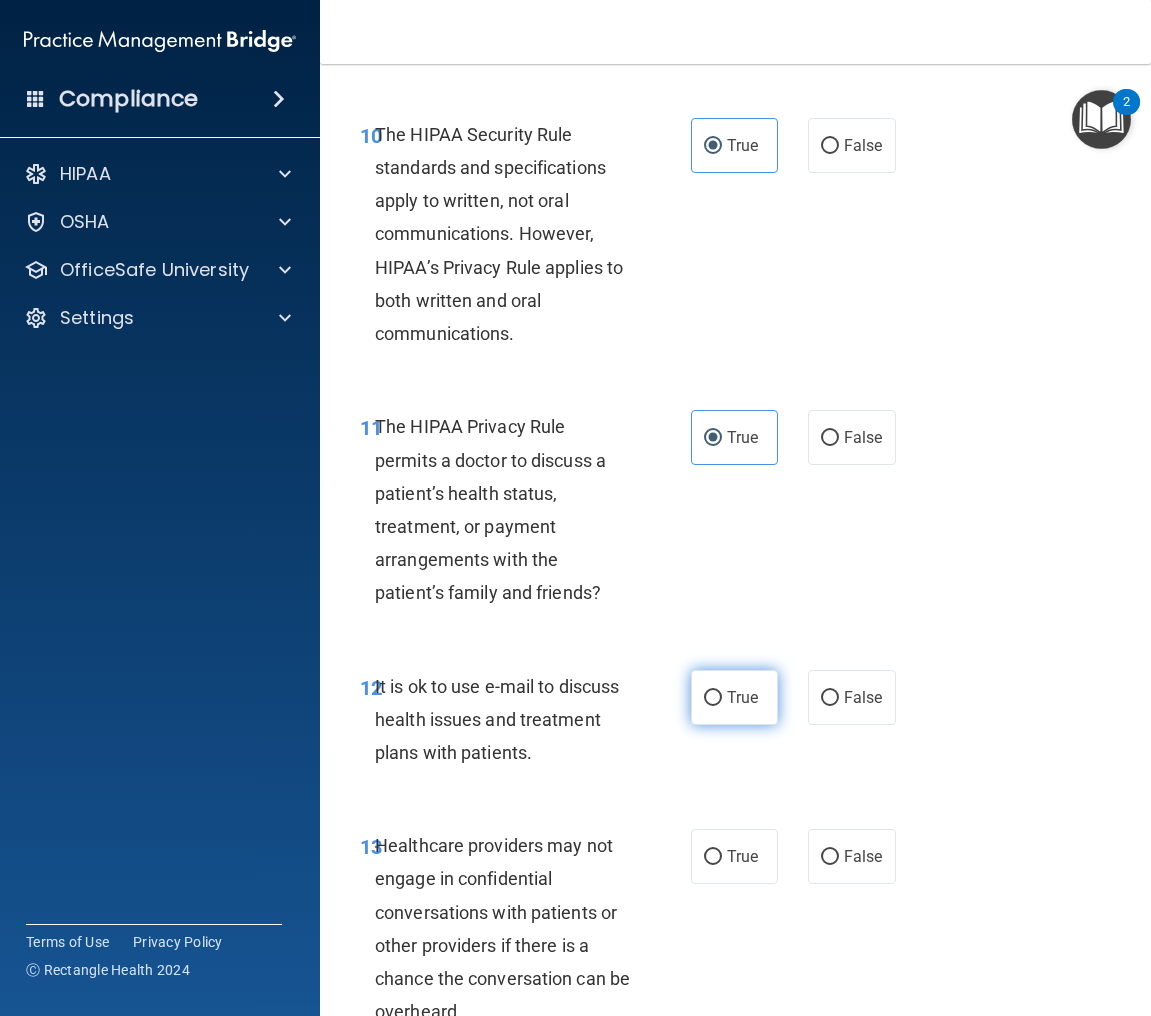 click on "True" at bounding box center (735, 697) 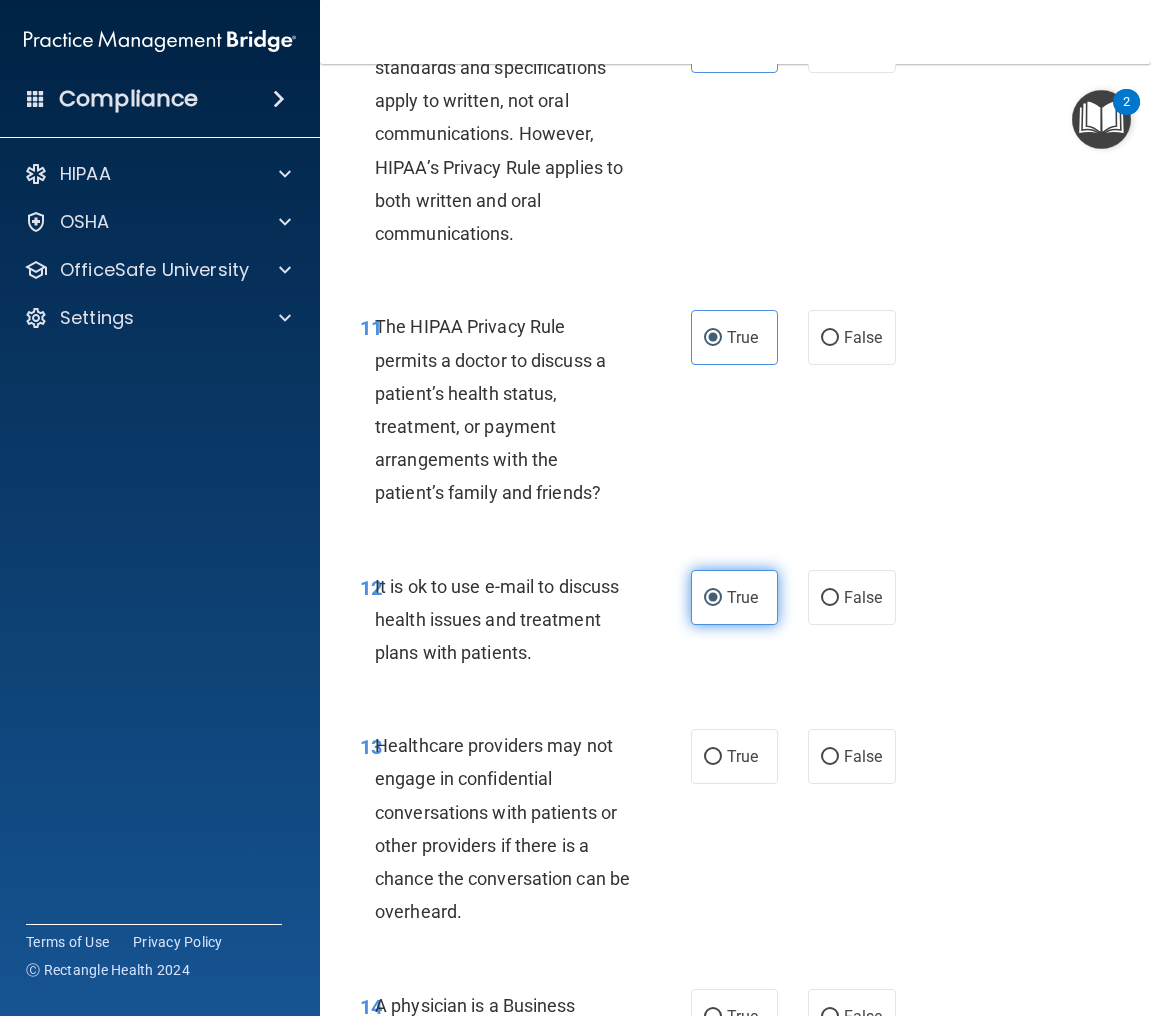 scroll, scrollTop: 2508, scrollLeft: 0, axis: vertical 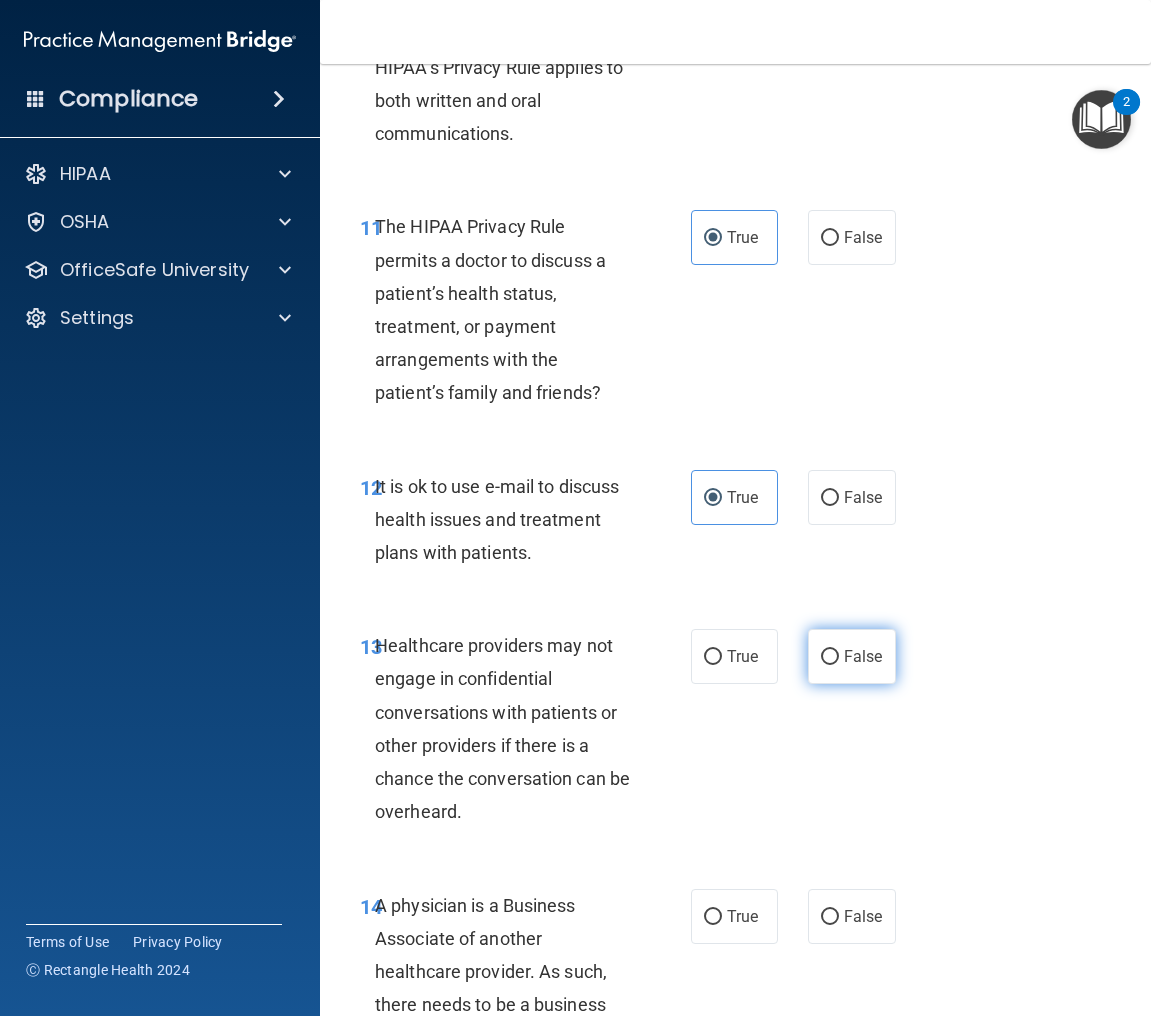 click on "False" at bounding box center (863, 656) 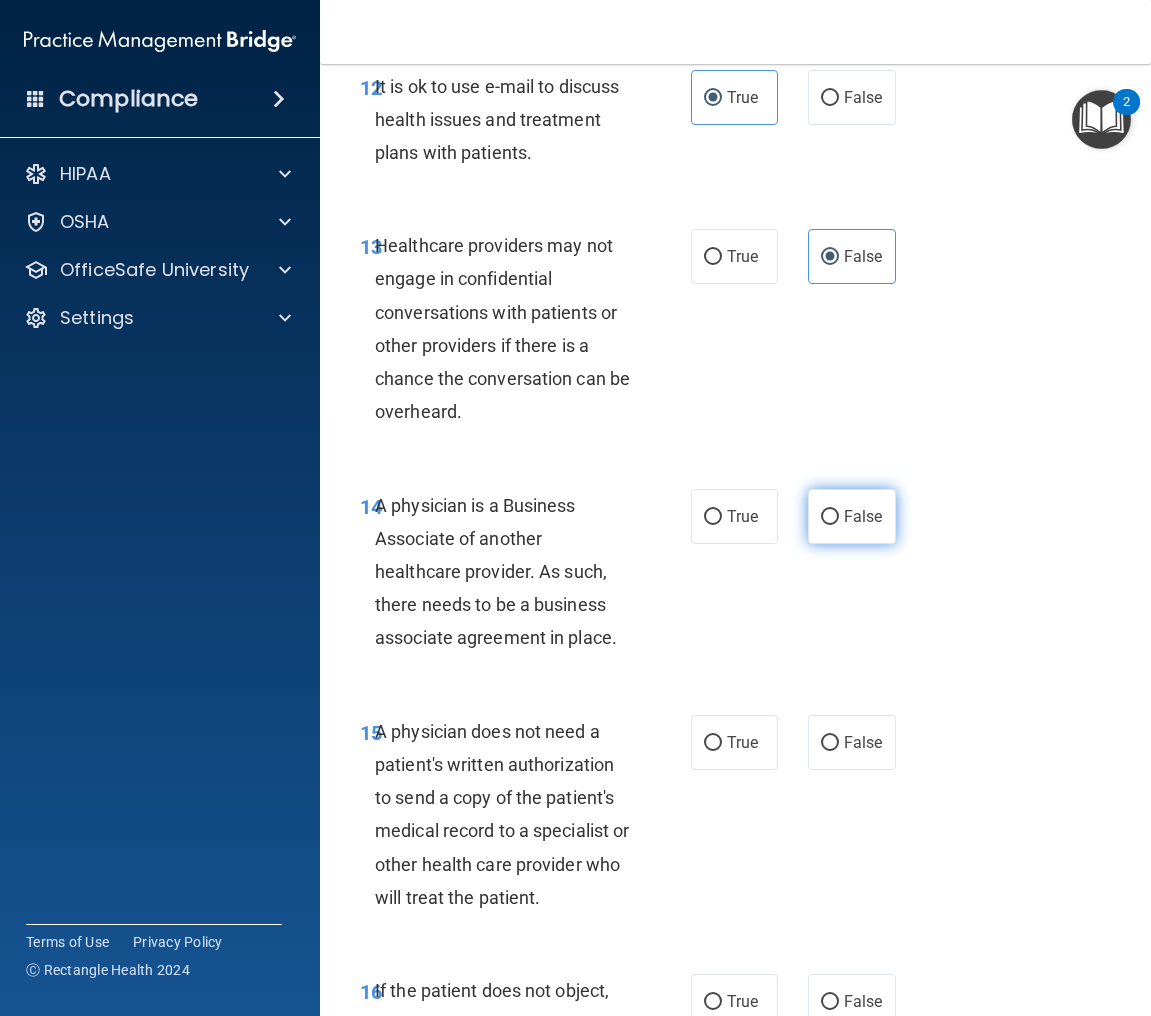scroll, scrollTop: 3008, scrollLeft: 0, axis: vertical 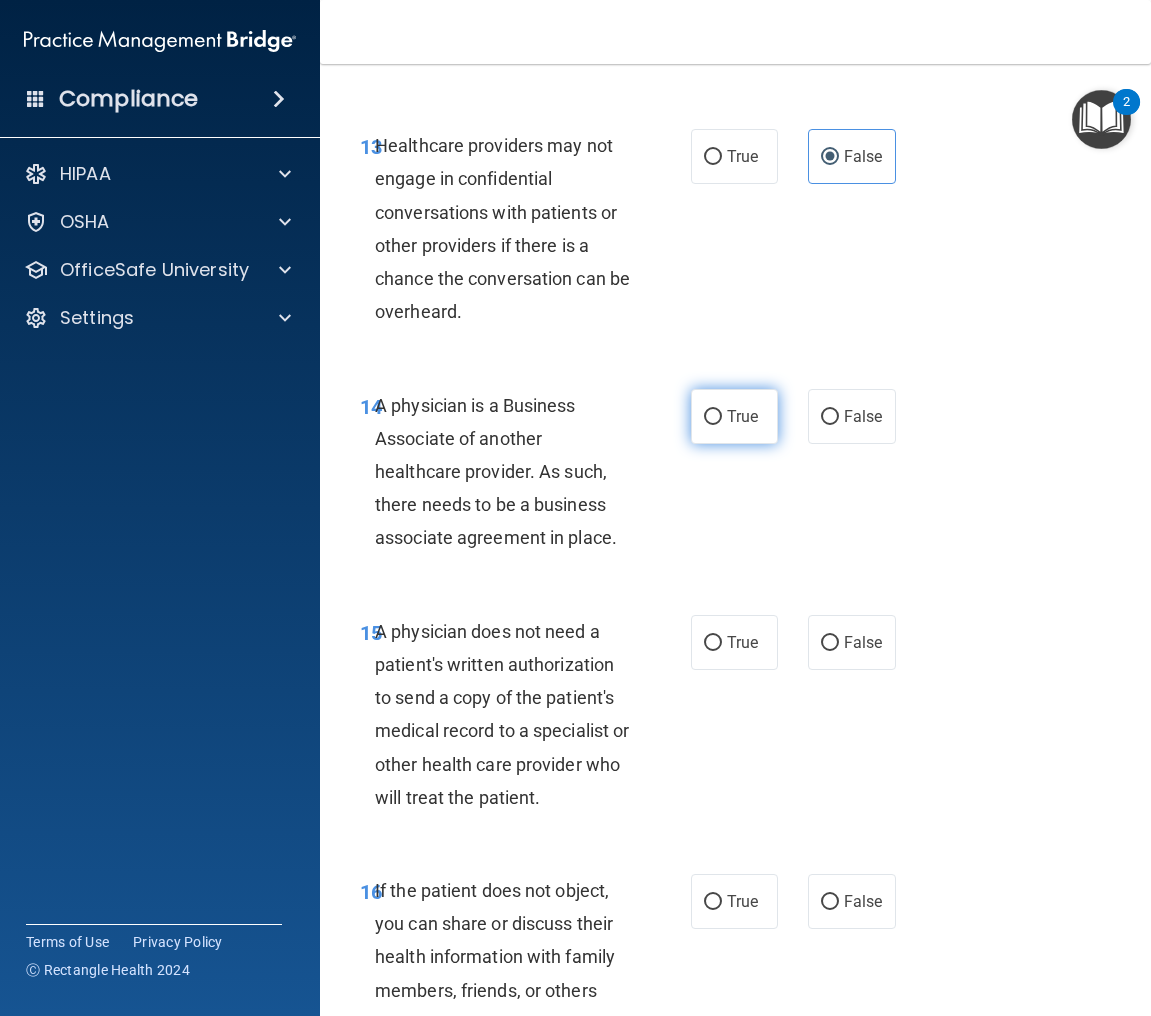 drag, startPoint x: 706, startPoint y: 427, endPoint x: 702, endPoint y: 442, distance: 15.524175 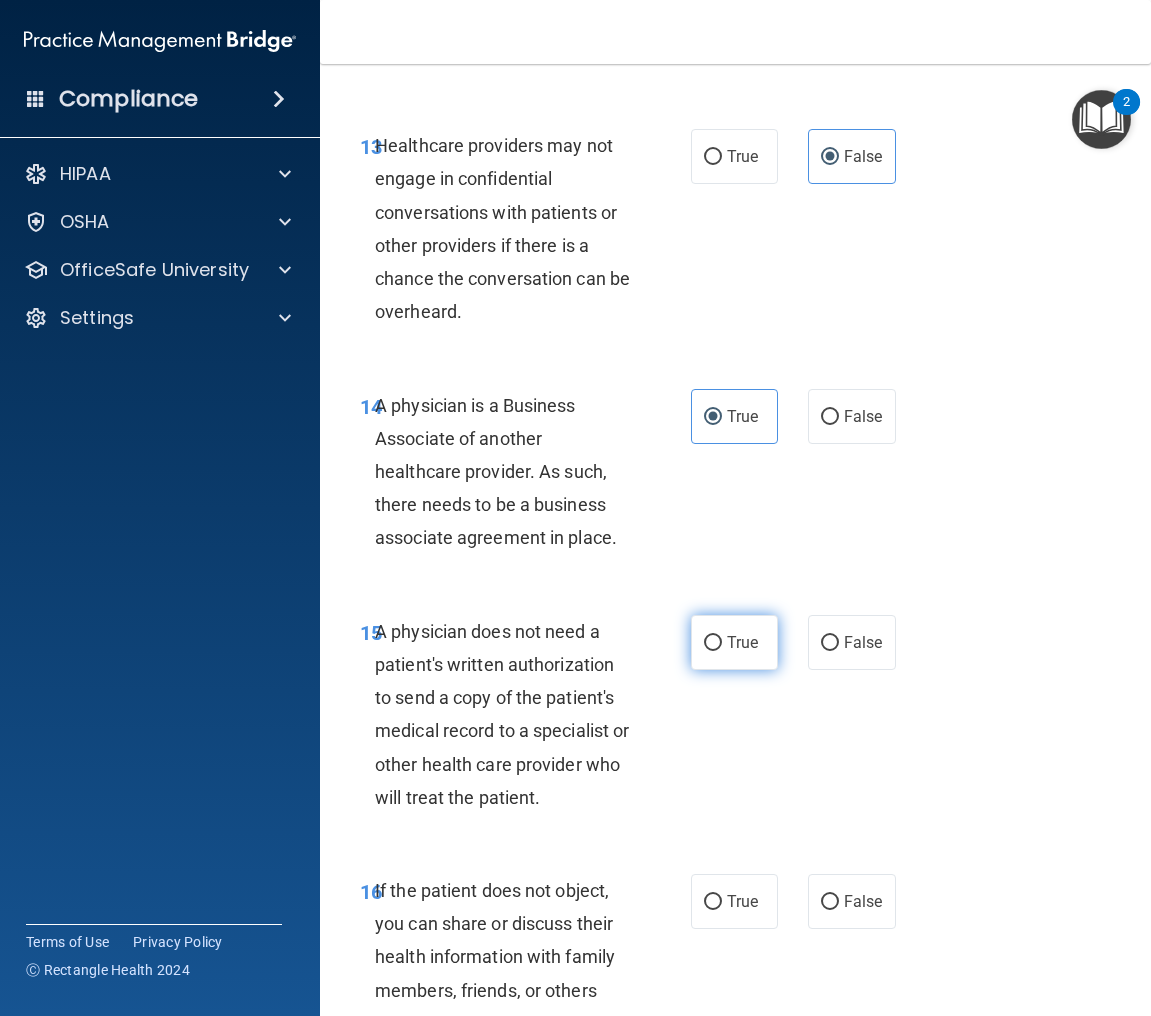 click on "True" at bounding box center [735, 642] 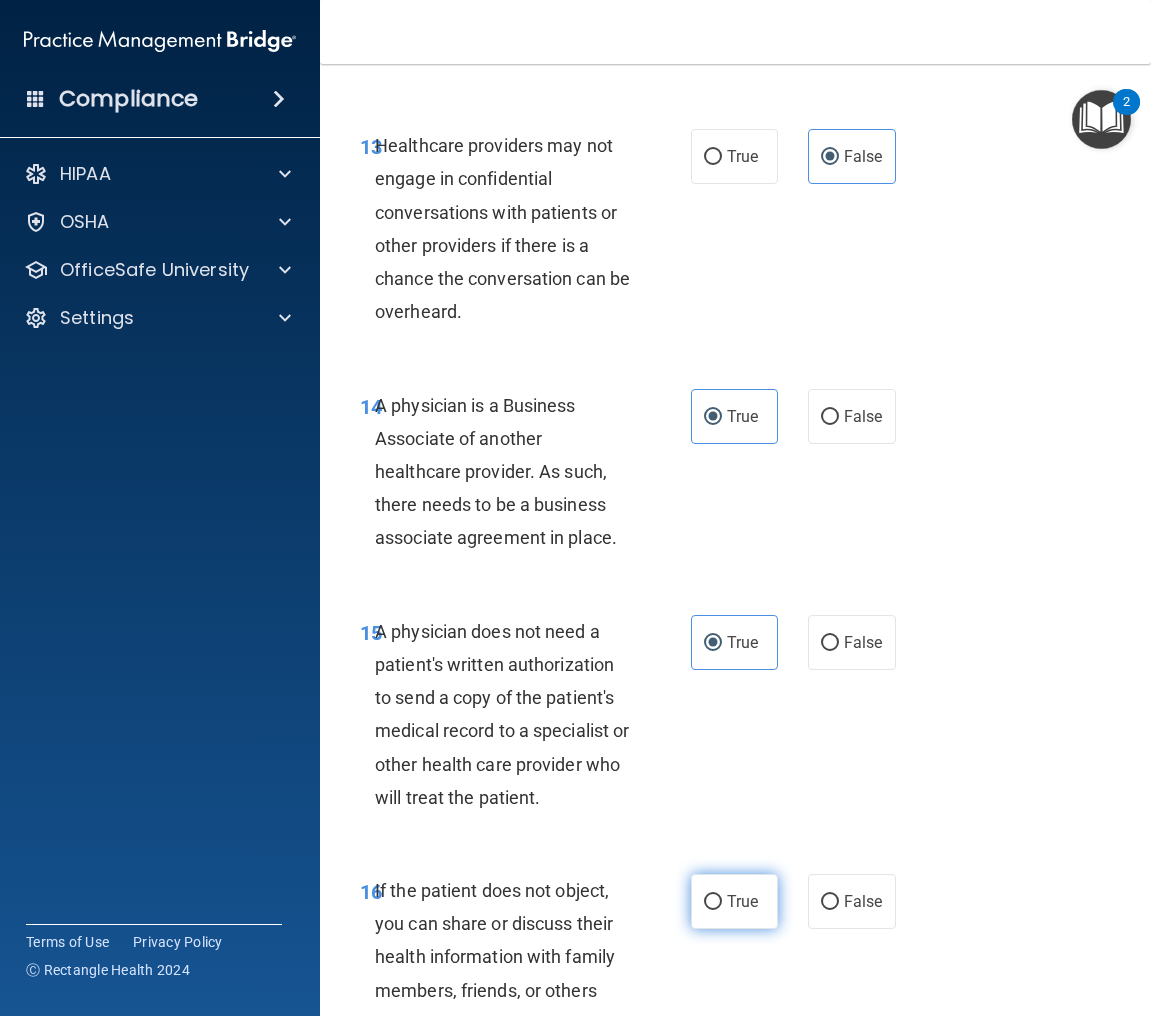 click on "True" at bounding box center (742, 901) 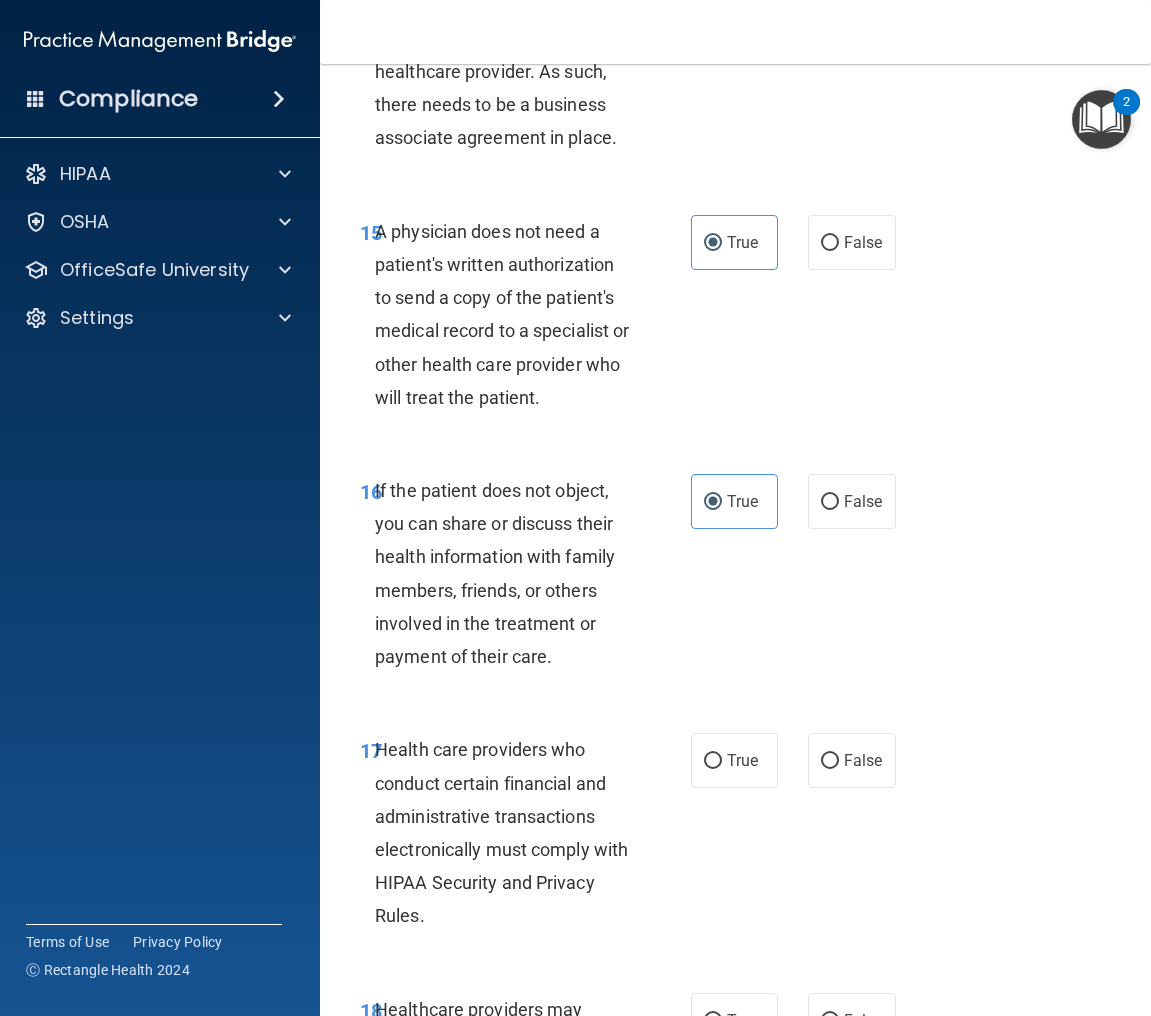 scroll, scrollTop: 3608, scrollLeft: 0, axis: vertical 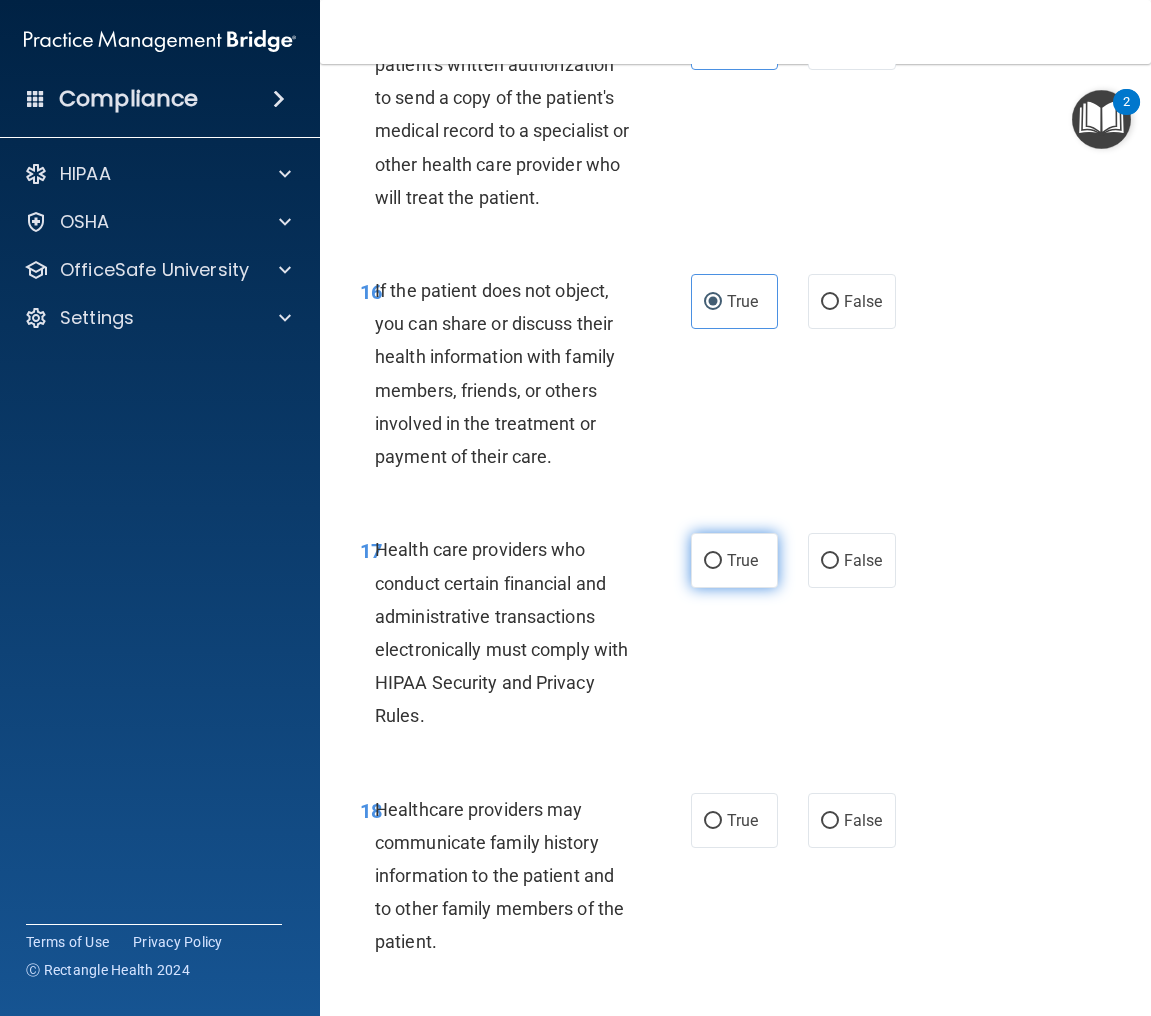 click on "True" at bounding box center [713, 561] 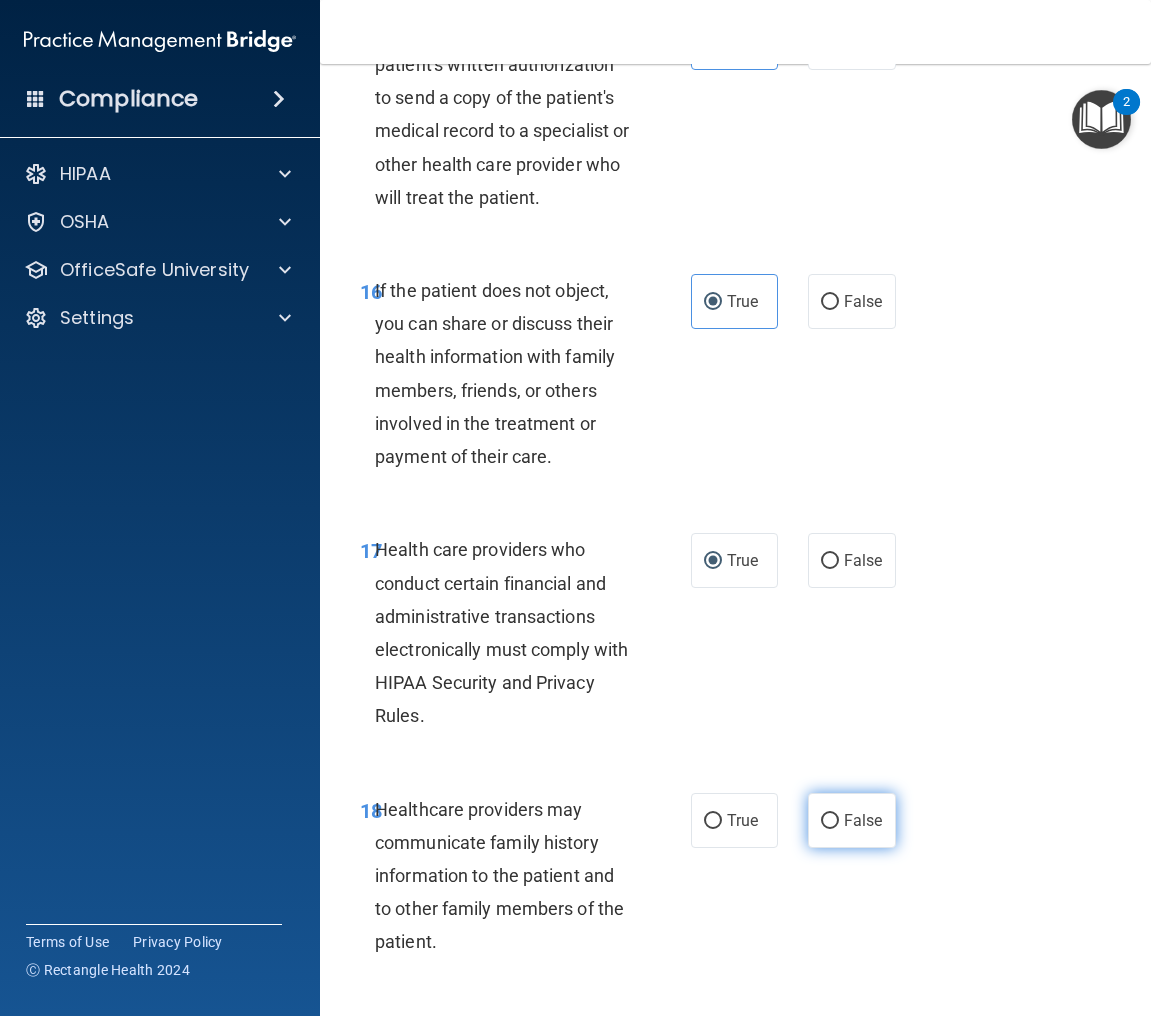 click on "False" at bounding box center (830, 821) 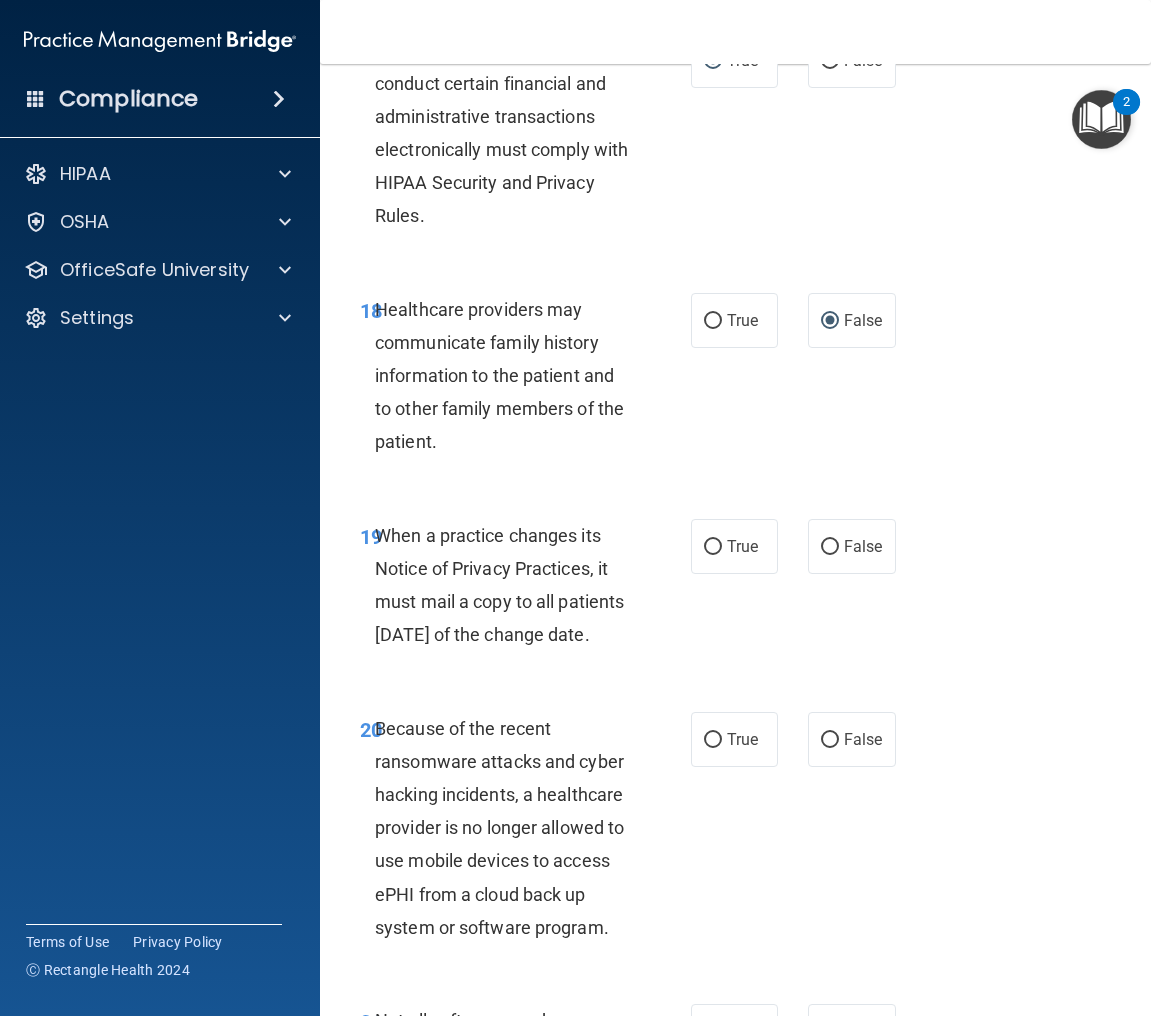 scroll, scrollTop: 4208, scrollLeft: 0, axis: vertical 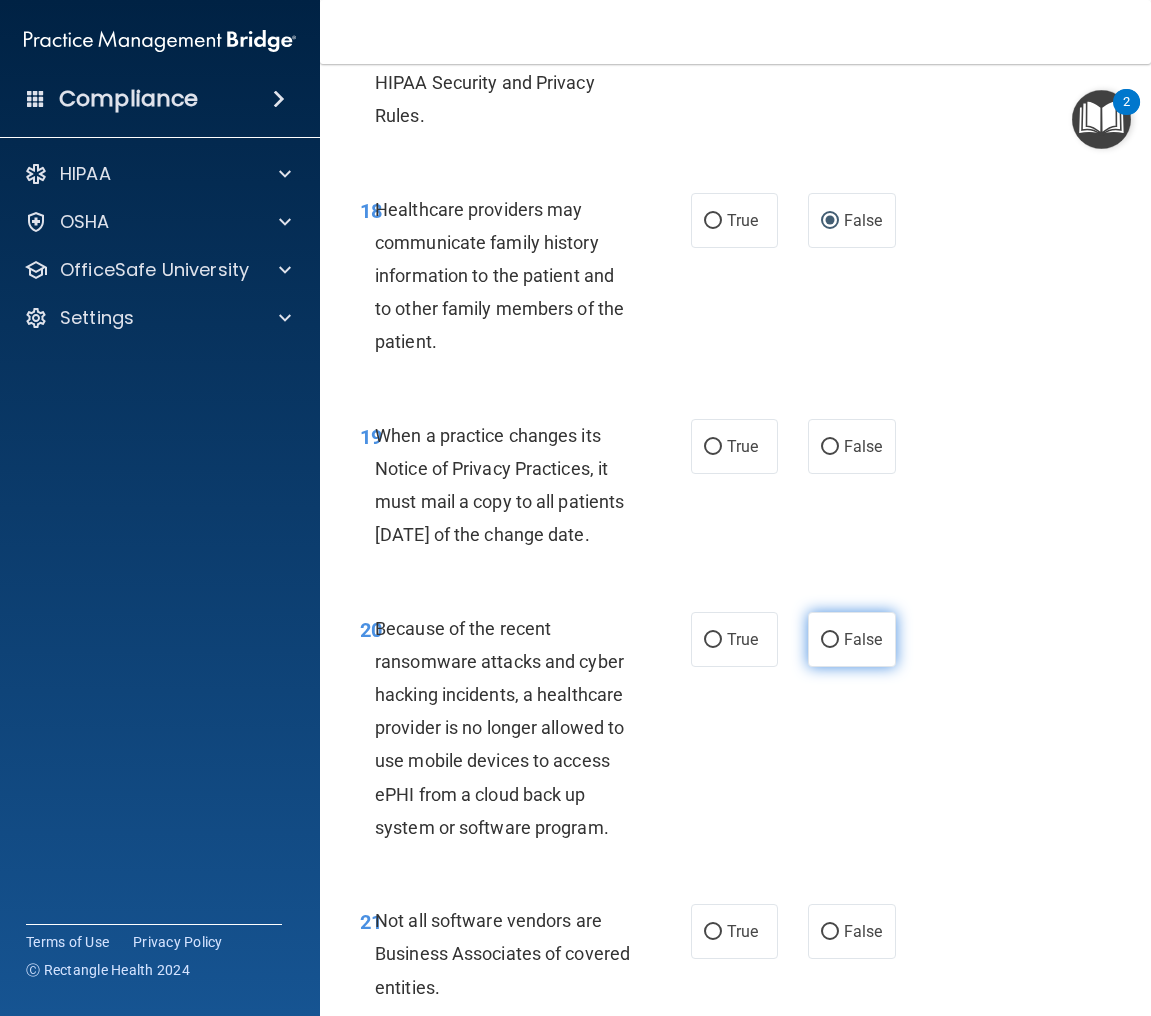 click on "False" at bounding box center [830, 640] 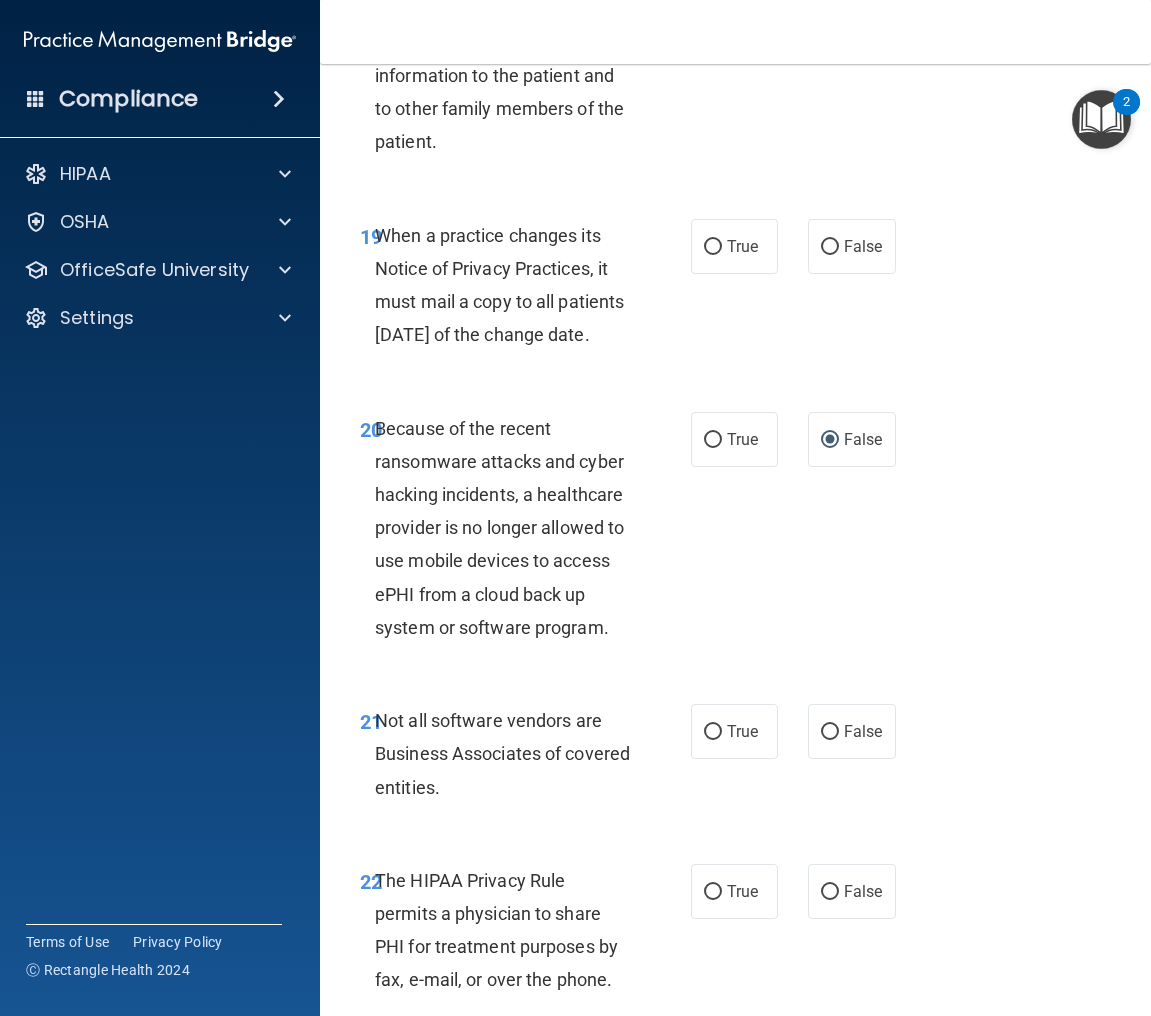 scroll, scrollTop: 4608, scrollLeft: 0, axis: vertical 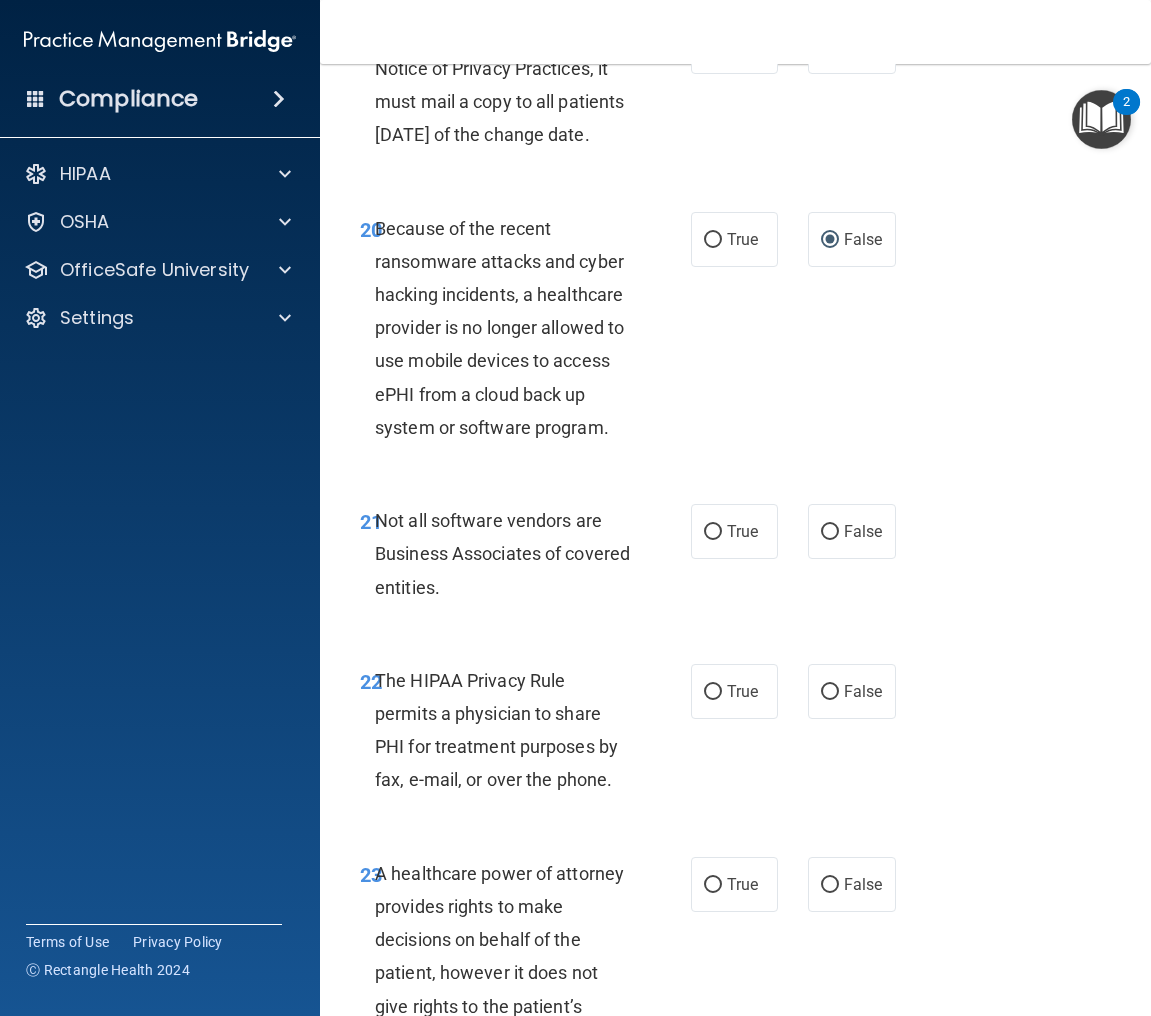 click on "21       Not all software vendors are Business Associates of covered entities.                 True           False" at bounding box center [735, 559] 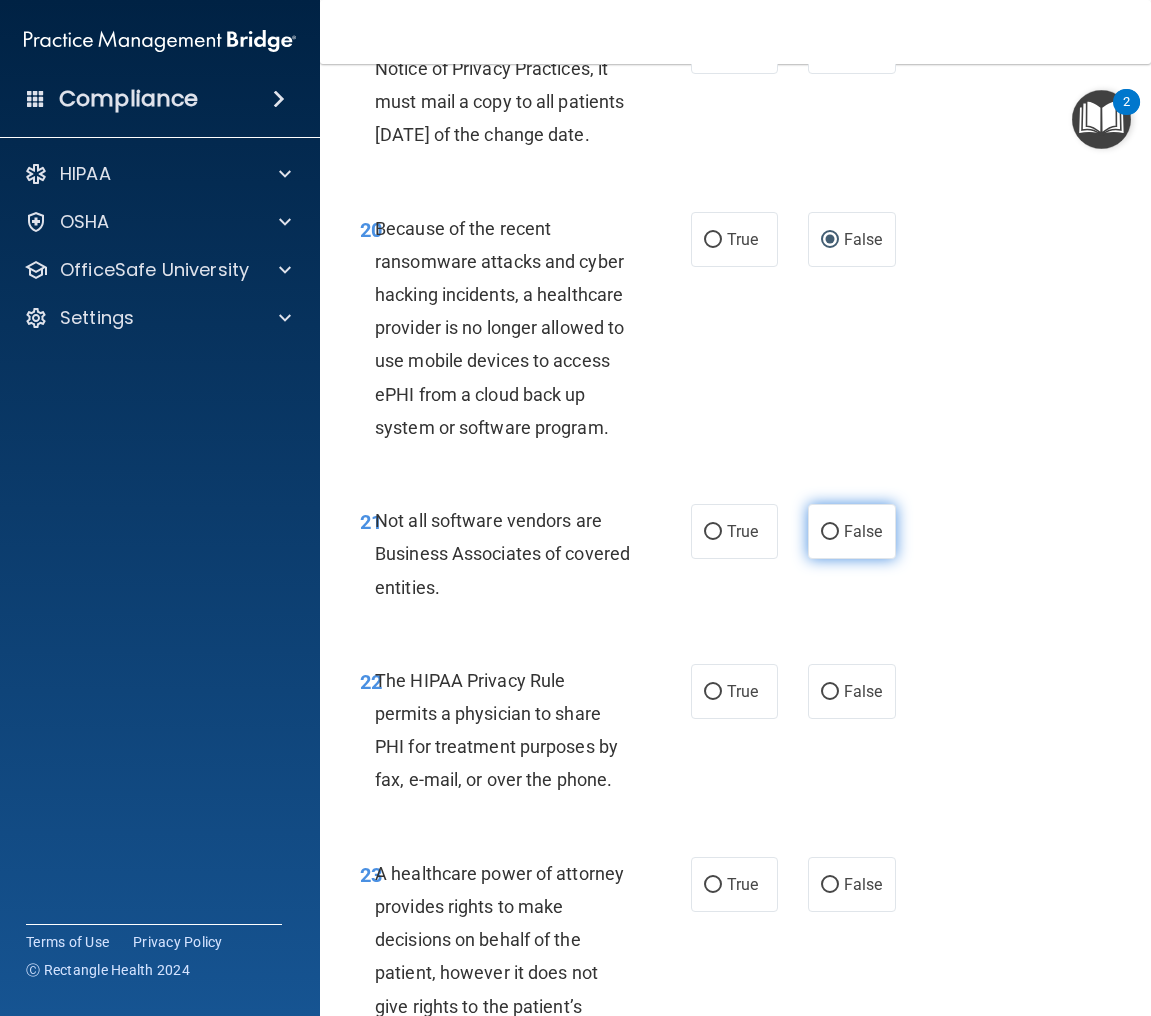 click on "False" at bounding box center (852, 531) 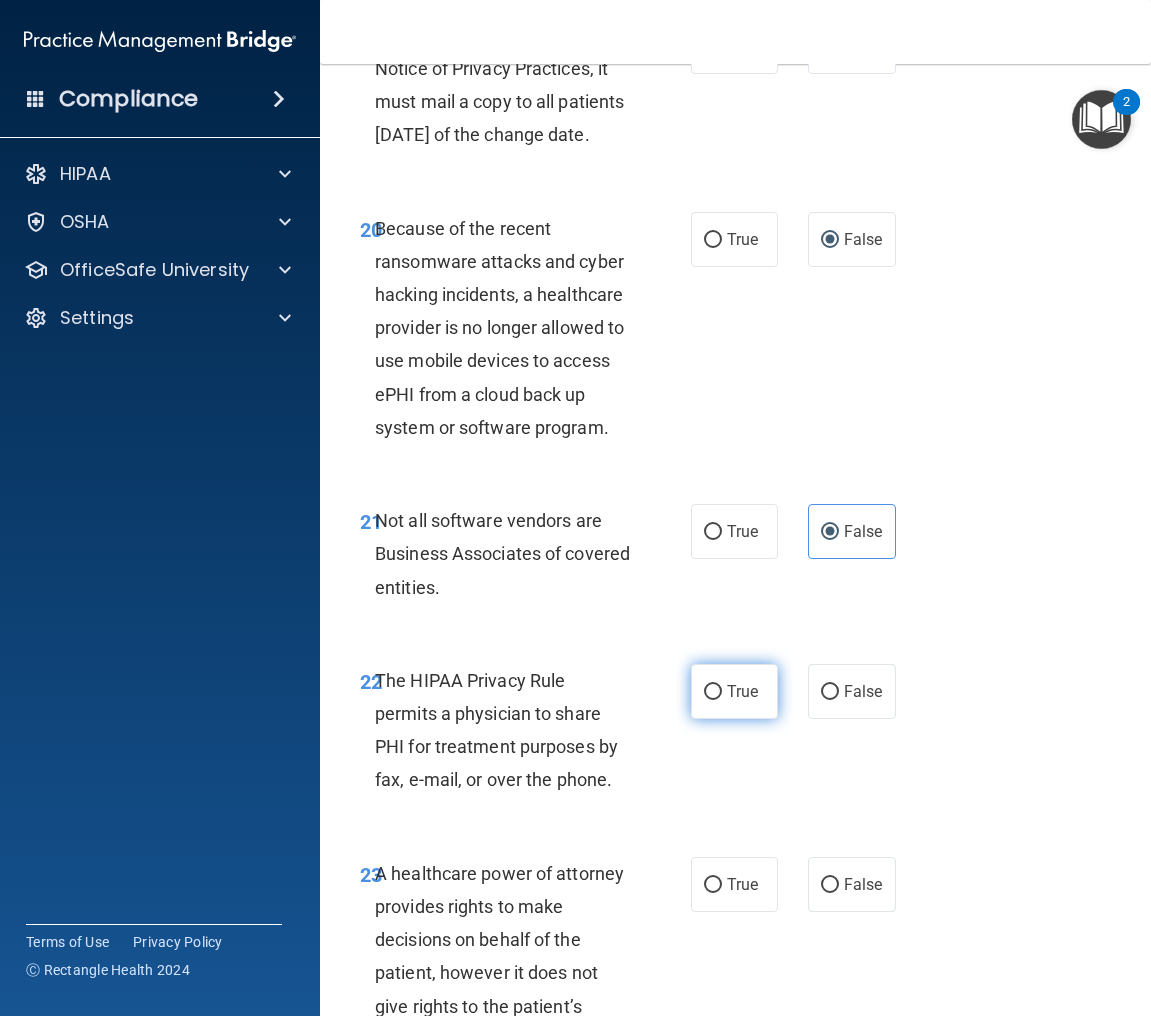 click on "True" at bounding box center [742, 691] 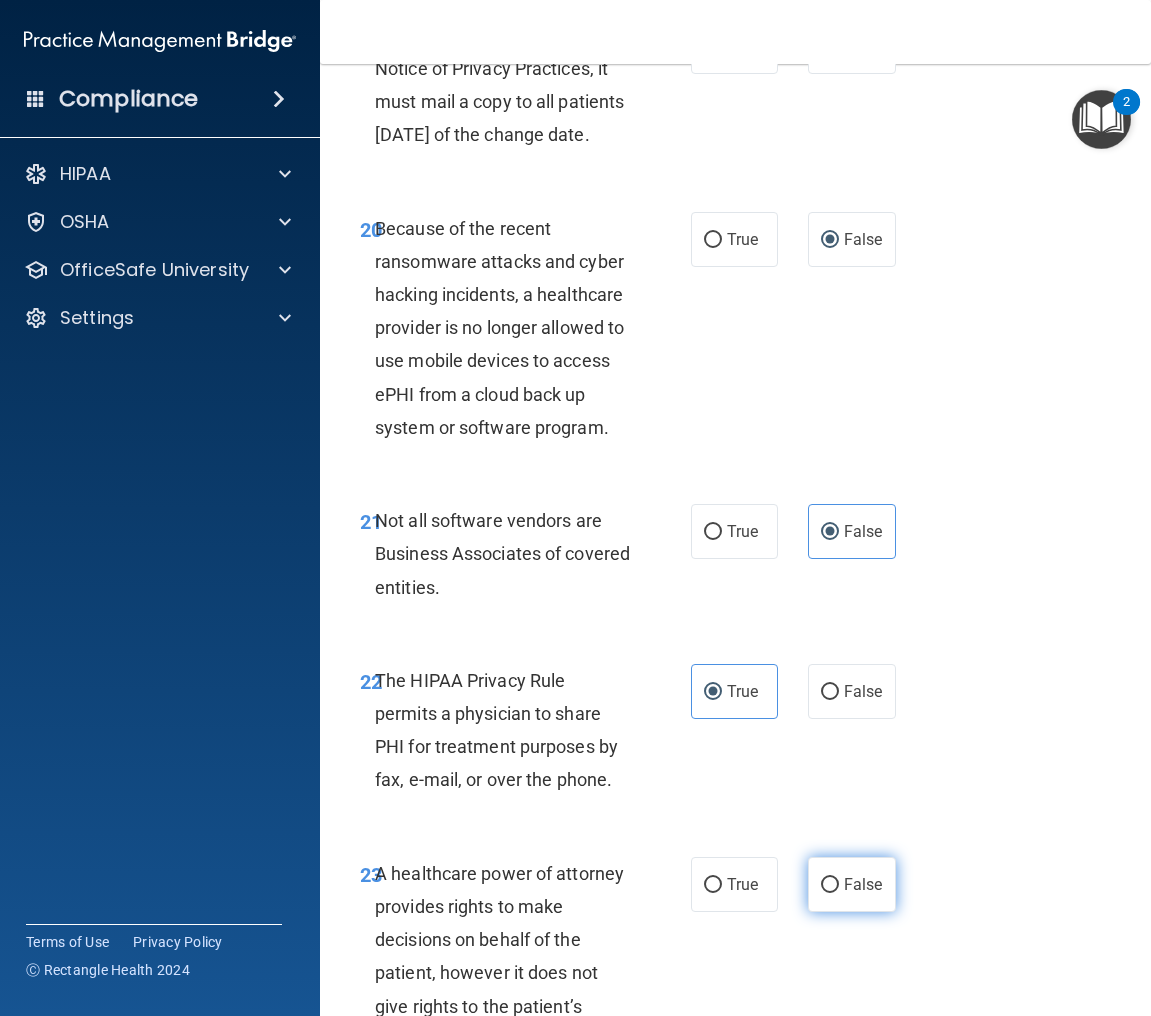 click on "False" at bounding box center [852, 884] 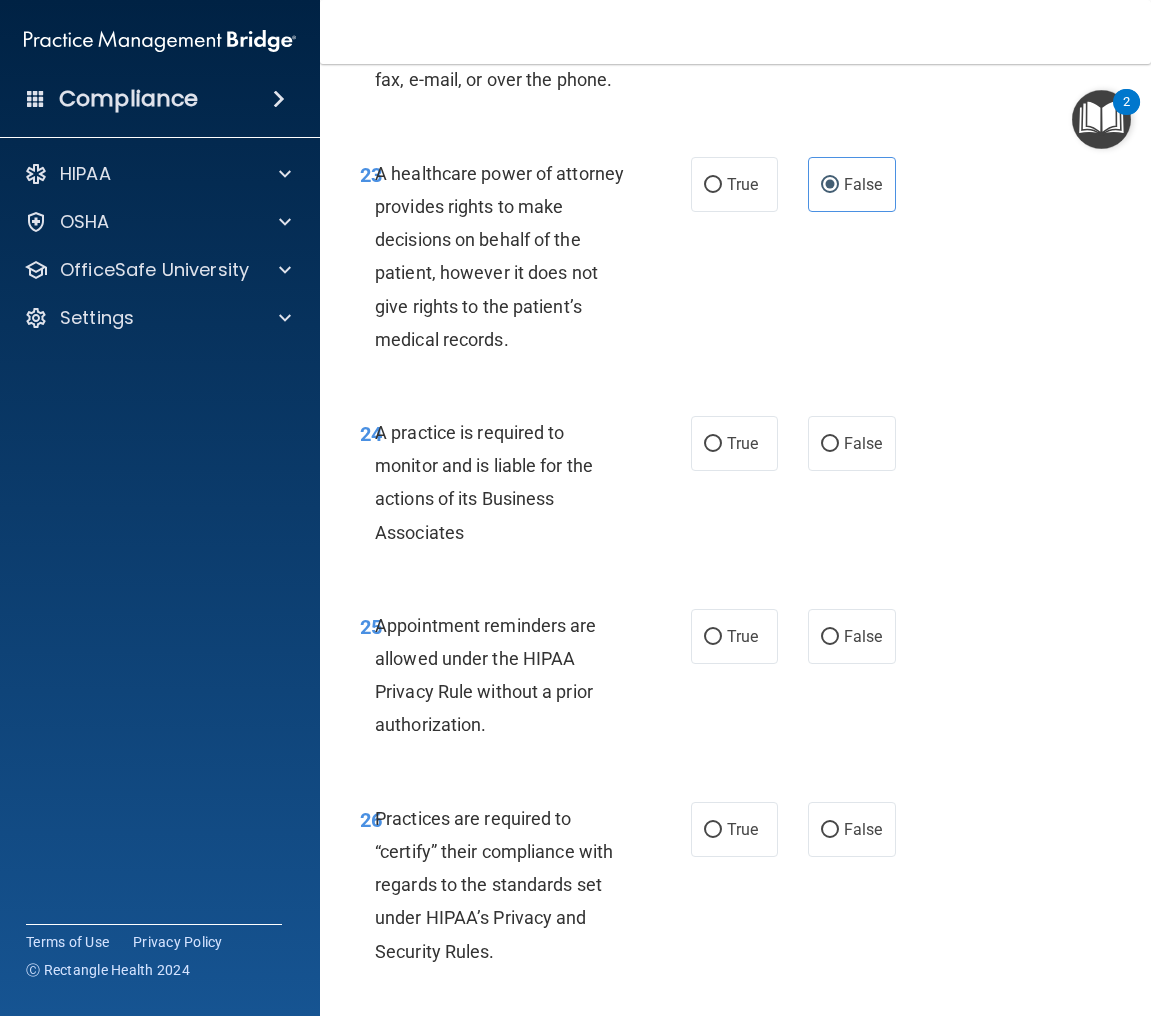 scroll, scrollTop: 5408, scrollLeft: 0, axis: vertical 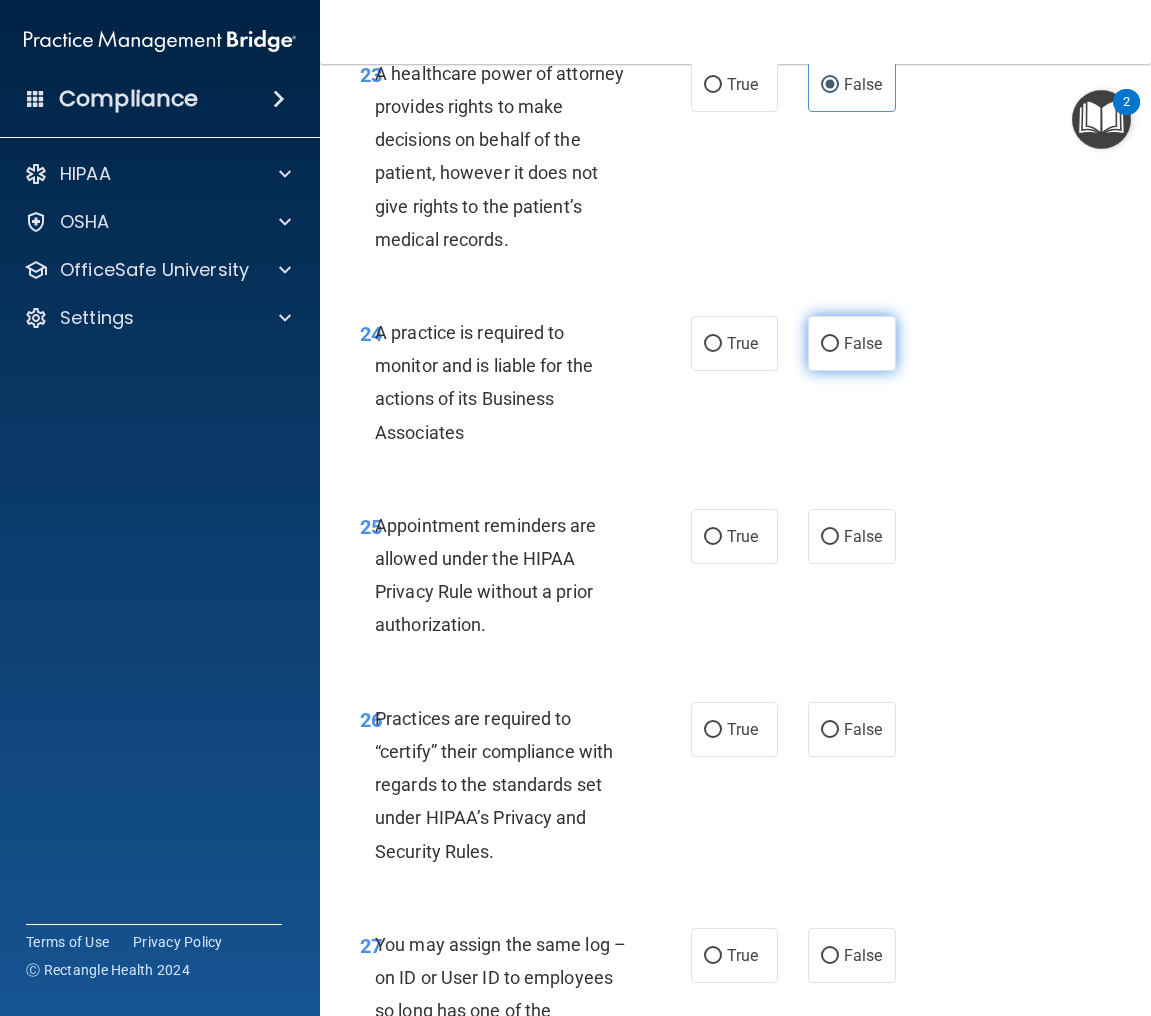 click on "False" at bounding box center [863, 343] 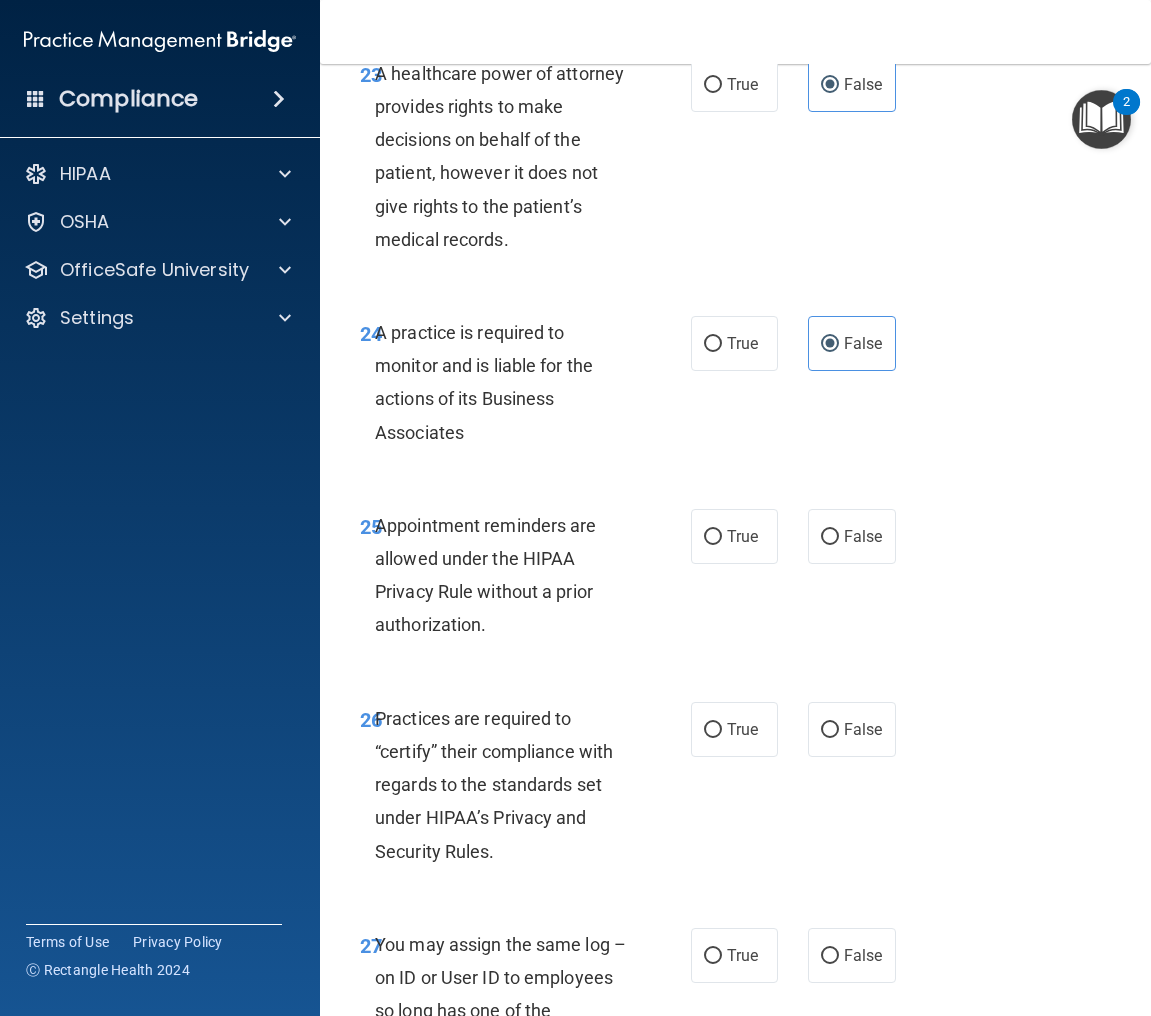 drag, startPoint x: 732, startPoint y: 608, endPoint x: 728, endPoint y: 697, distance: 89.08984 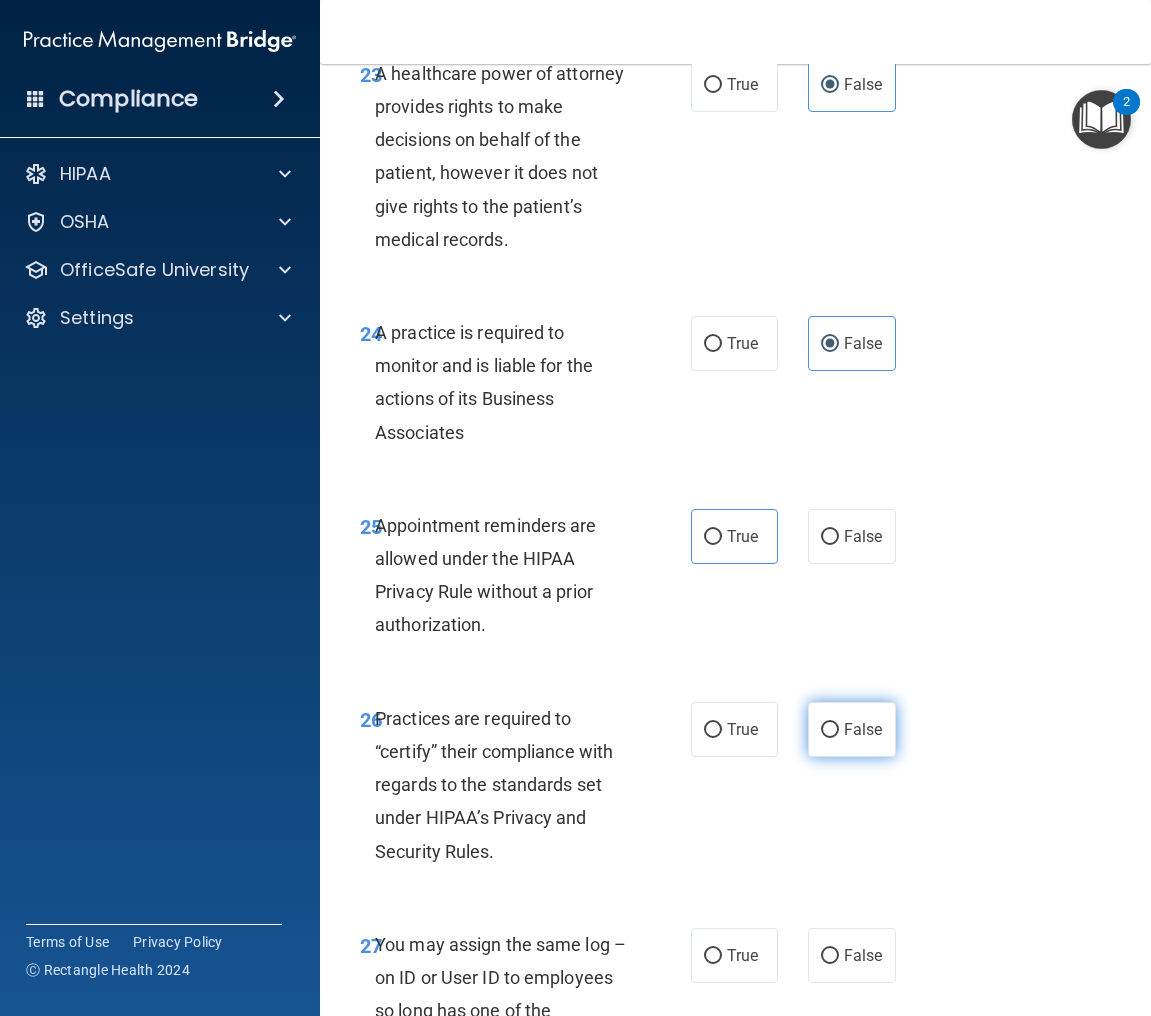 click on "False" at bounding box center [863, 729] 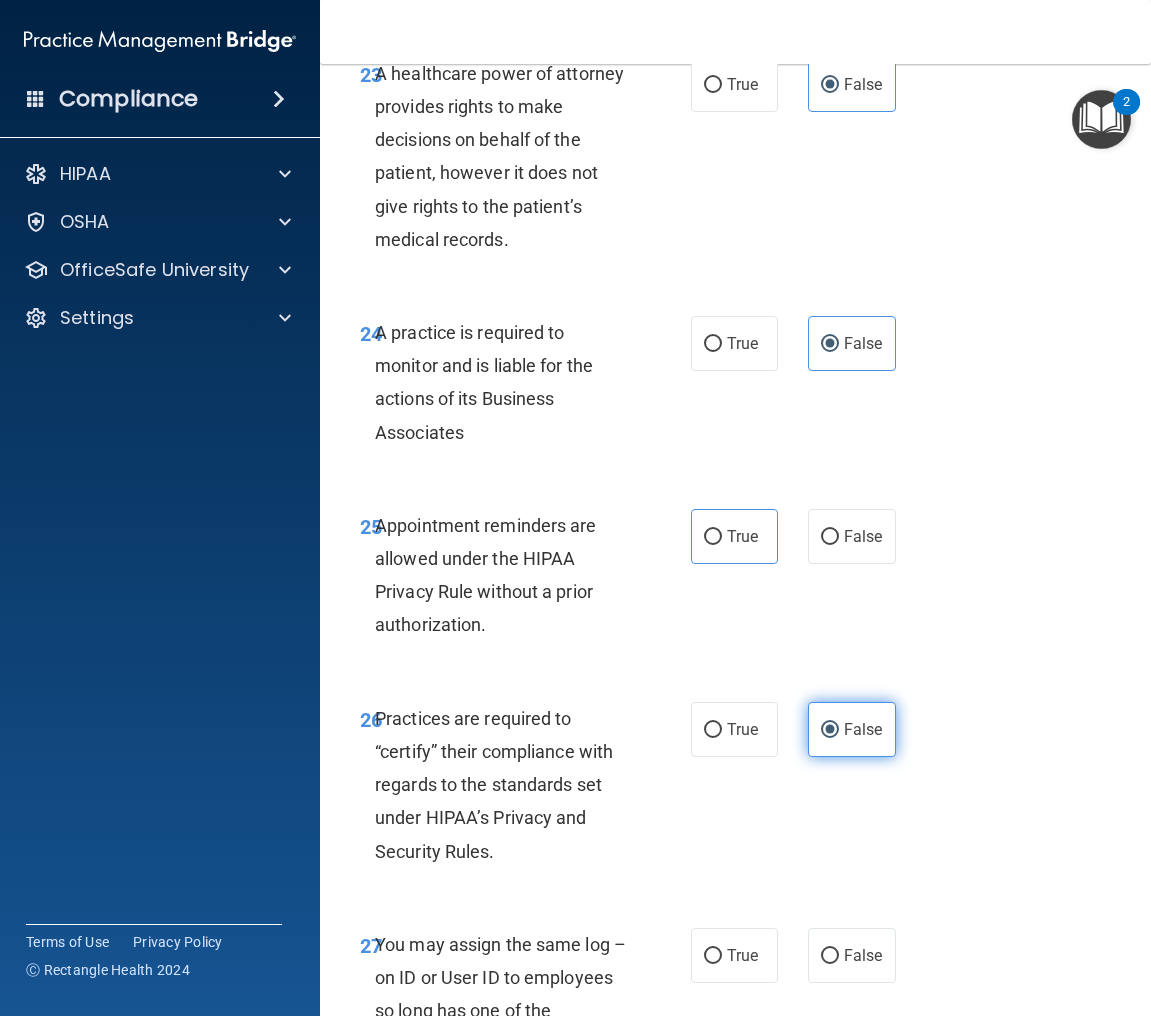 scroll, scrollTop: 5908, scrollLeft: 0, axis: vertical 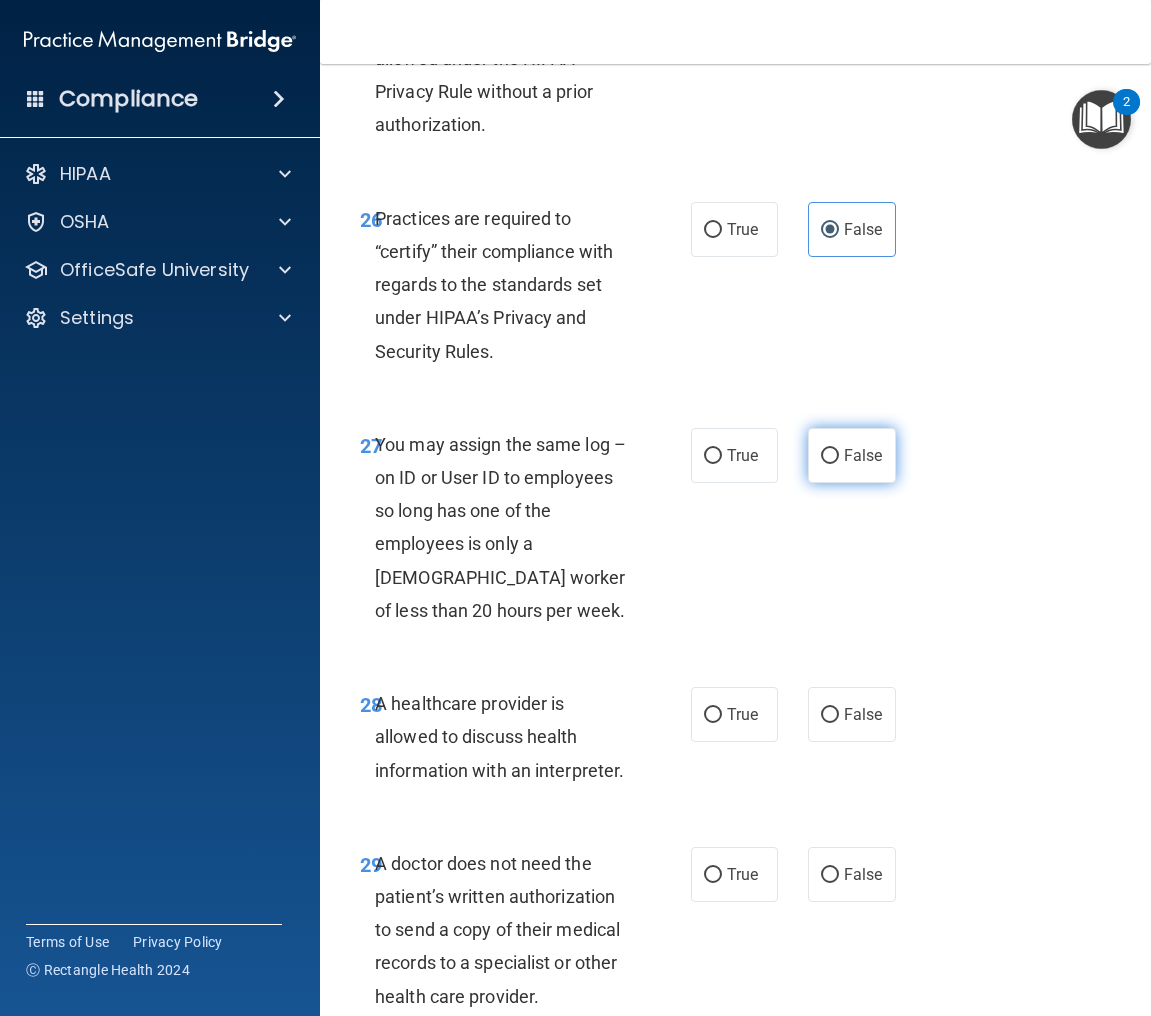 click on "False" at bounding box center [852, 455] 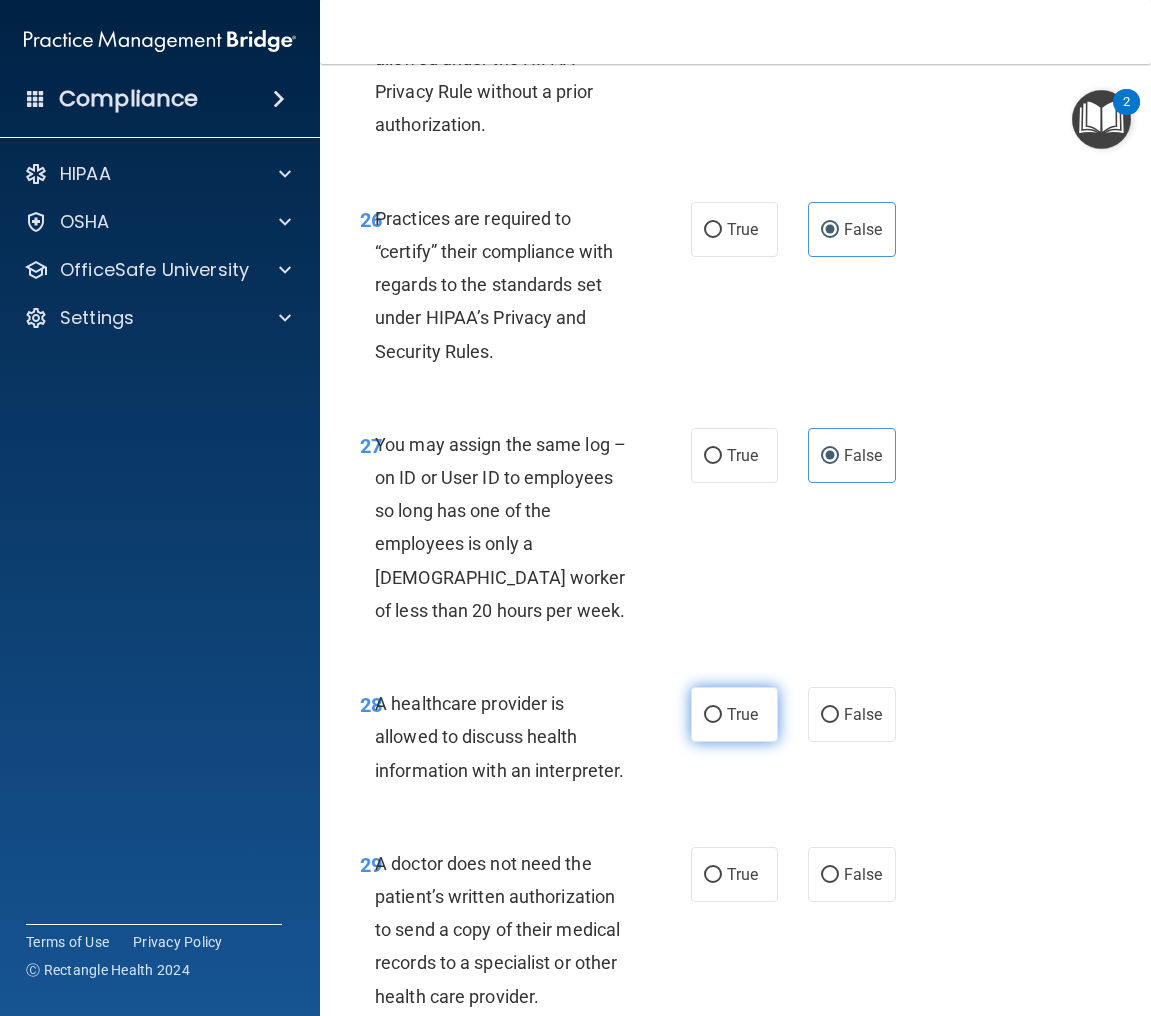 drag, startPoint x: 705, startPoint y: 812, endPoint x: 708, endPoint y: 791, distance: 21.213203 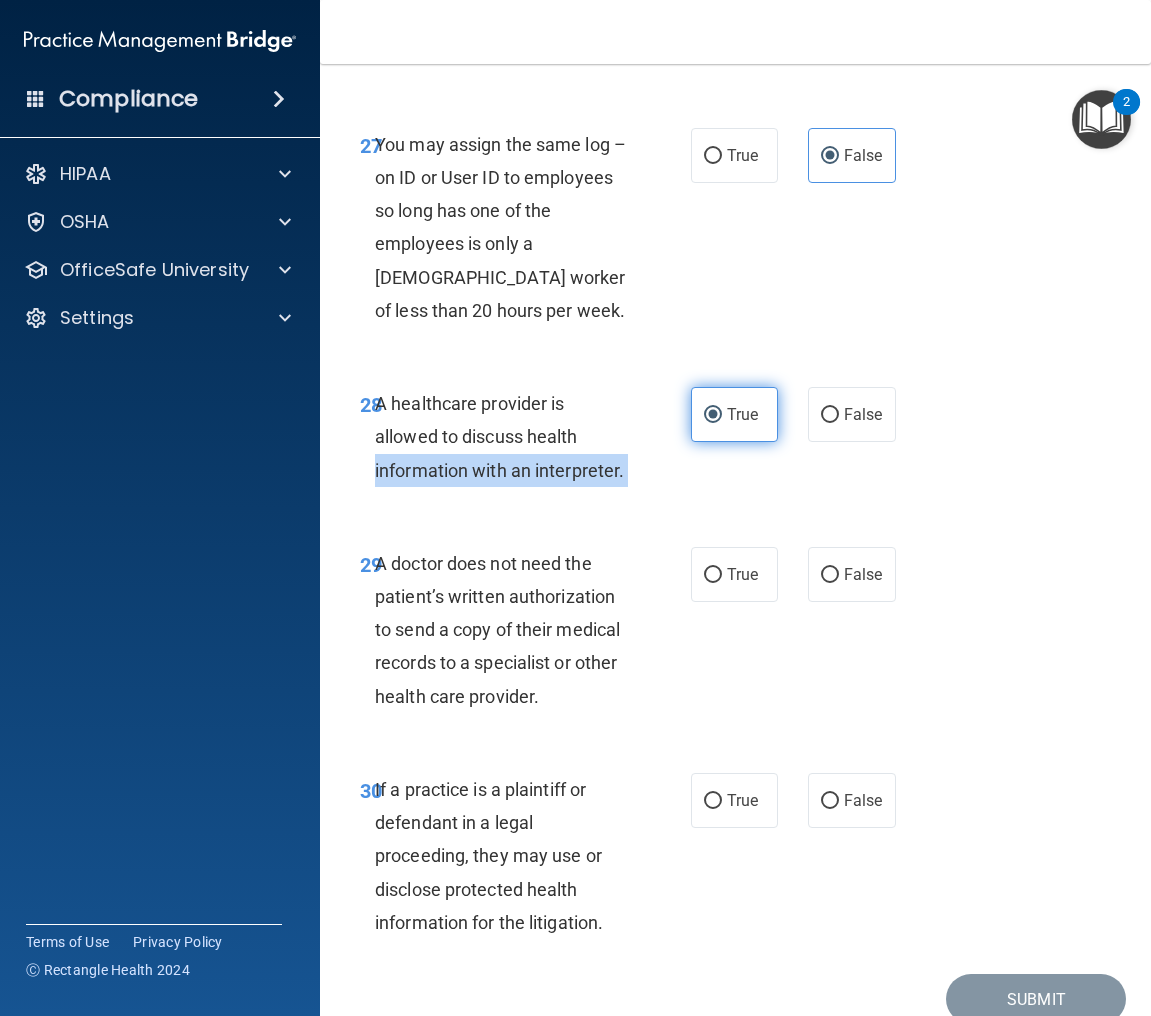 scroll, scrollTop: 6308, scrollLeft: 0, axis: vertical 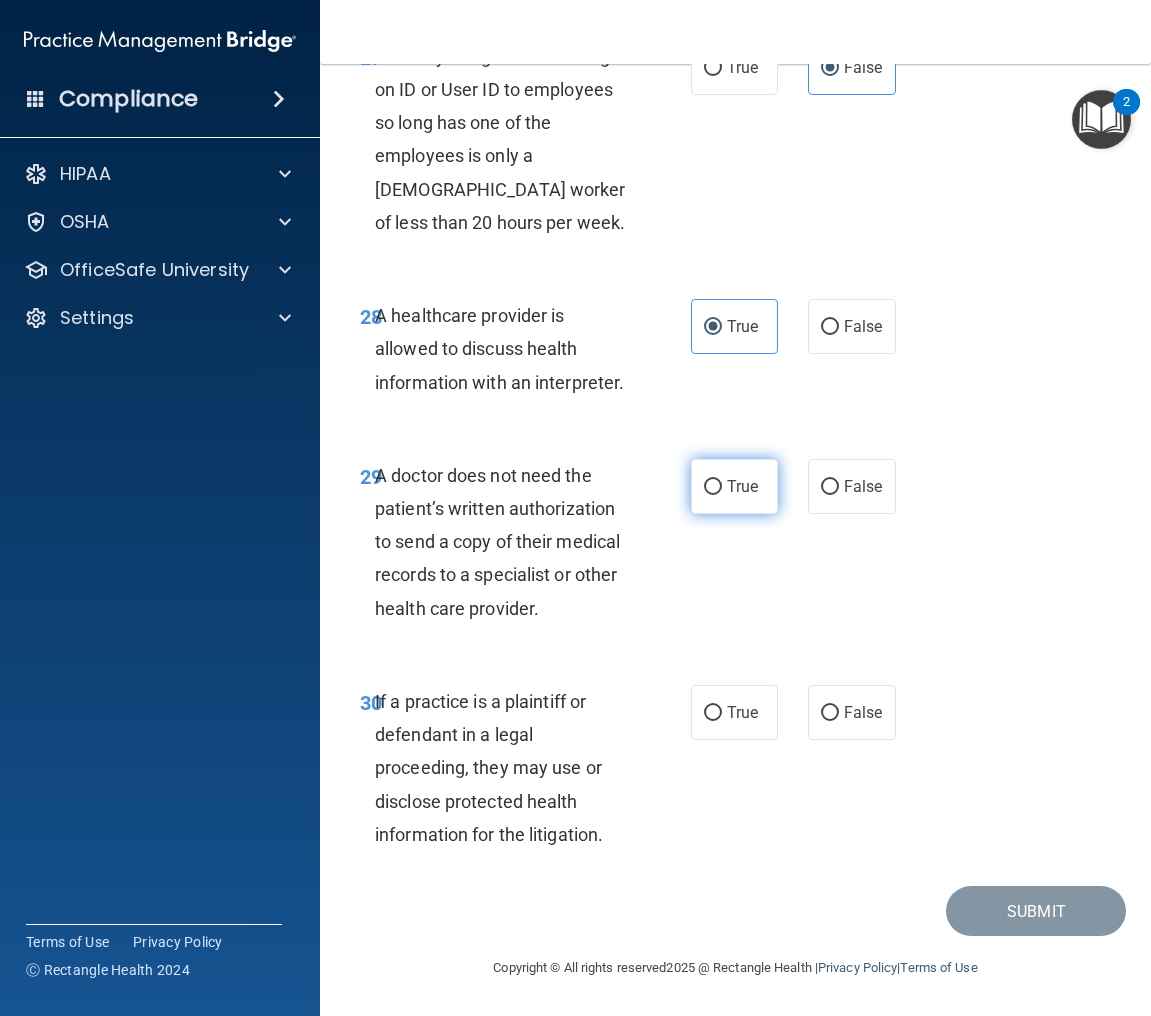 click on "True" at bounding box center [742, 486] 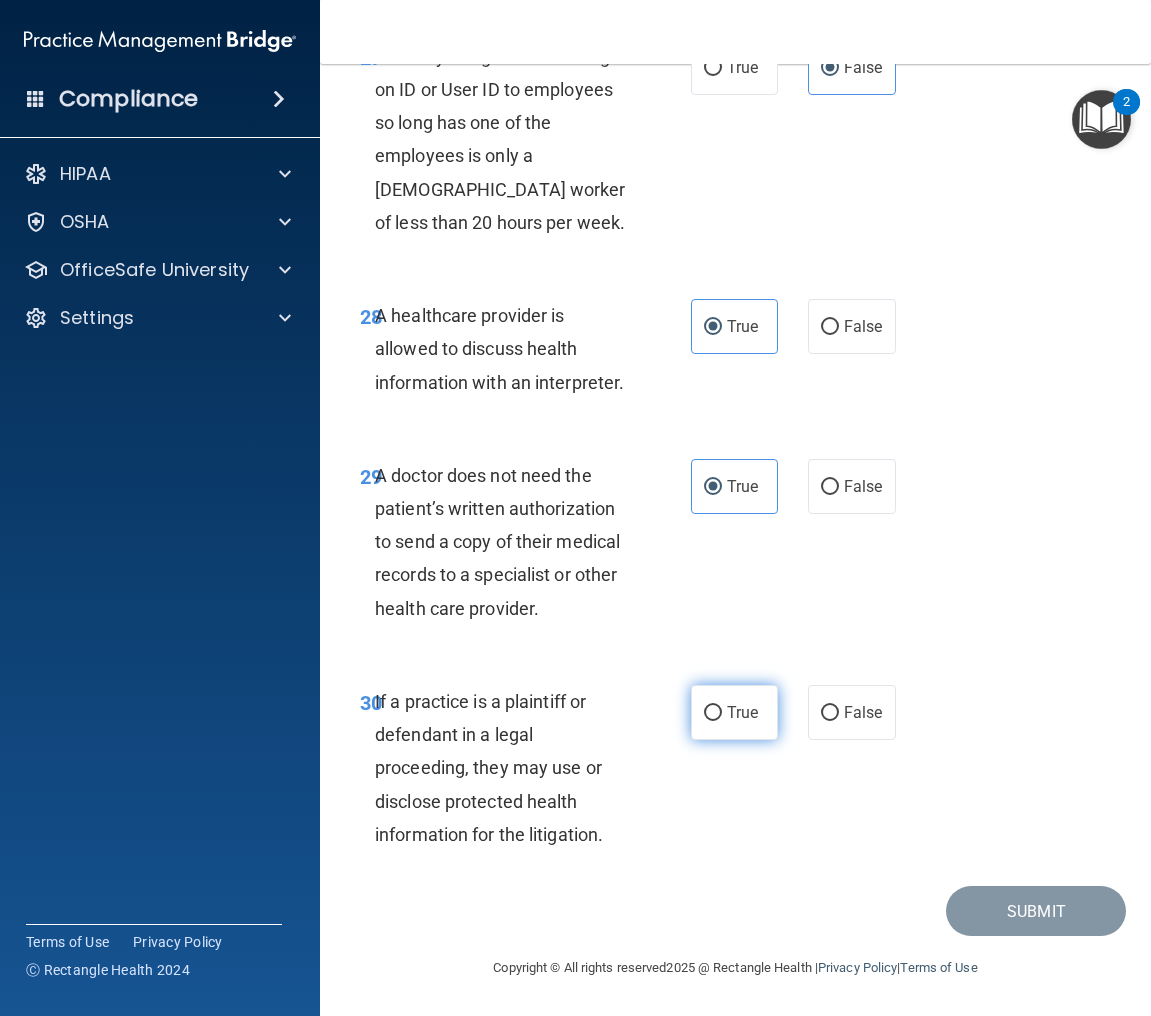 click on "True" at bounding box center (735, 712) 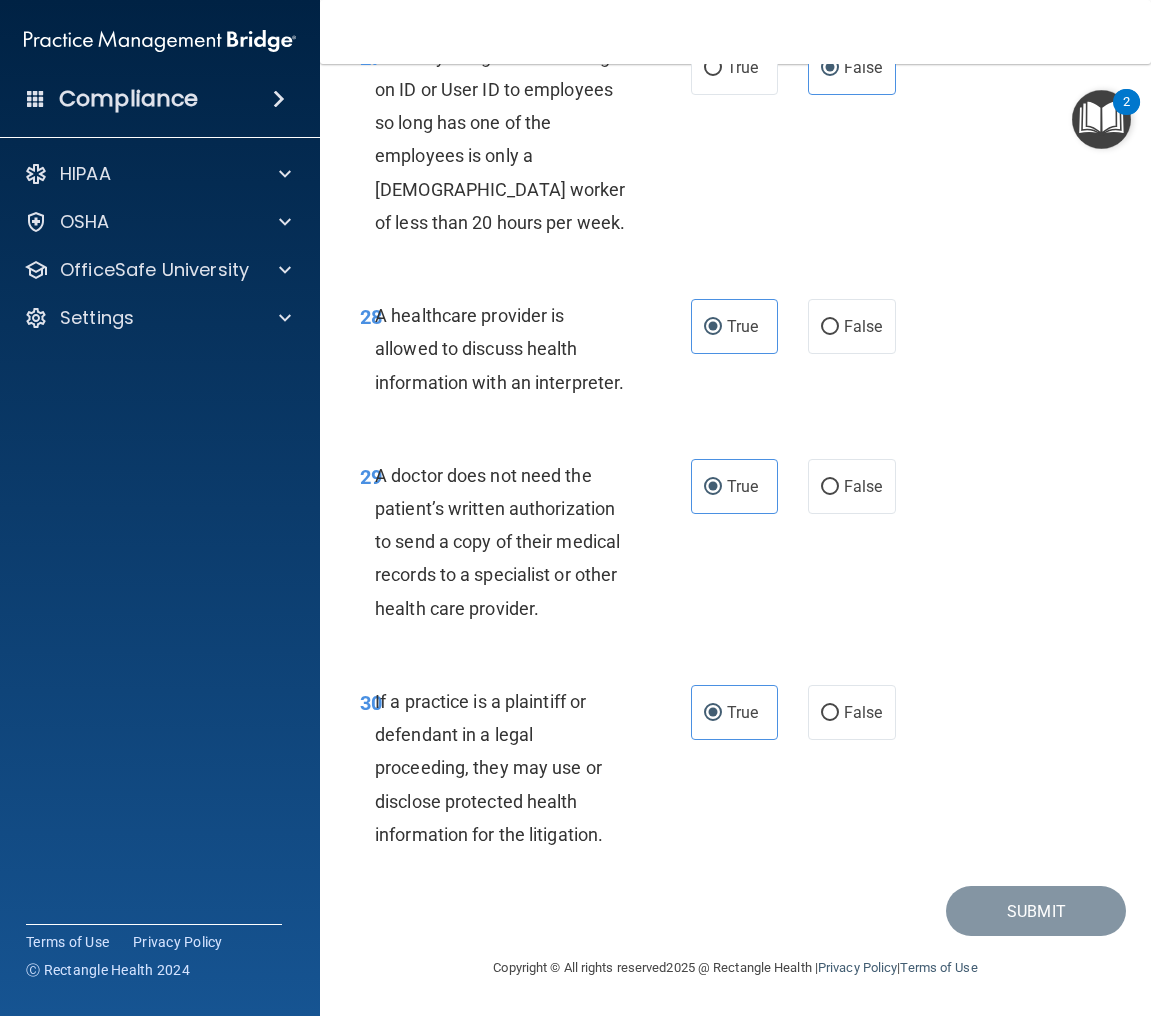 scroll, scrollTop: 6363, scrollLeft: 0, axis: vertical 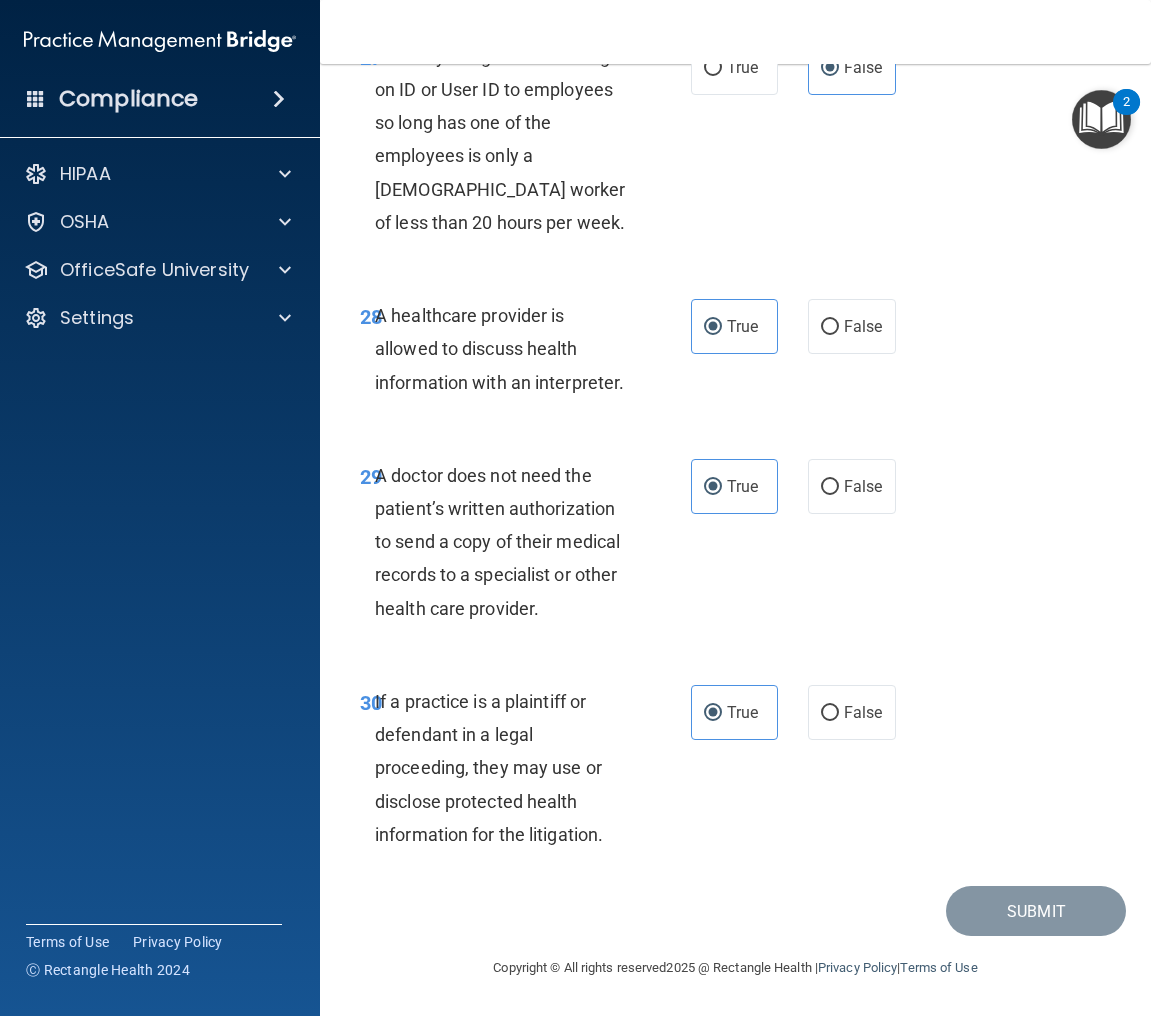 click on "30       If a practice is a plaintiff or defendant in a legal proceeding, they may use or disclose protected health information for the litigation.                 True           False" at bounding box center (735, 773) 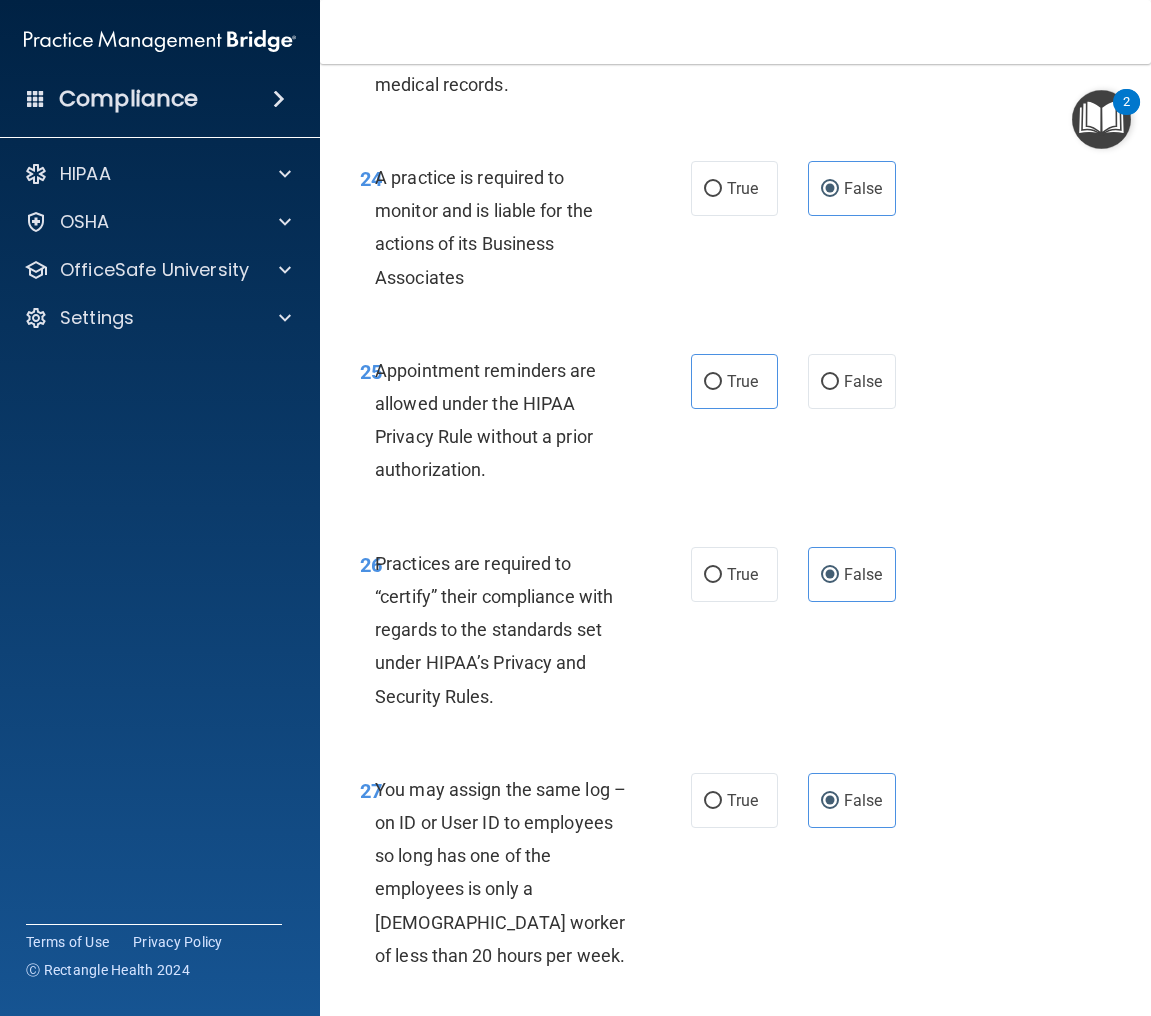 scroll, scrollTop: 5463, scrollLeft: 0, axis: vertical 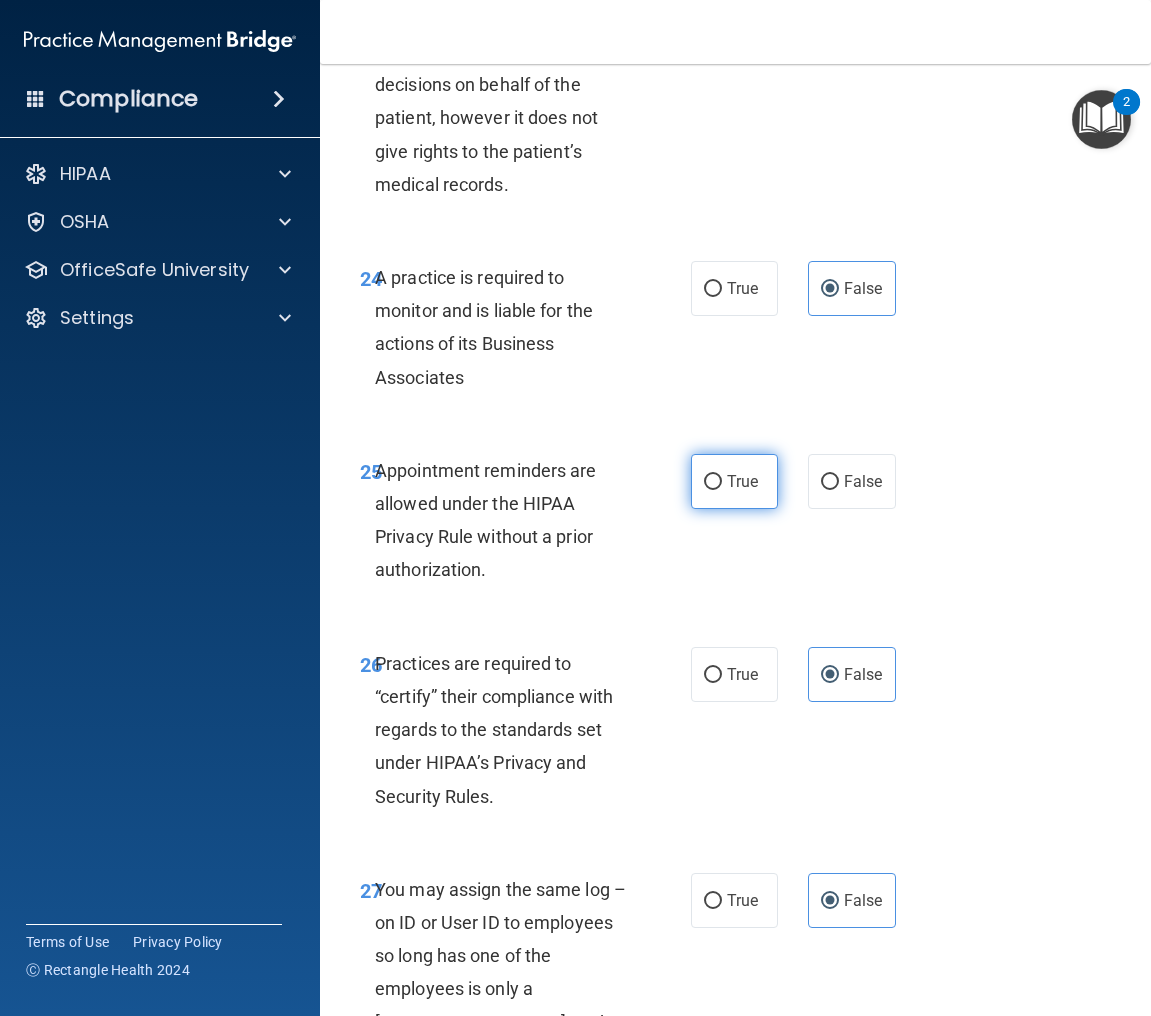 click on "True" at bounding box center (742, 481) 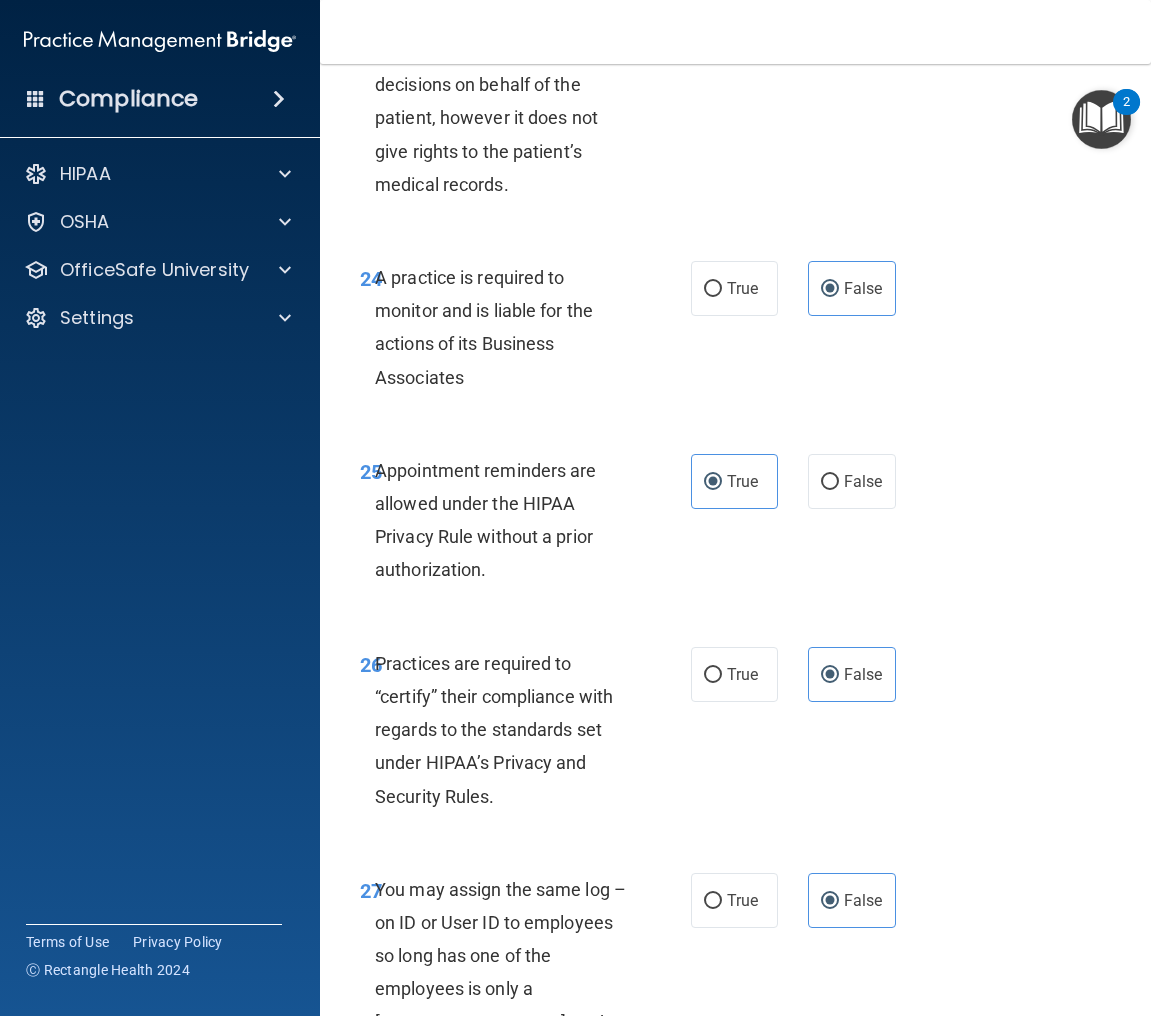 click on "25       Appointment reminders are allowed under the HIPAA Privacy Rule without a prior authorization.                 True           False" at bounding box center (735, 525) 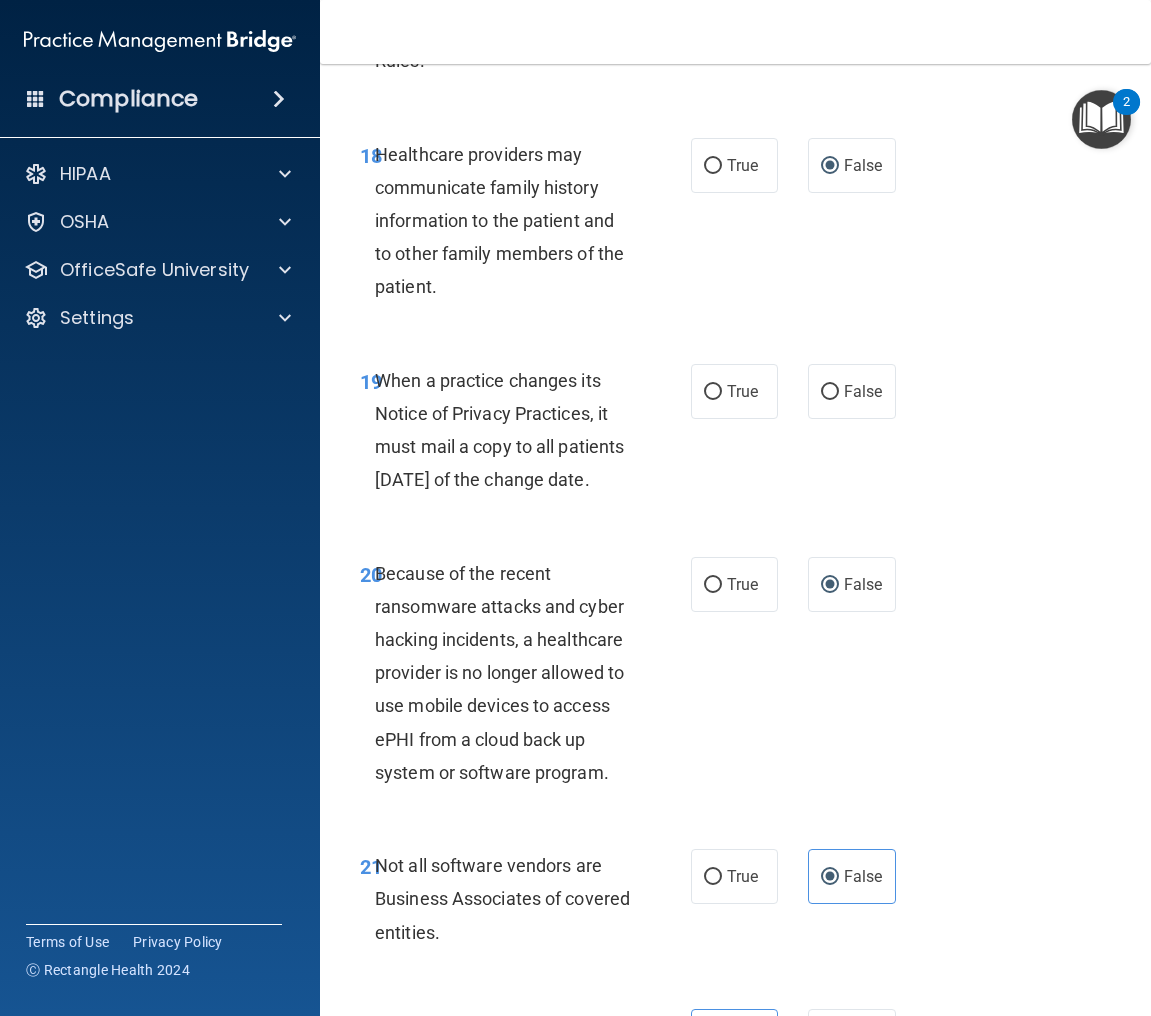 scroll, scrollTop: 4163, scrollLeft: 0, axis: vertical 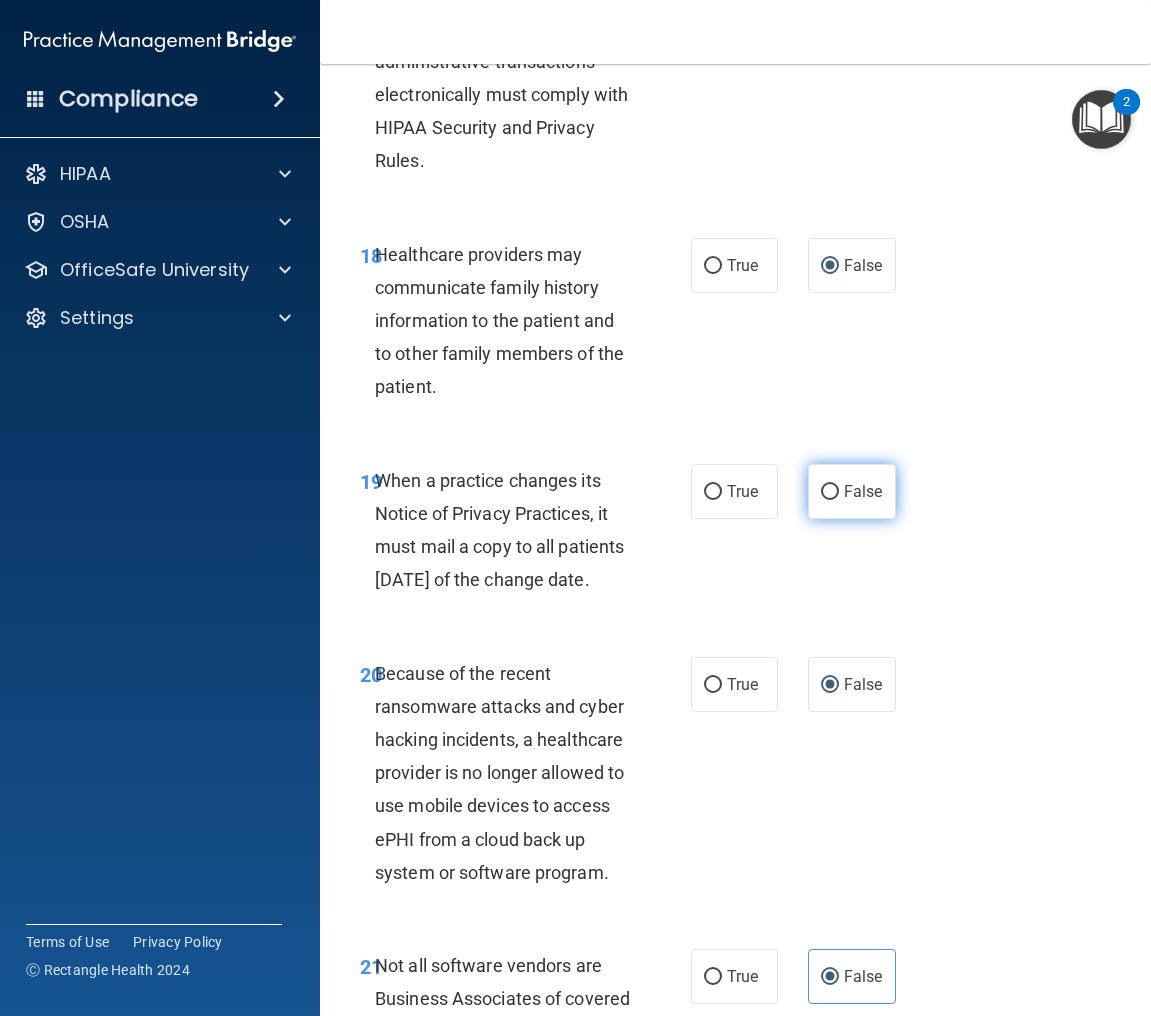 click on "False" at bounding box center (852, 491) 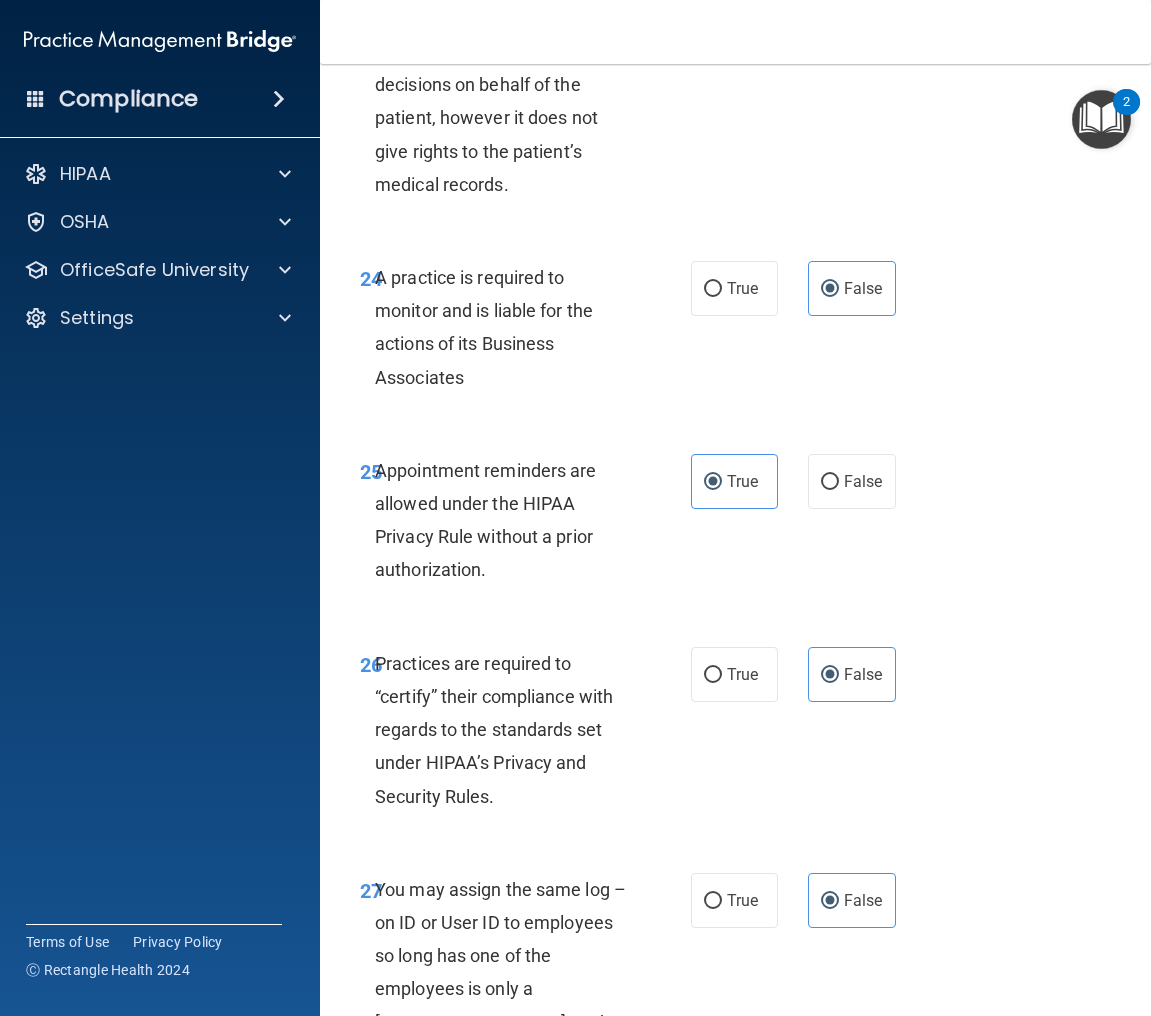 scroll, scrollTop: 6363, scrollLeft: 0, axis: vertical 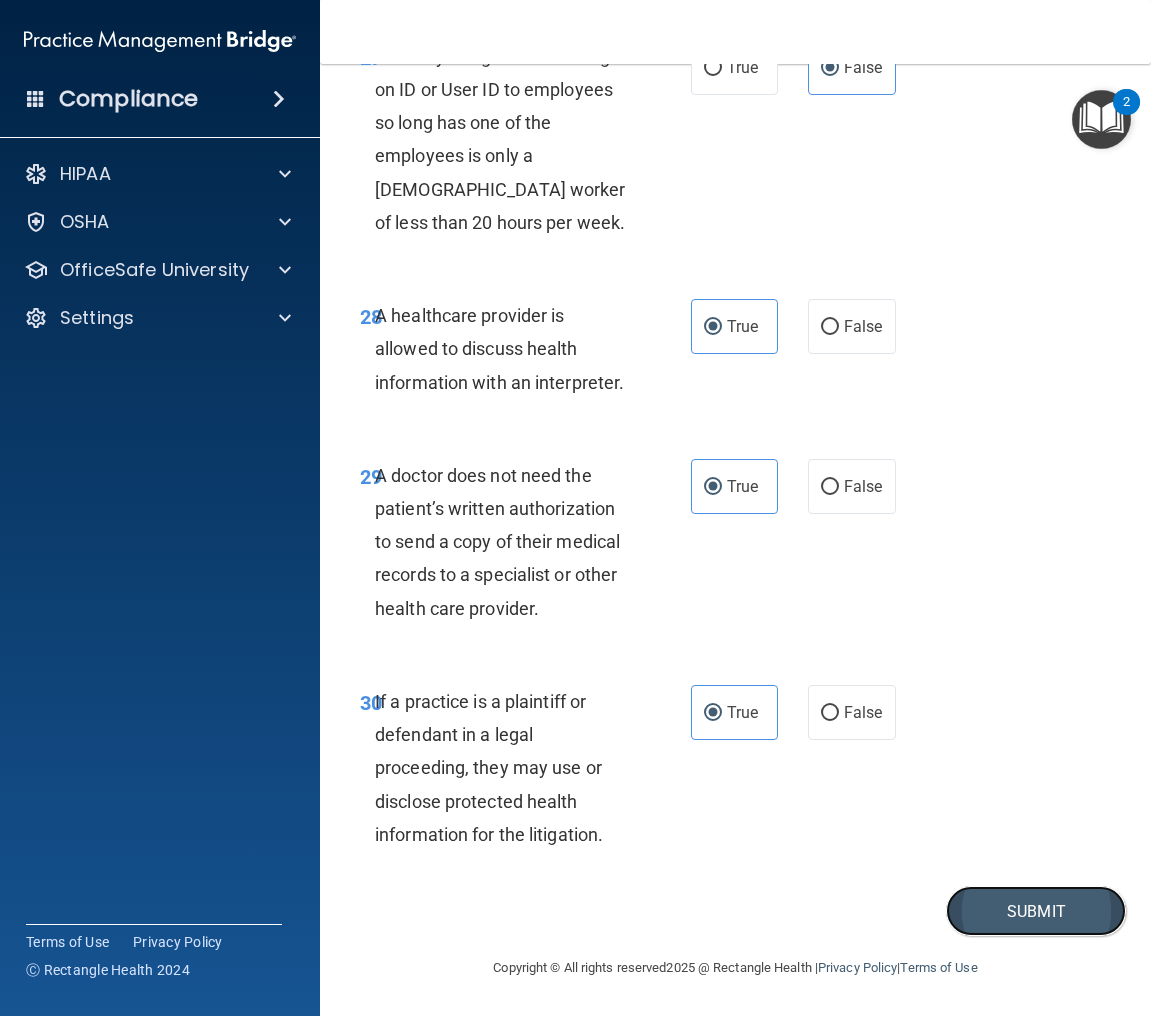 click on "Submit" at bounding box center [1036, 911] 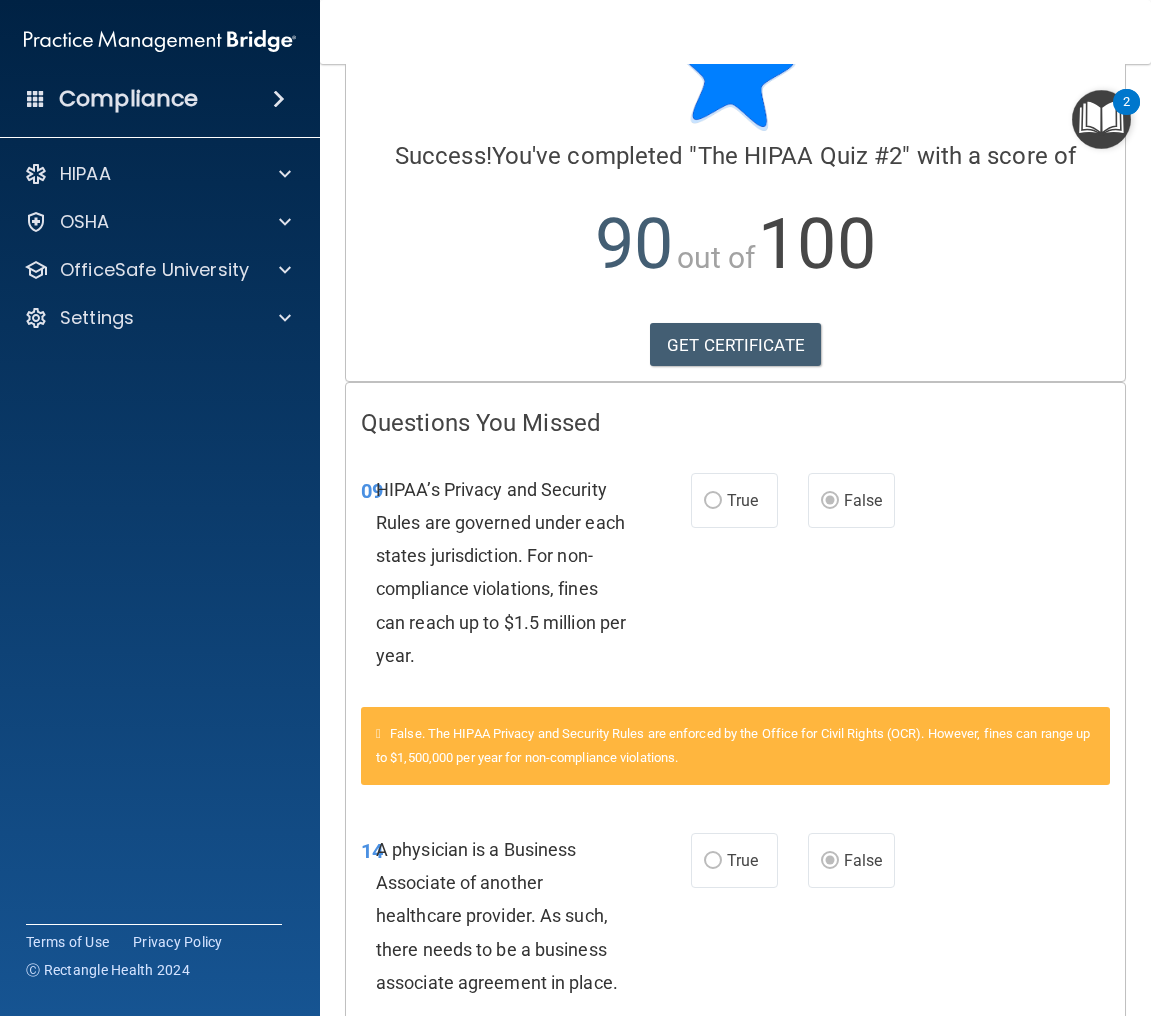 scroll, scrollTop: 0, scrollLeft: 0, axis: both 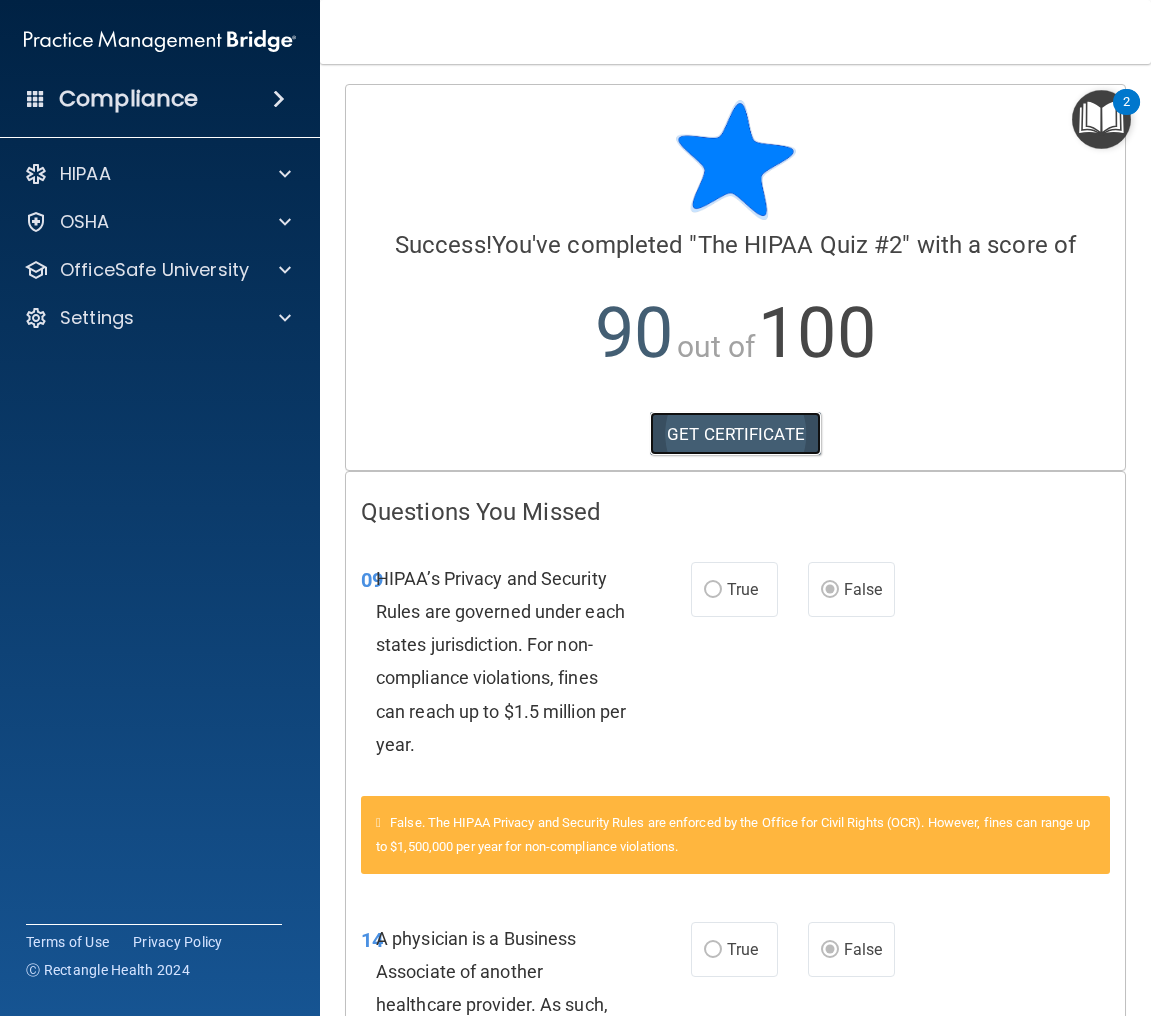 click on "GET CERTIFICATE" at bounding box center (735, 434) 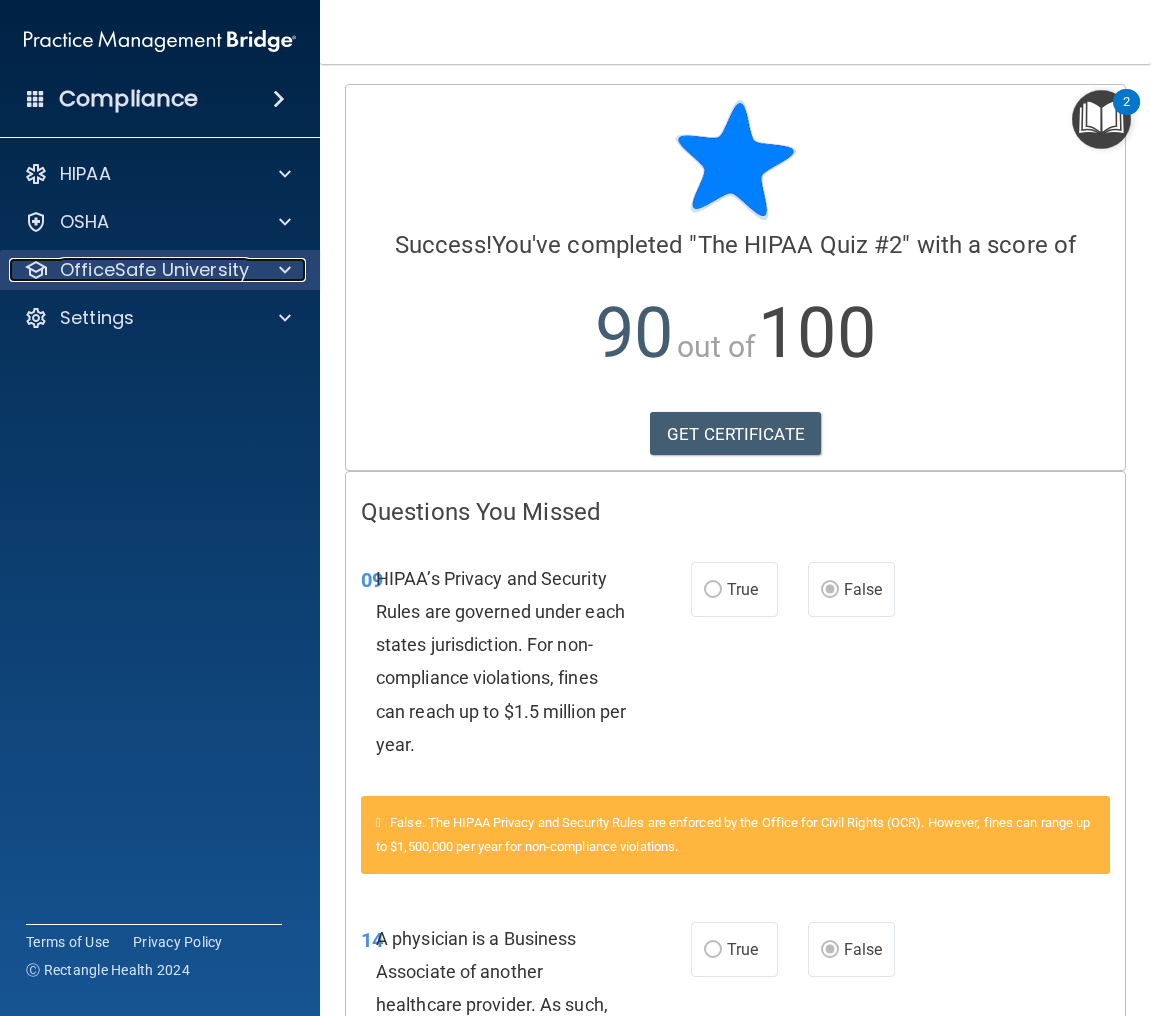 click on "OfficeSafe University" at bounding box center [154, 270] 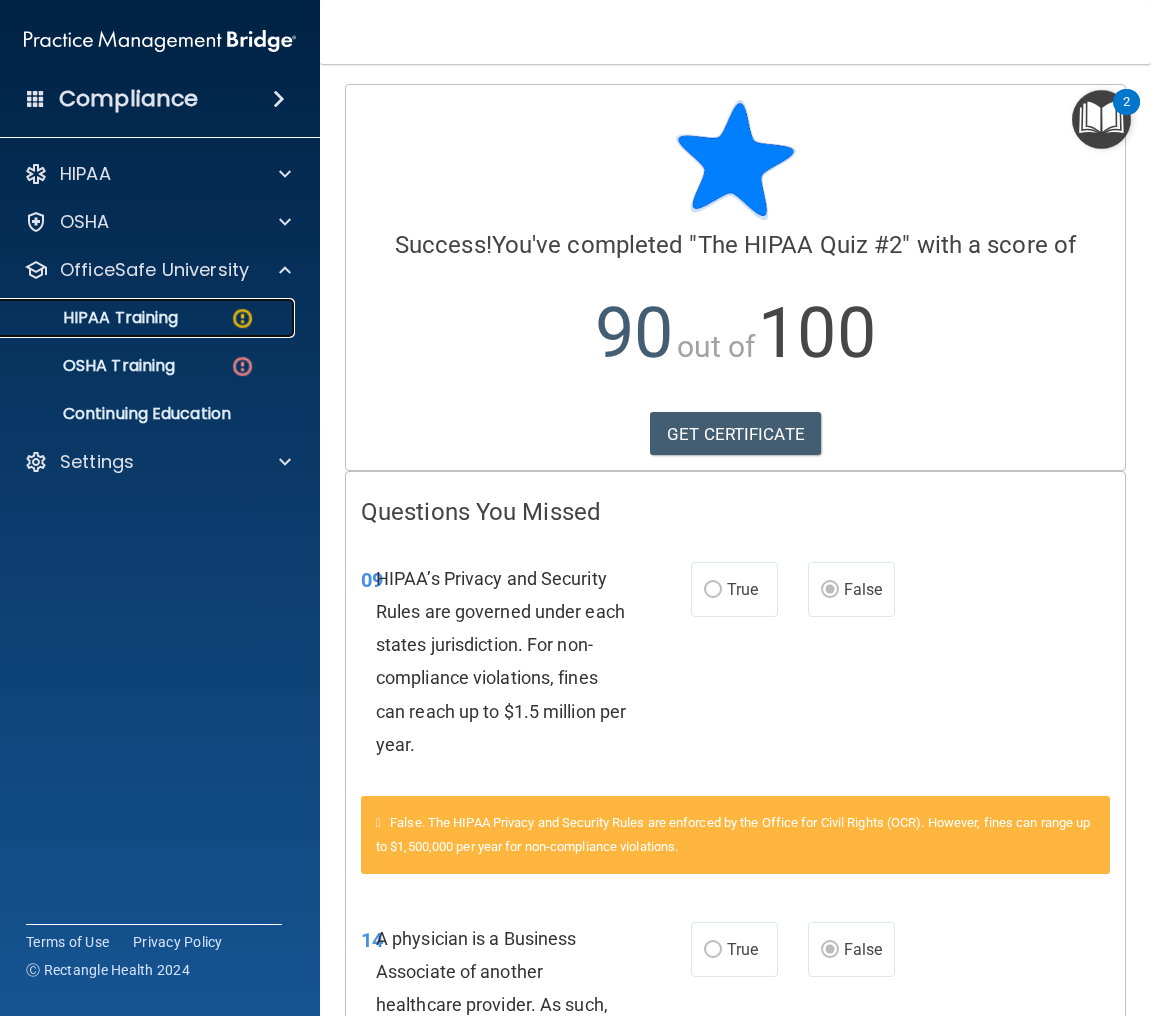 click on "HIPAA Training" at bounding box center [149, 318] 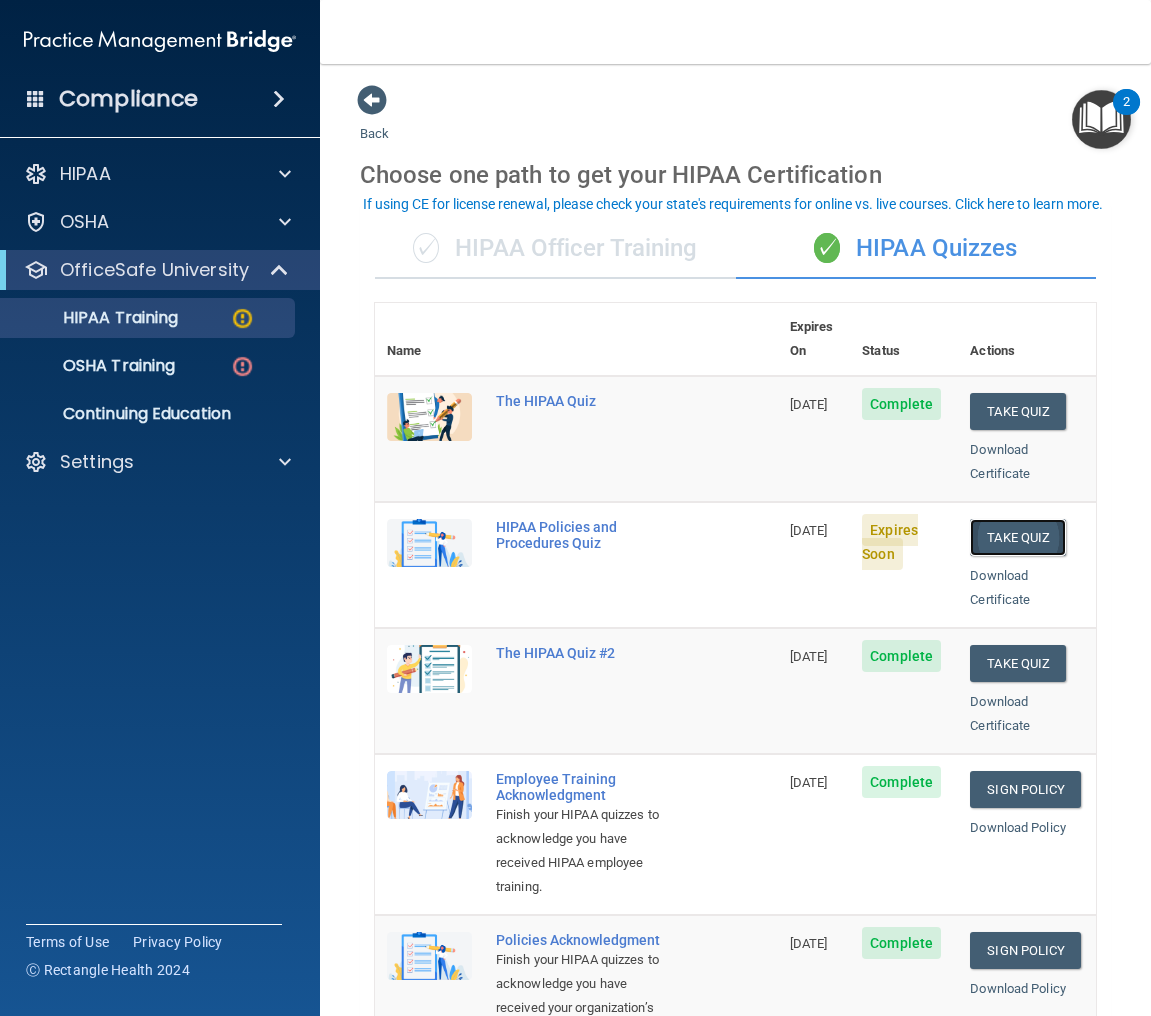 click on "Take Quiz" at bounding box center (1018, 537) 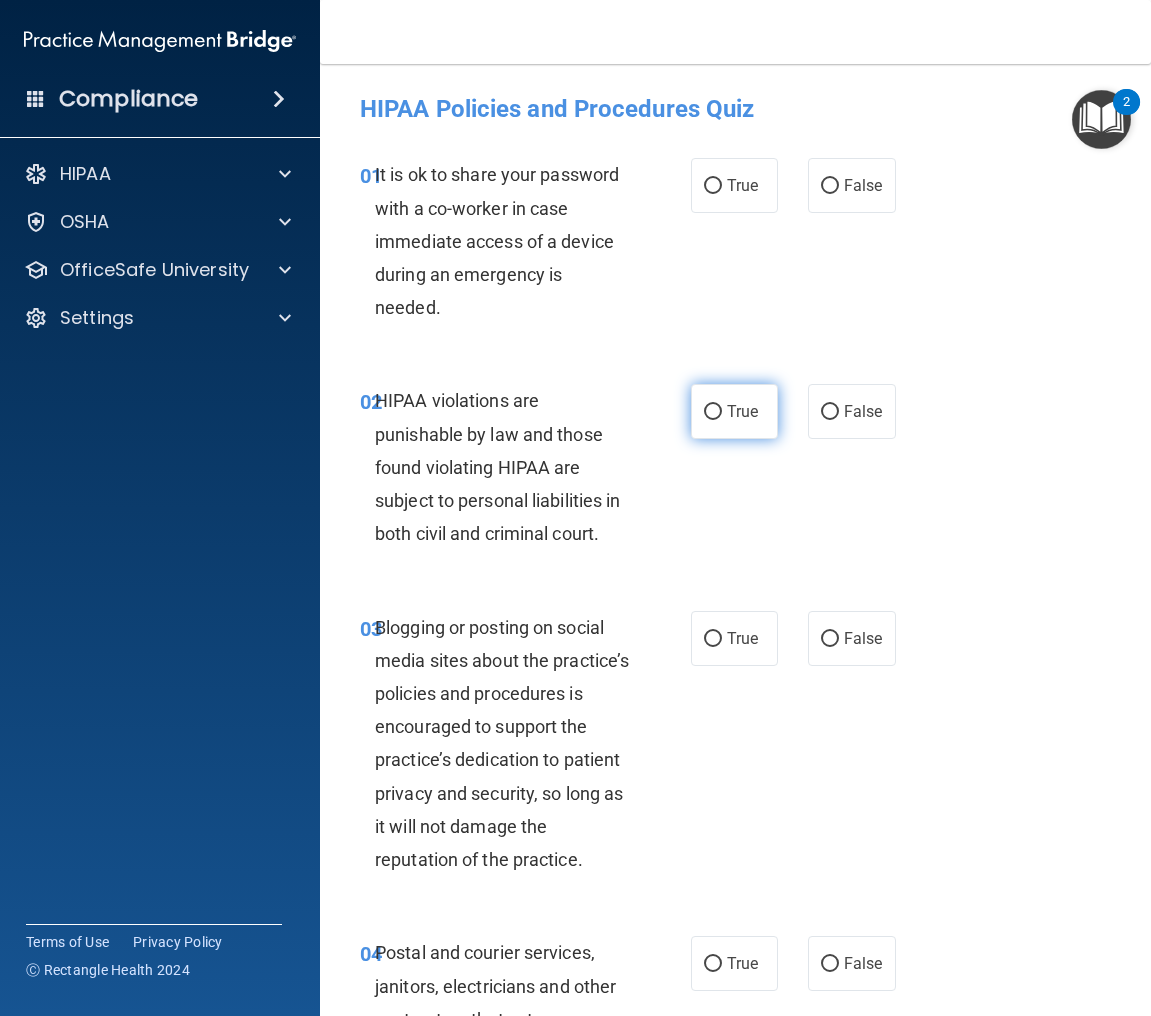 click on "True" at bounding box center (735, 411) 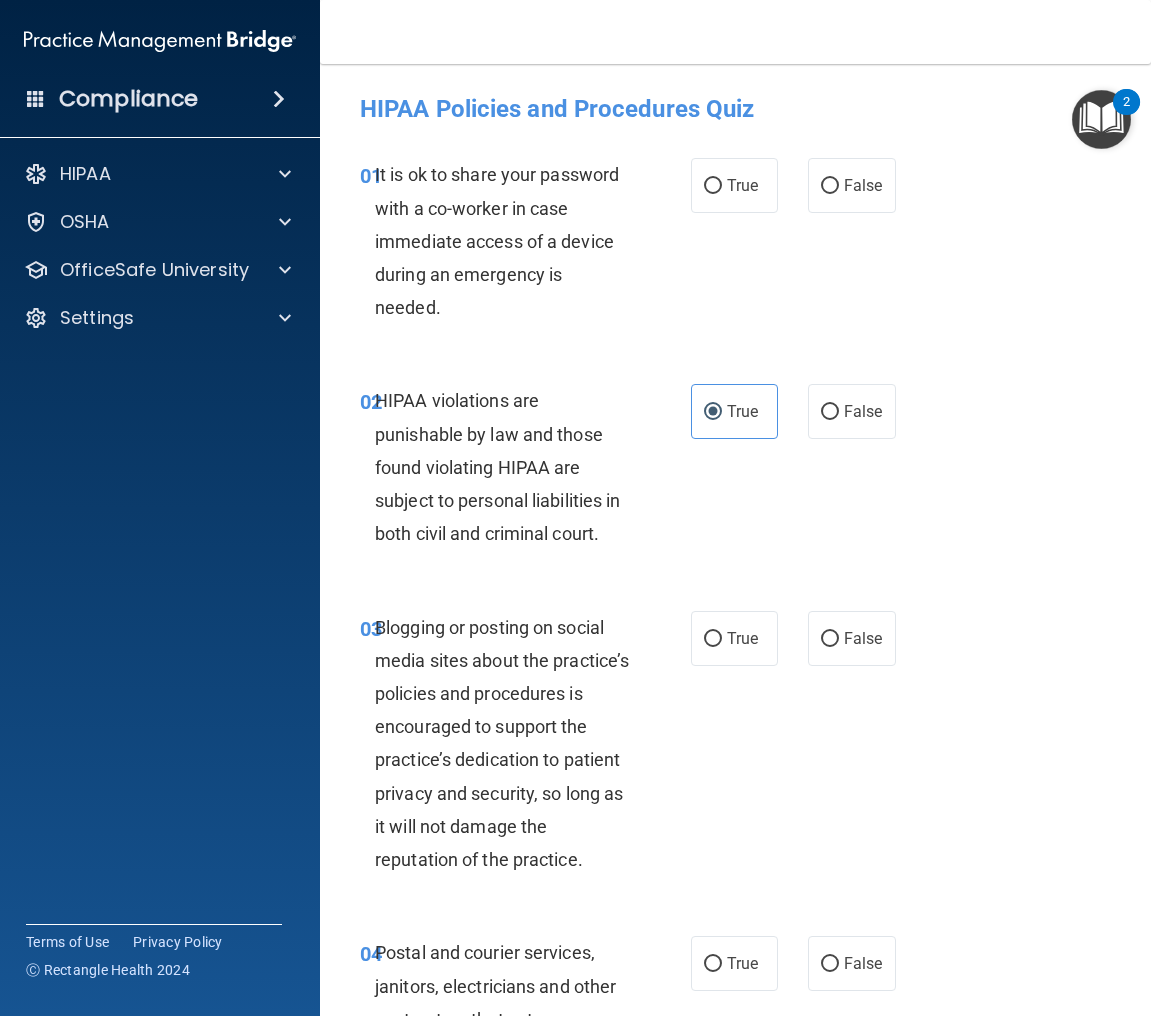 click on "01       It is ok to share your password with a co-worker in case immediate access of a device during an emergency is needed.                 True           False" at bounding box center (735, 246) 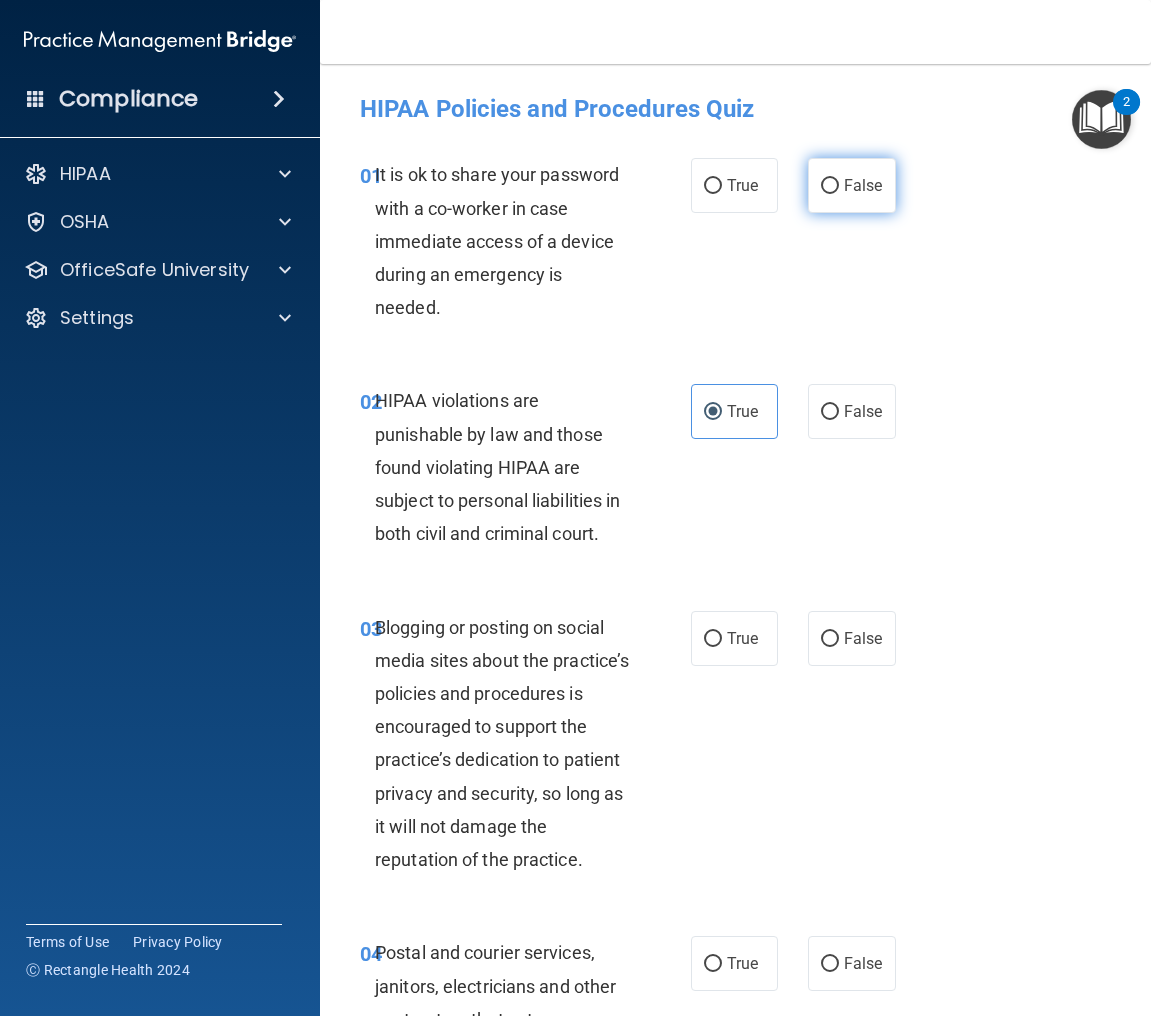 click on "False" at bounding box center [852, 185] 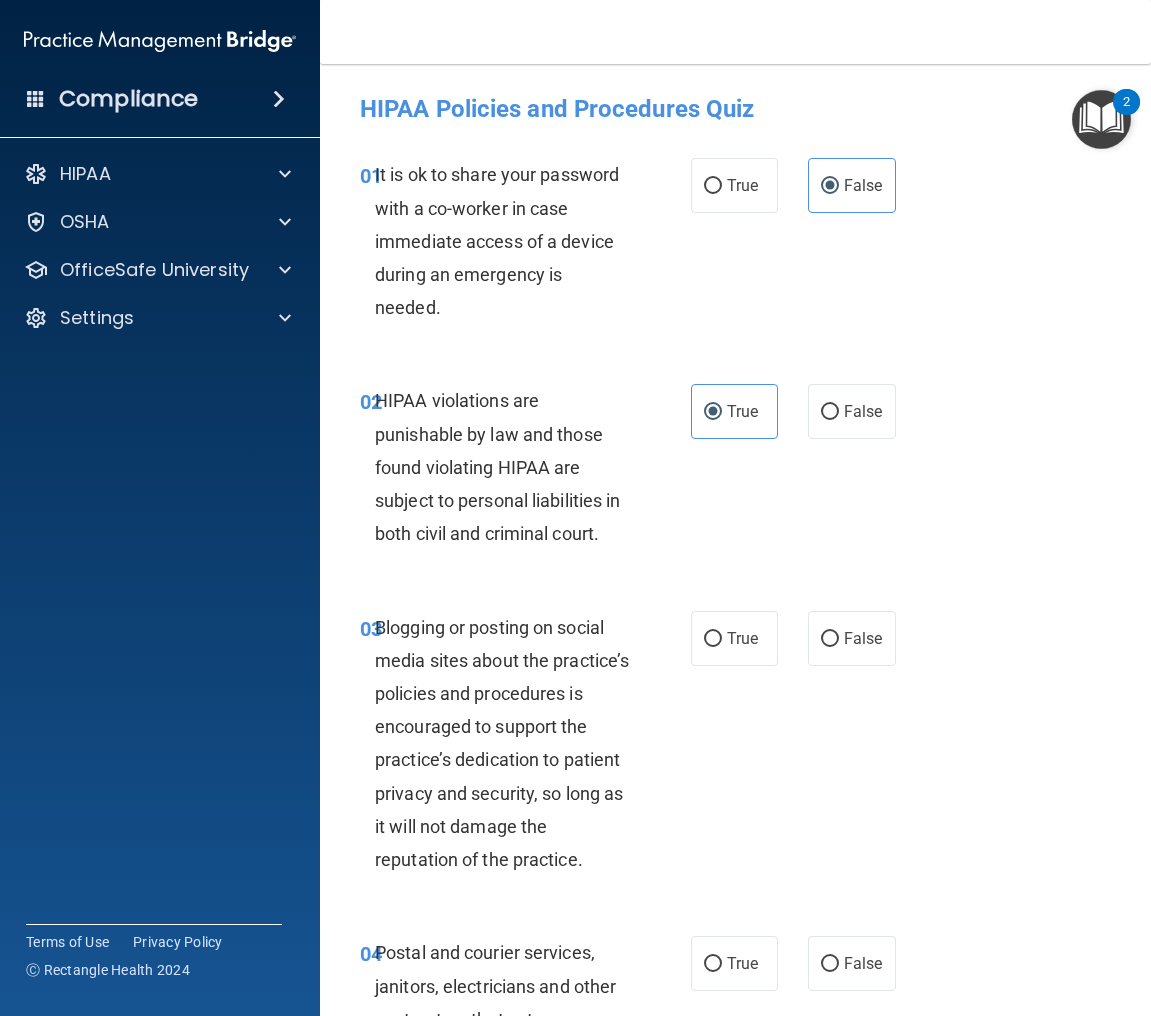 click on "03       Blogging or posting on social media sites about the practice’s policies and procedures is encouraged to support the practice’s dedication to patient privacy and security, so long as it will not damage the reputation of the practice.                  True           False" at bounding box center (735, 749) 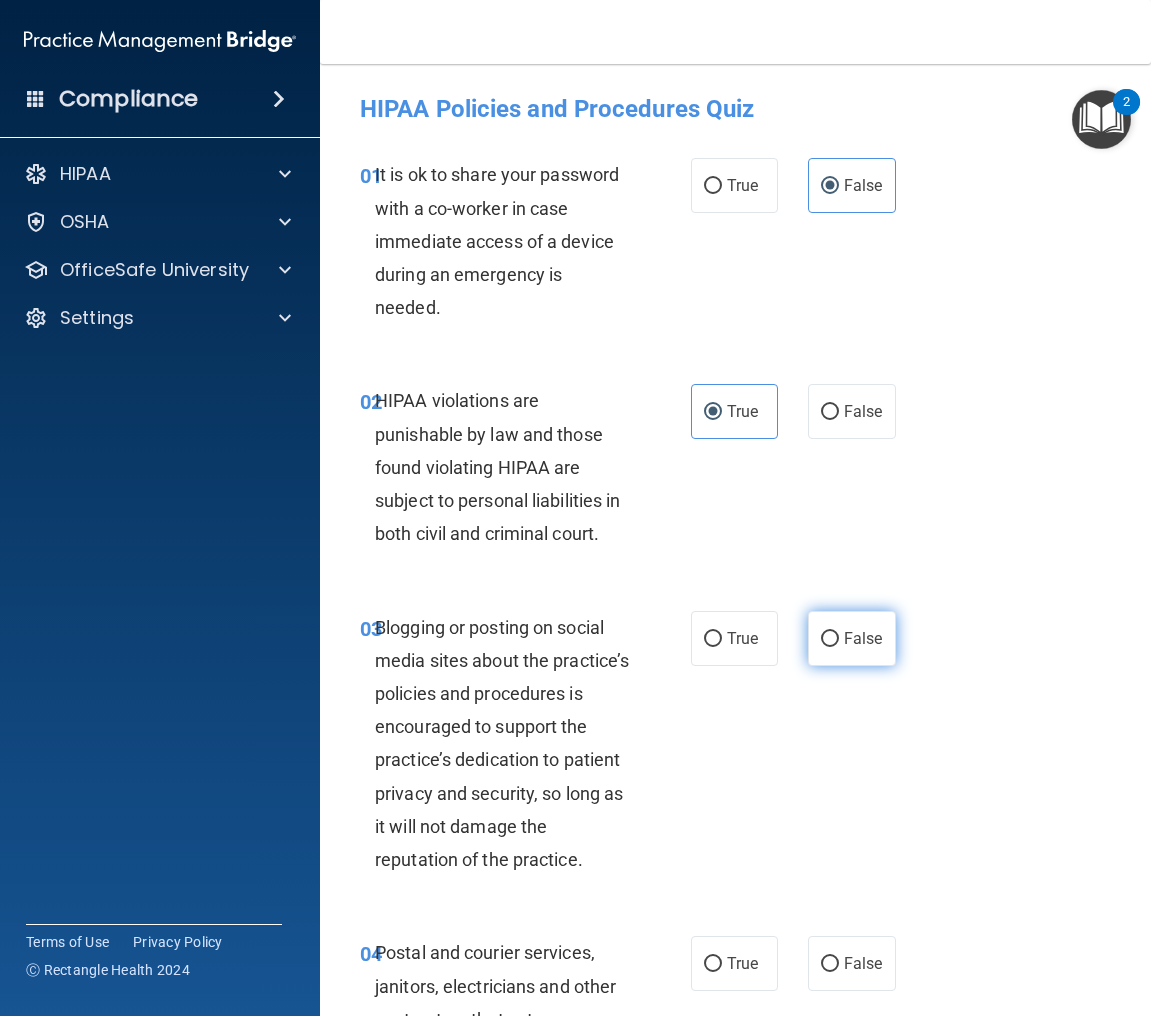 click on "False" at bounding box center [852, 638] 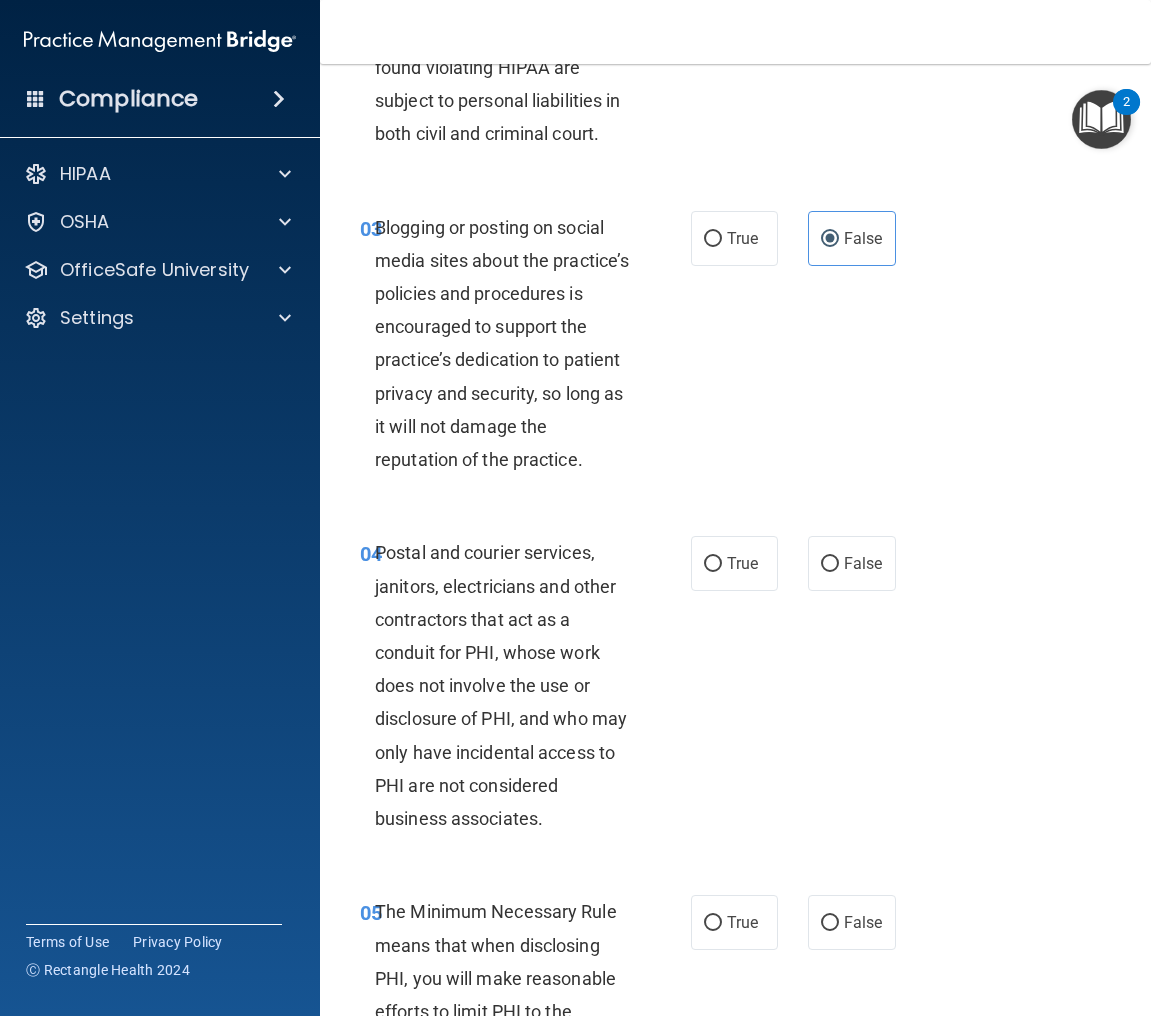 scroll, scrollTop: 500, scrollLeft: 0, axis: vertical 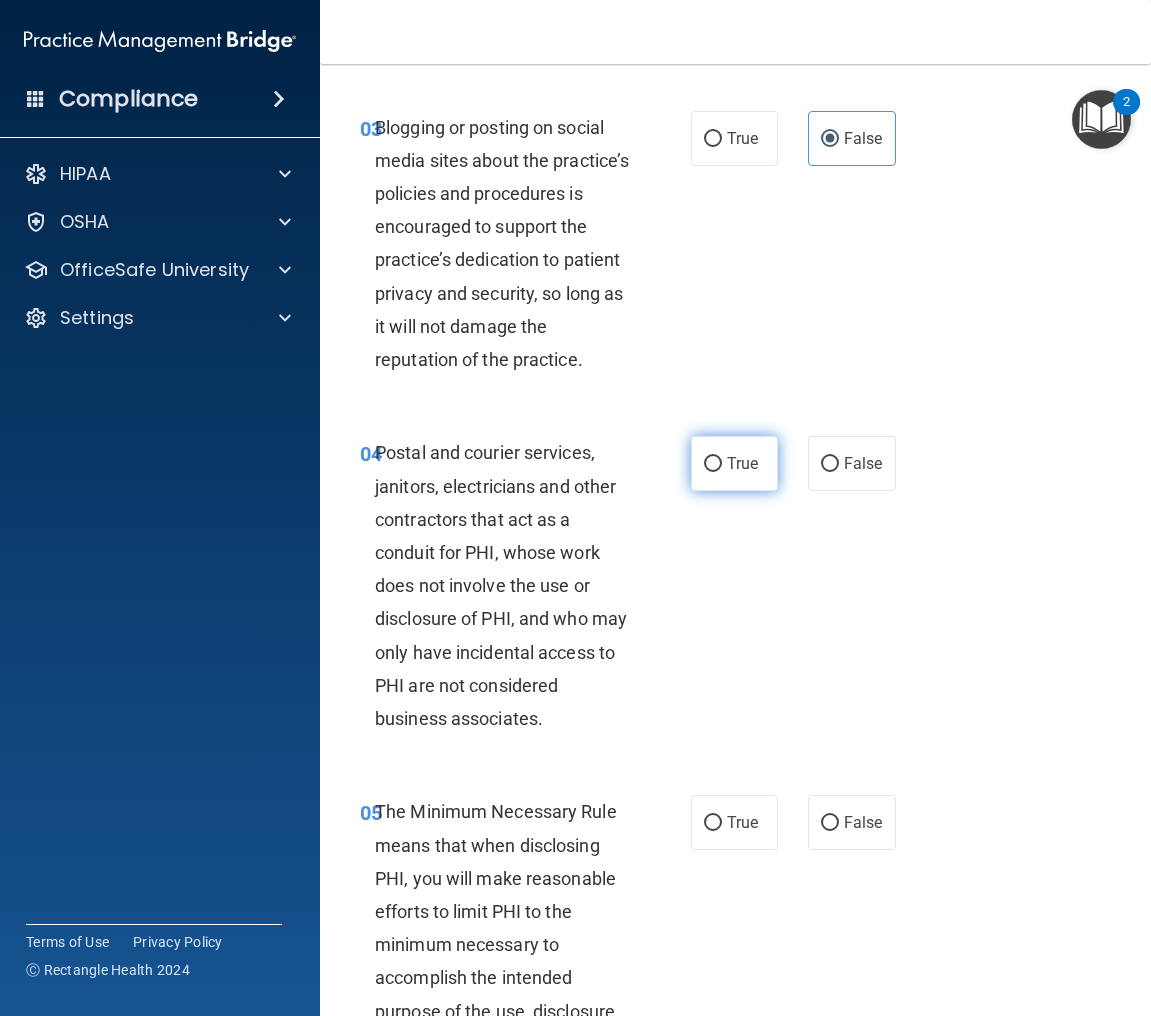 click on "True" at bounding box center (742, 463) 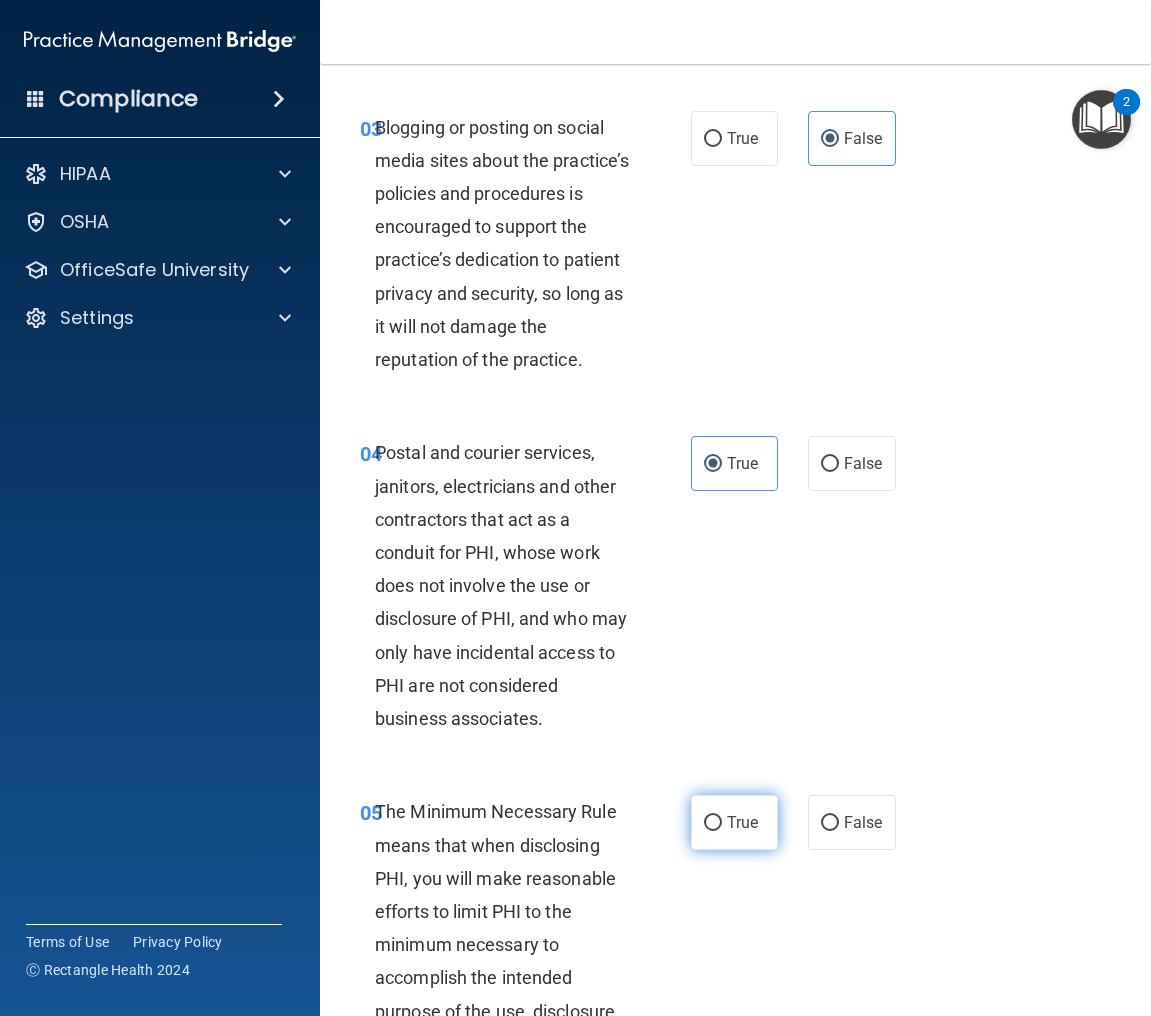click on "True" at bounding box center (735, 822) 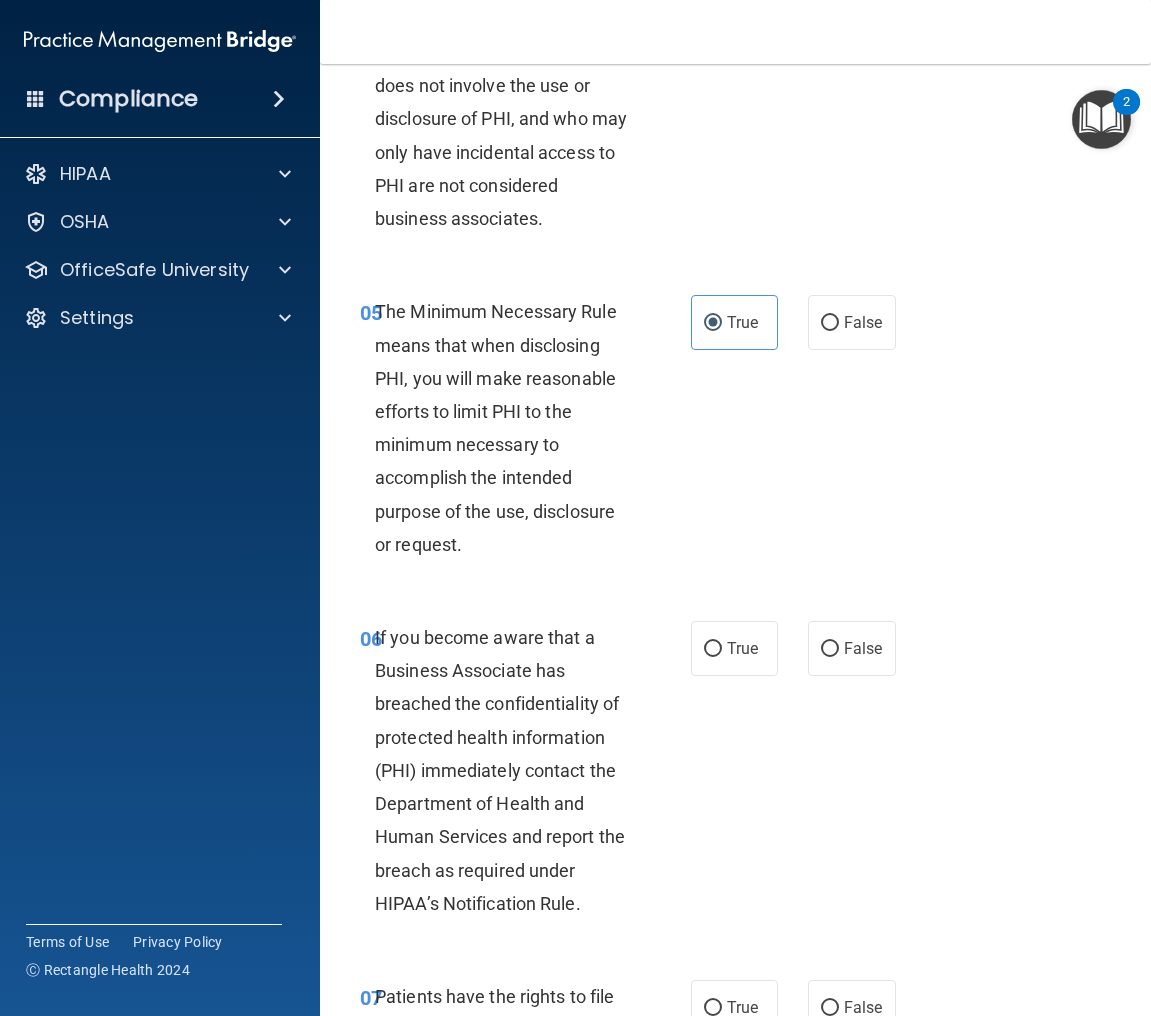 scroll, scrollTop: 1200, scrollLeft: 0, axis: vertical 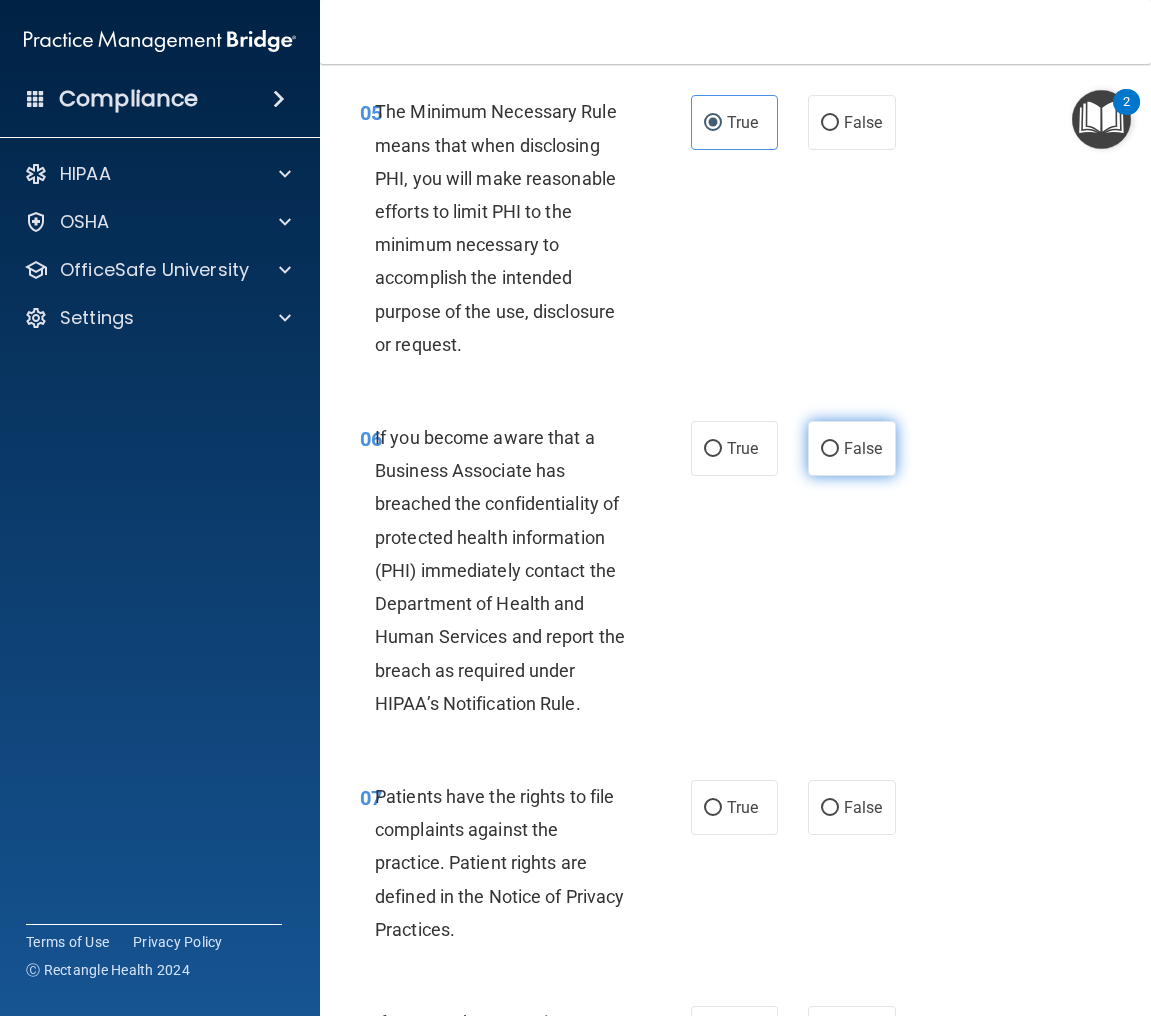 click on "False" at bounding box center (852, 448) 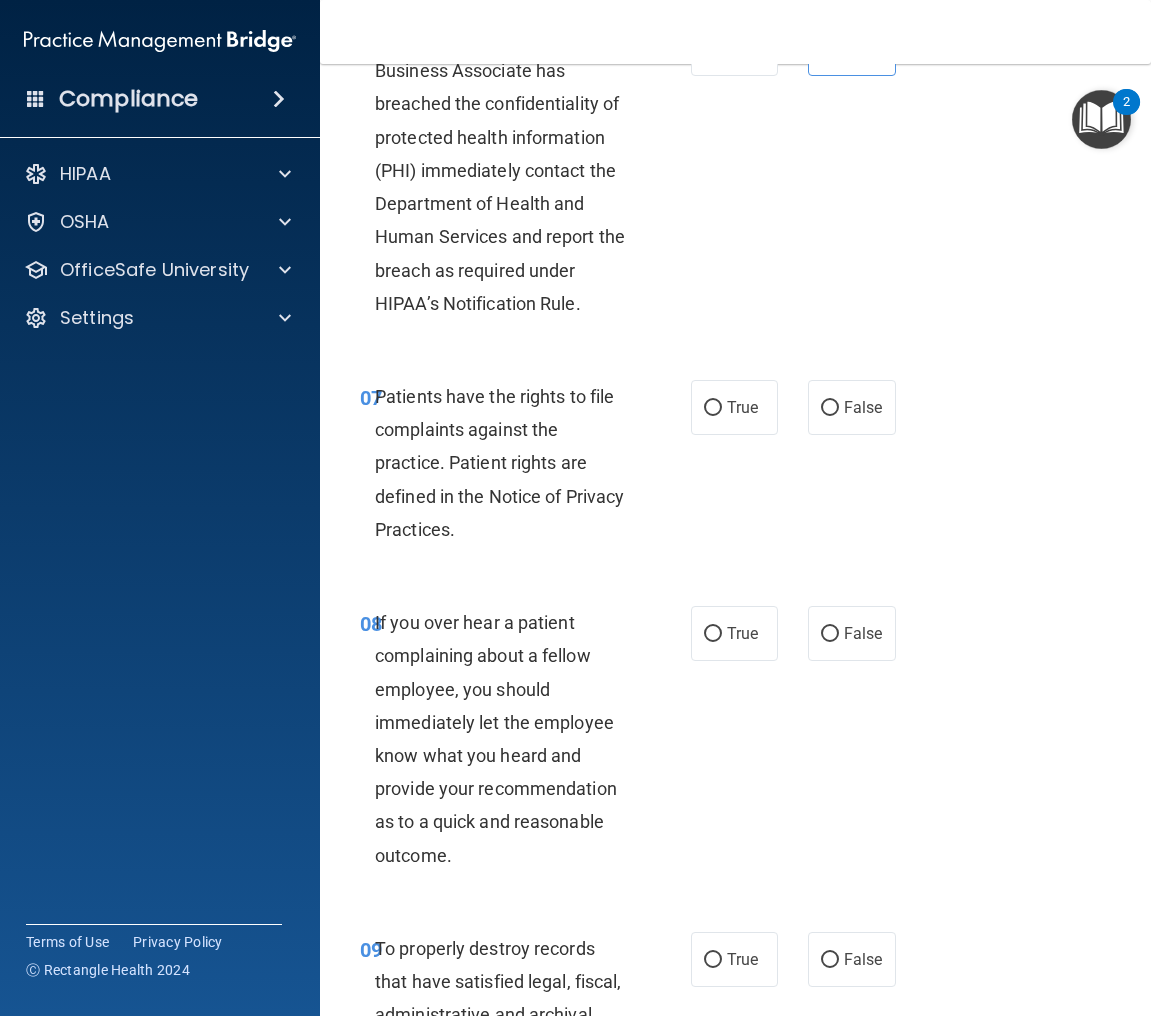 scroll, scrollTop: 1700, scrollLeft: 0, axis: vertical 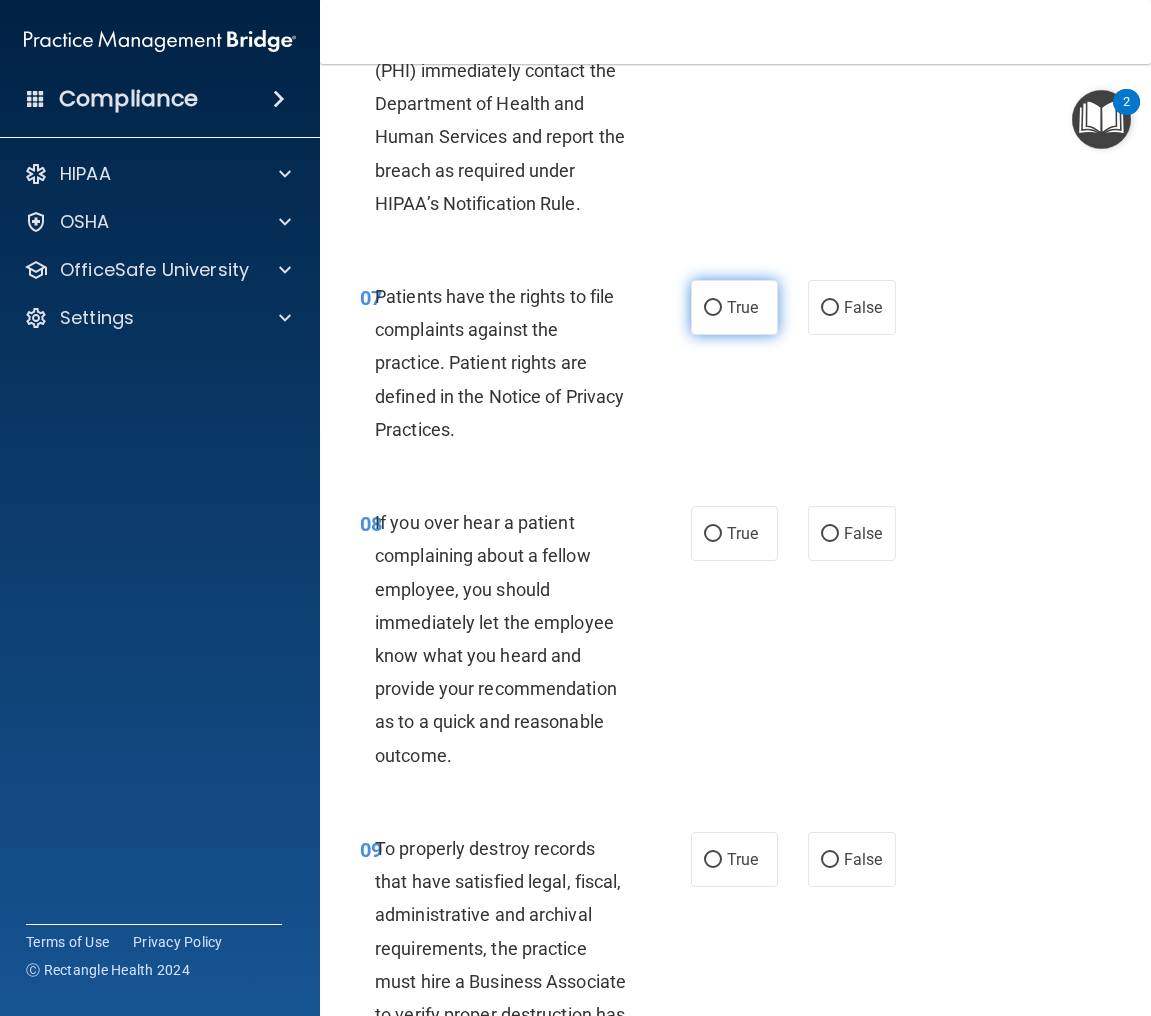 click on "True" at bounding box center (735, 307) 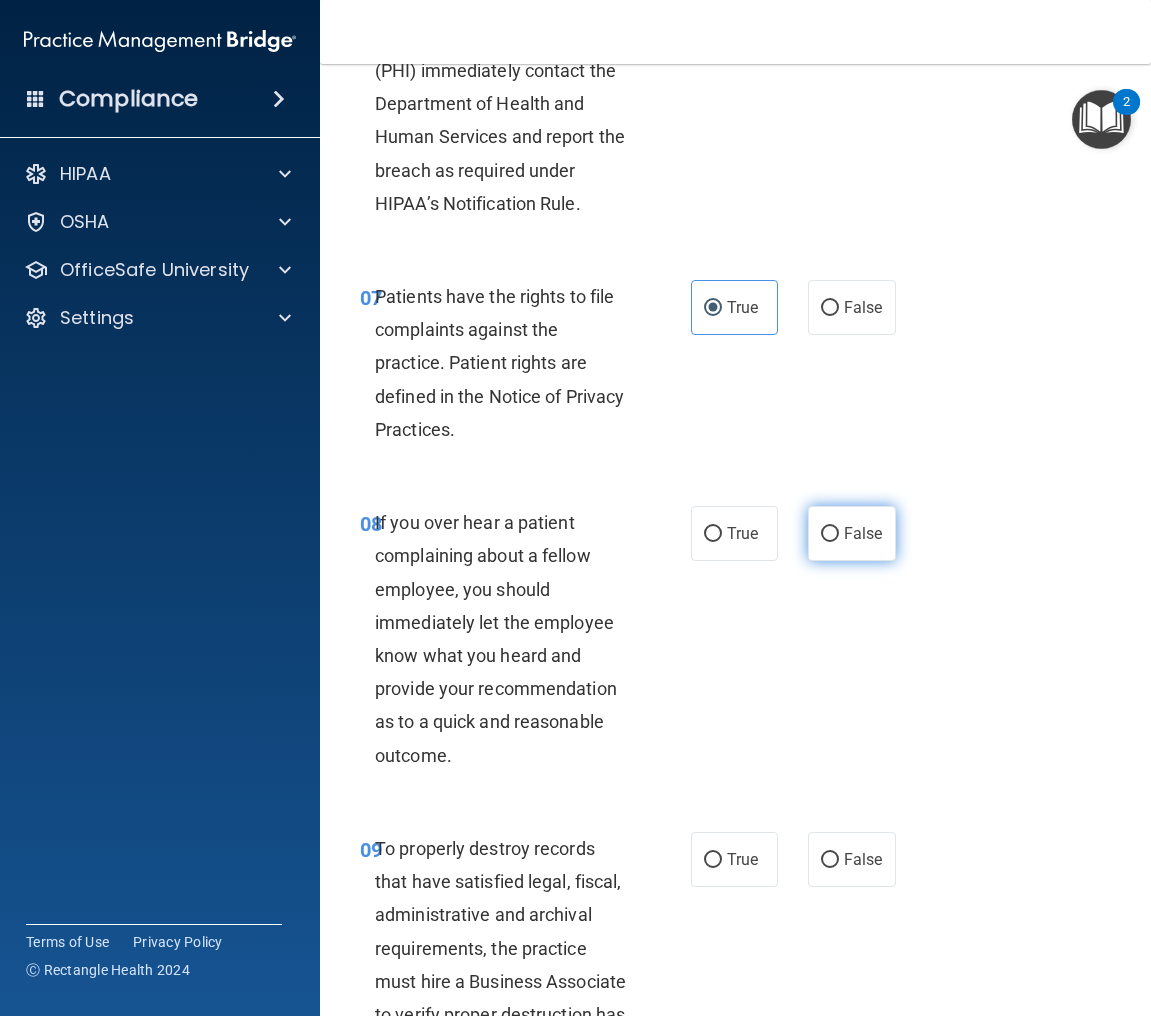 click on "False" at bounding box center (852, 533) 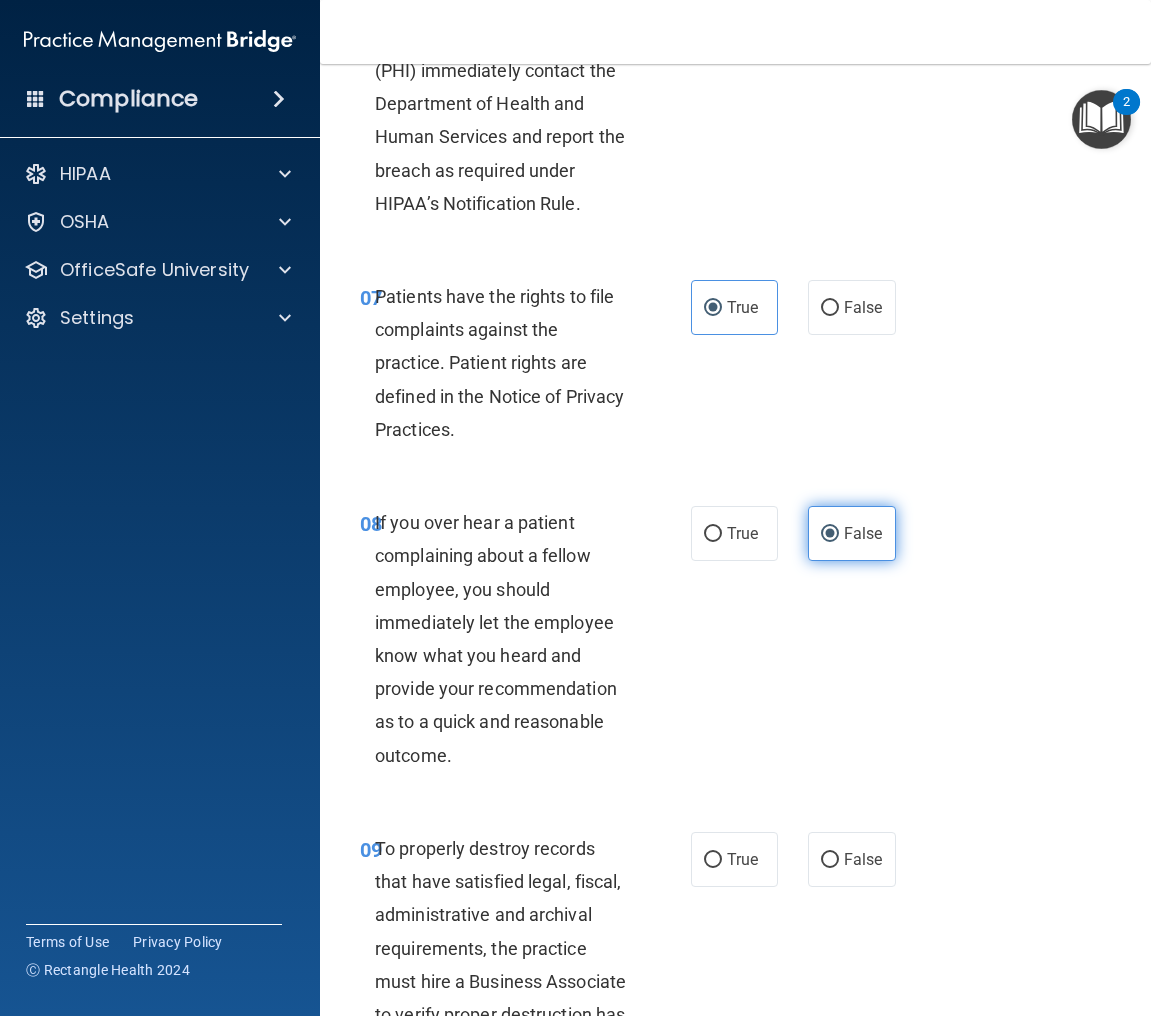 click on "False" at bounding box center (852, 533) 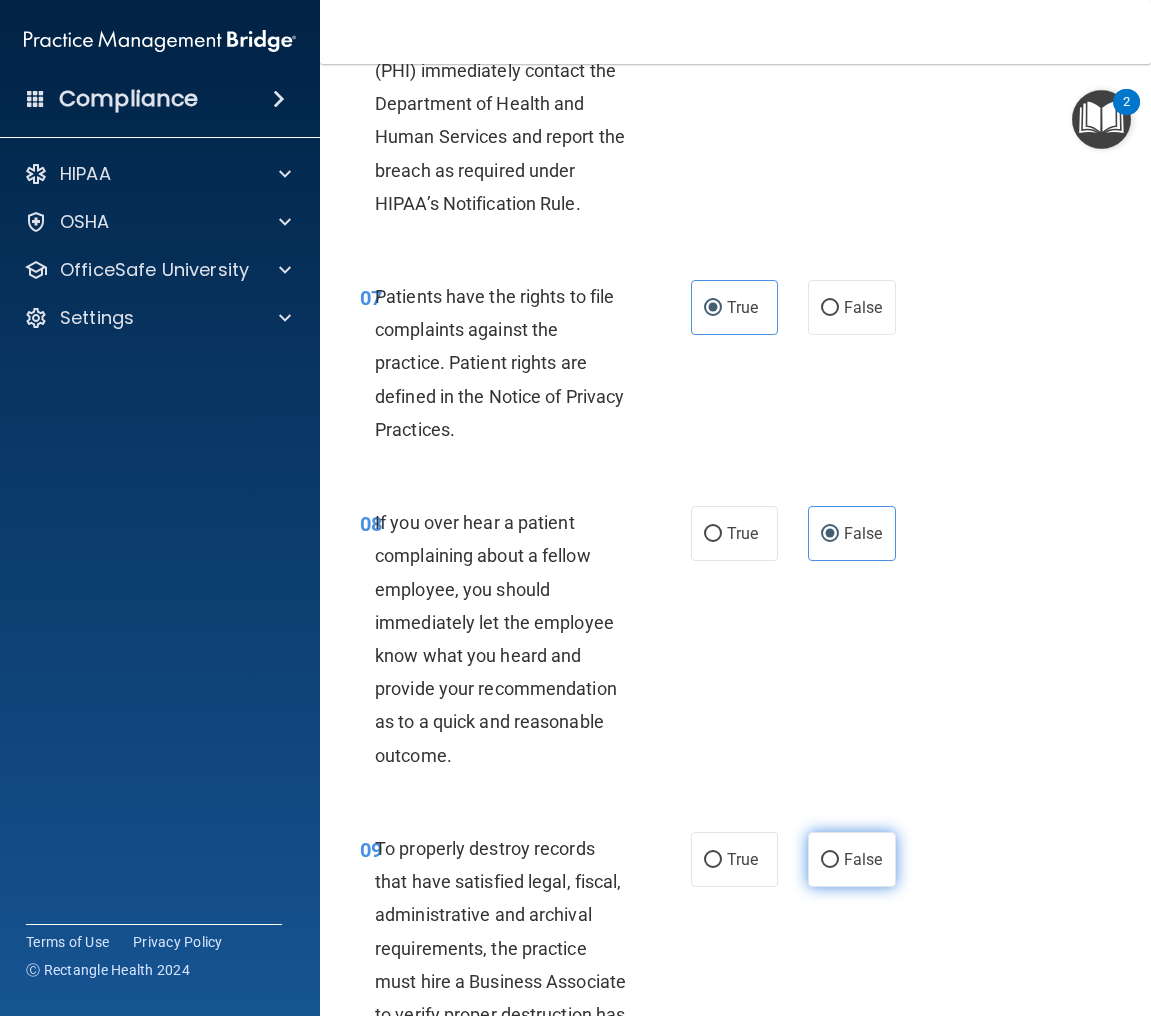 click on "False" at bounding box center (852, 859) 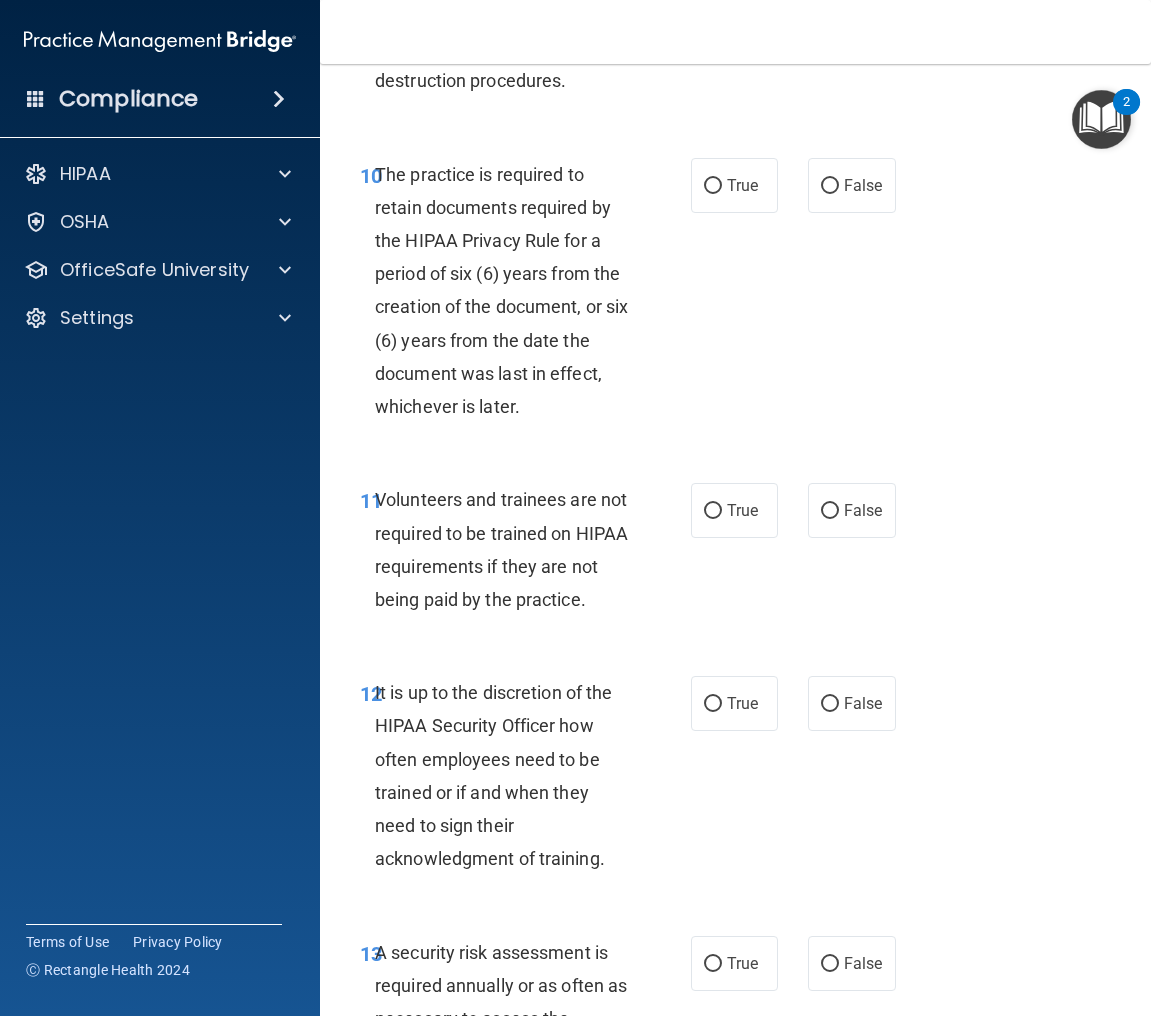 scroll, scrollTop: 2800, scrollLeft: 0, axis: vertical 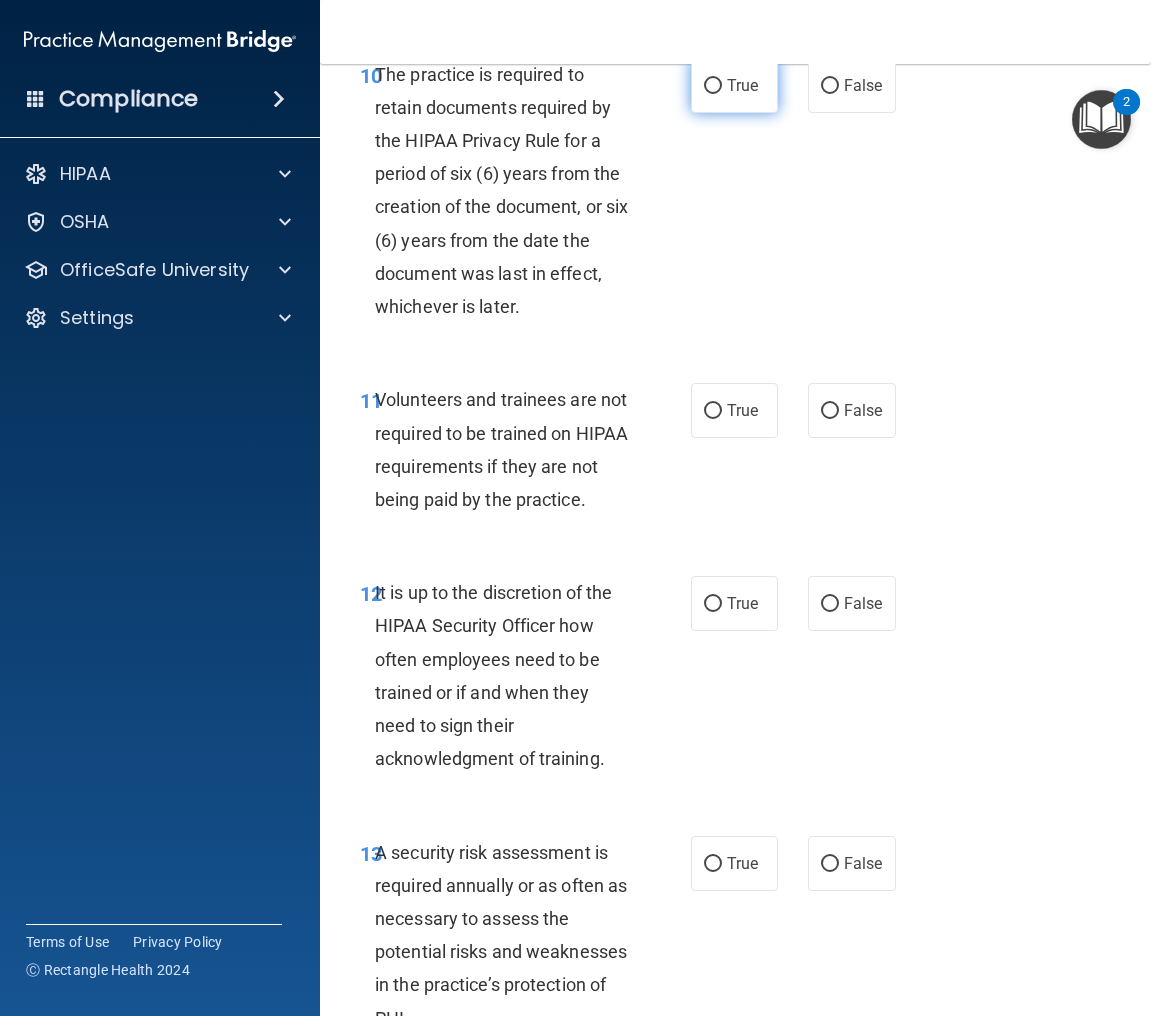 click on "True" at bounding box center [742, 85] 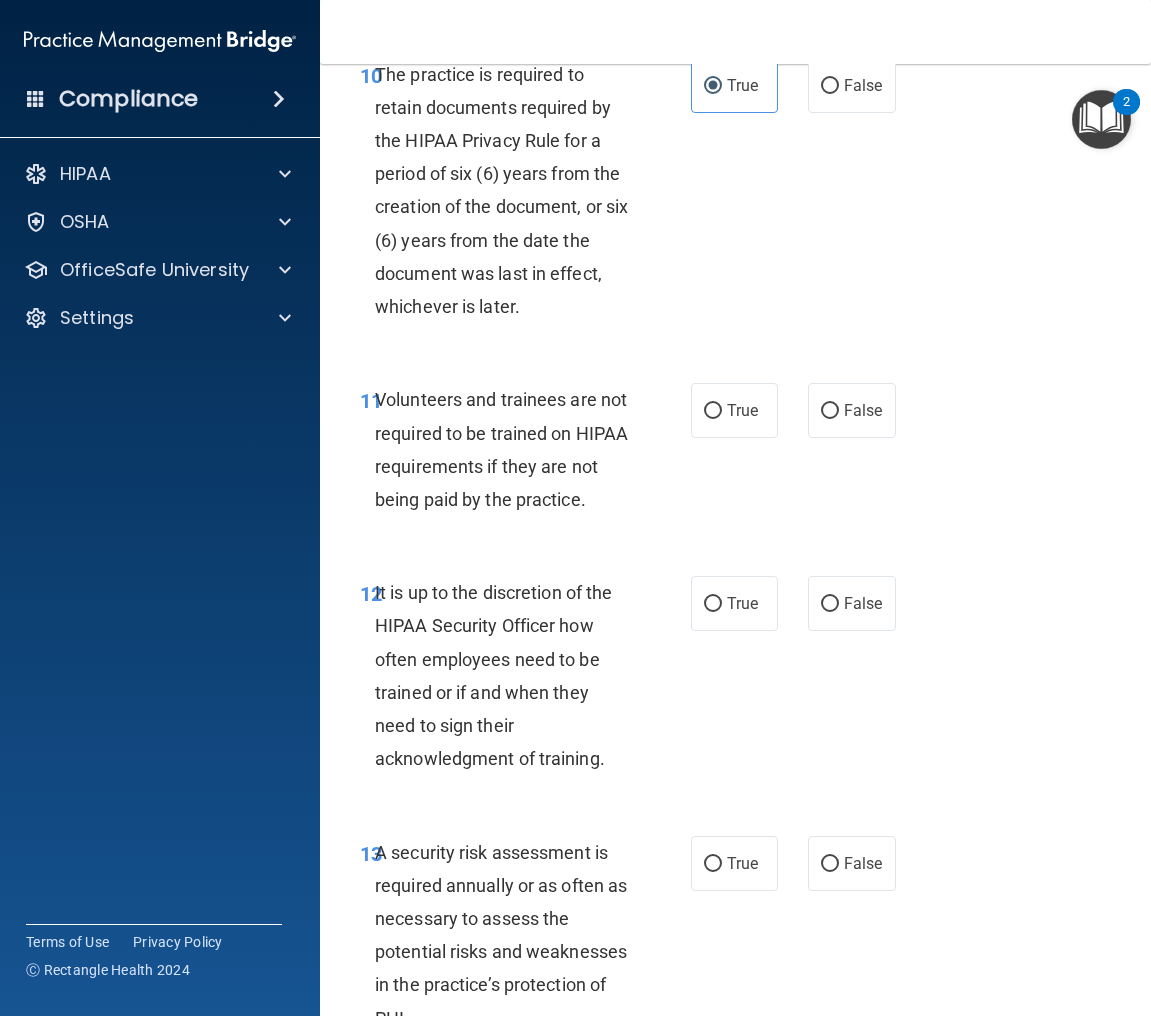 click on "11       Volunteers and trainees are not required to be trained on HIPAA requirements if they are not being paid by the practice.                 True           False" at bounding box center (735, 454) 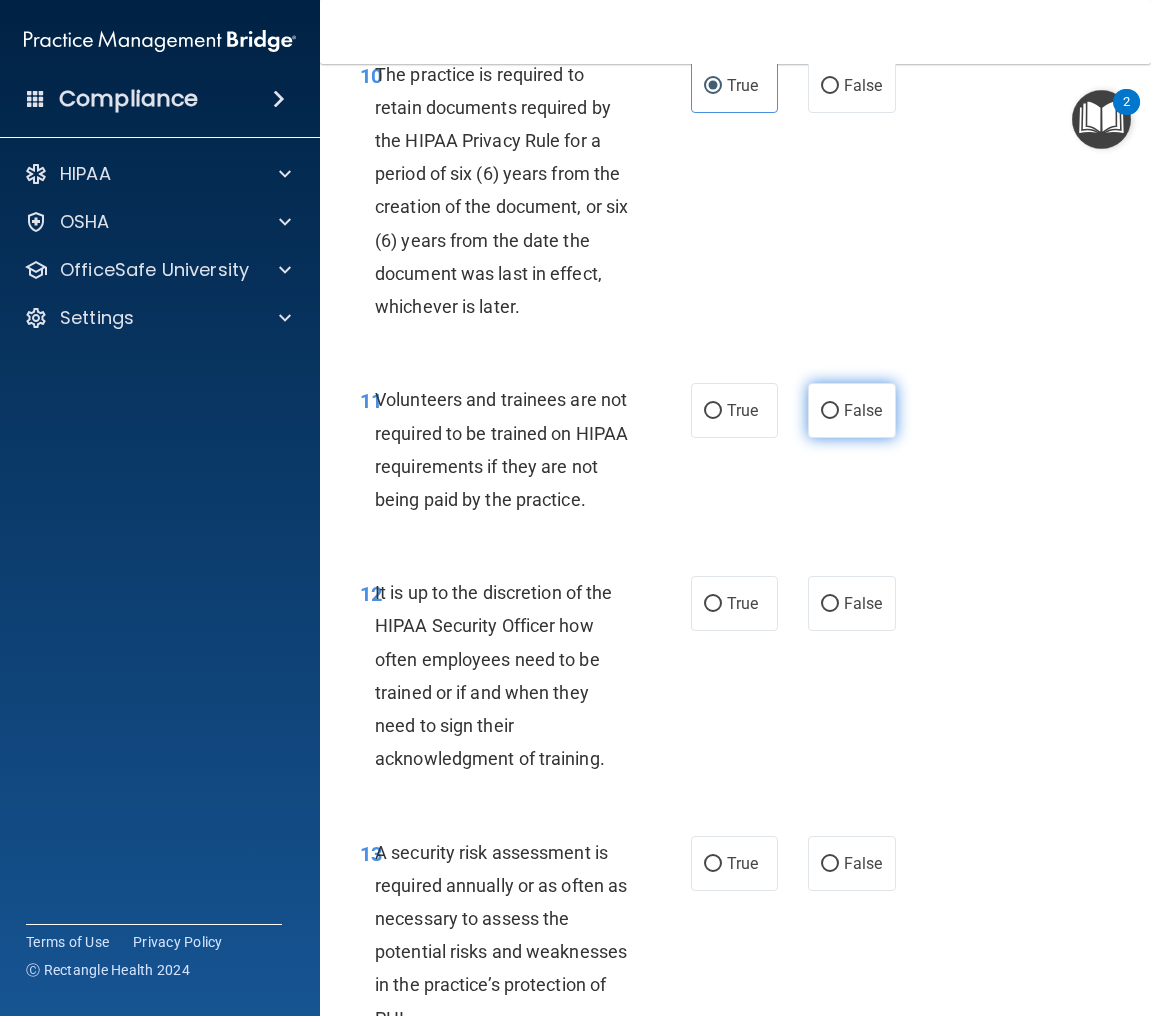 click on "False" at bounding box center [852, 410] 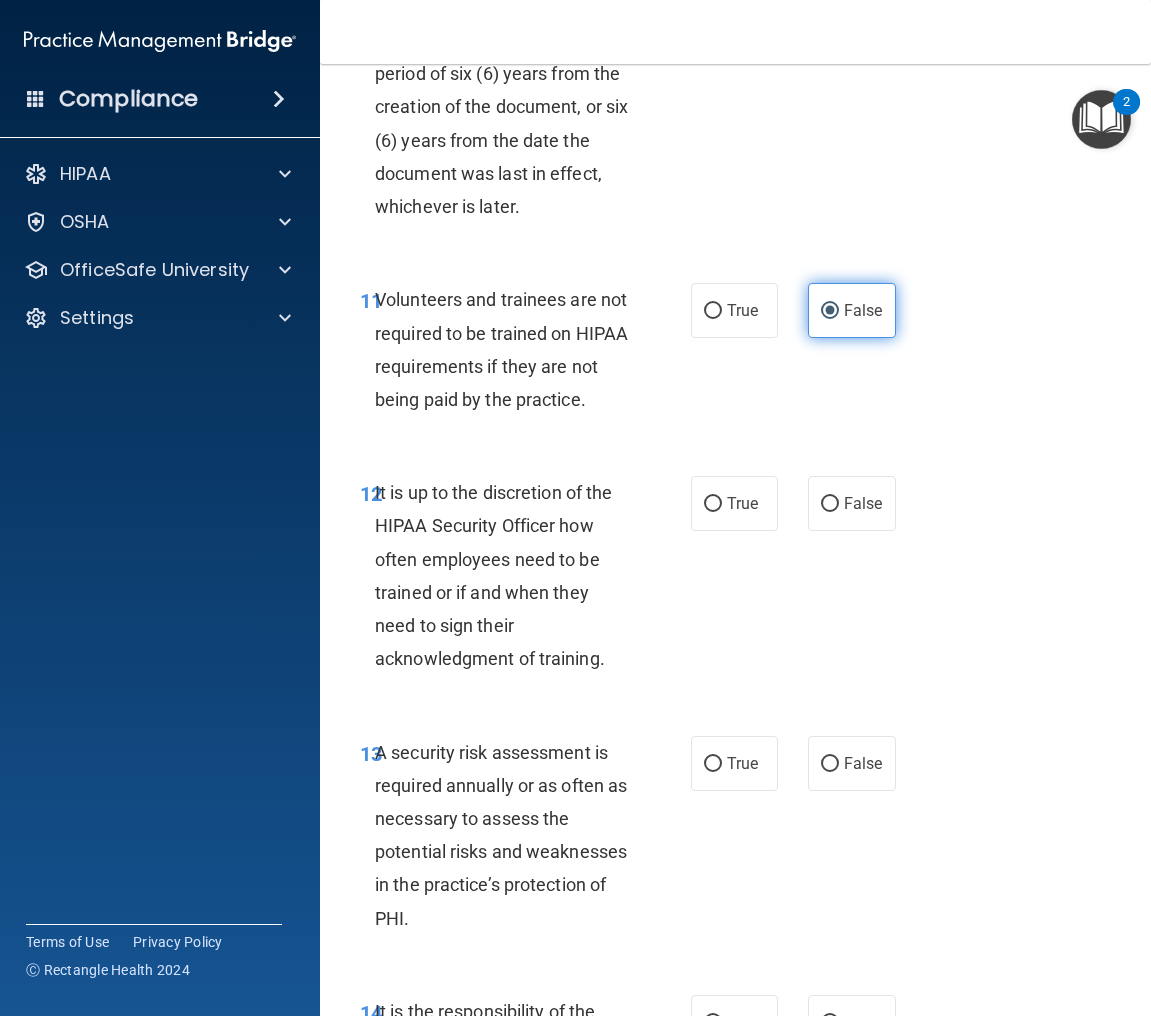 scroll, scrollTop: 3000, scrollLeft: 0, axis: vertical 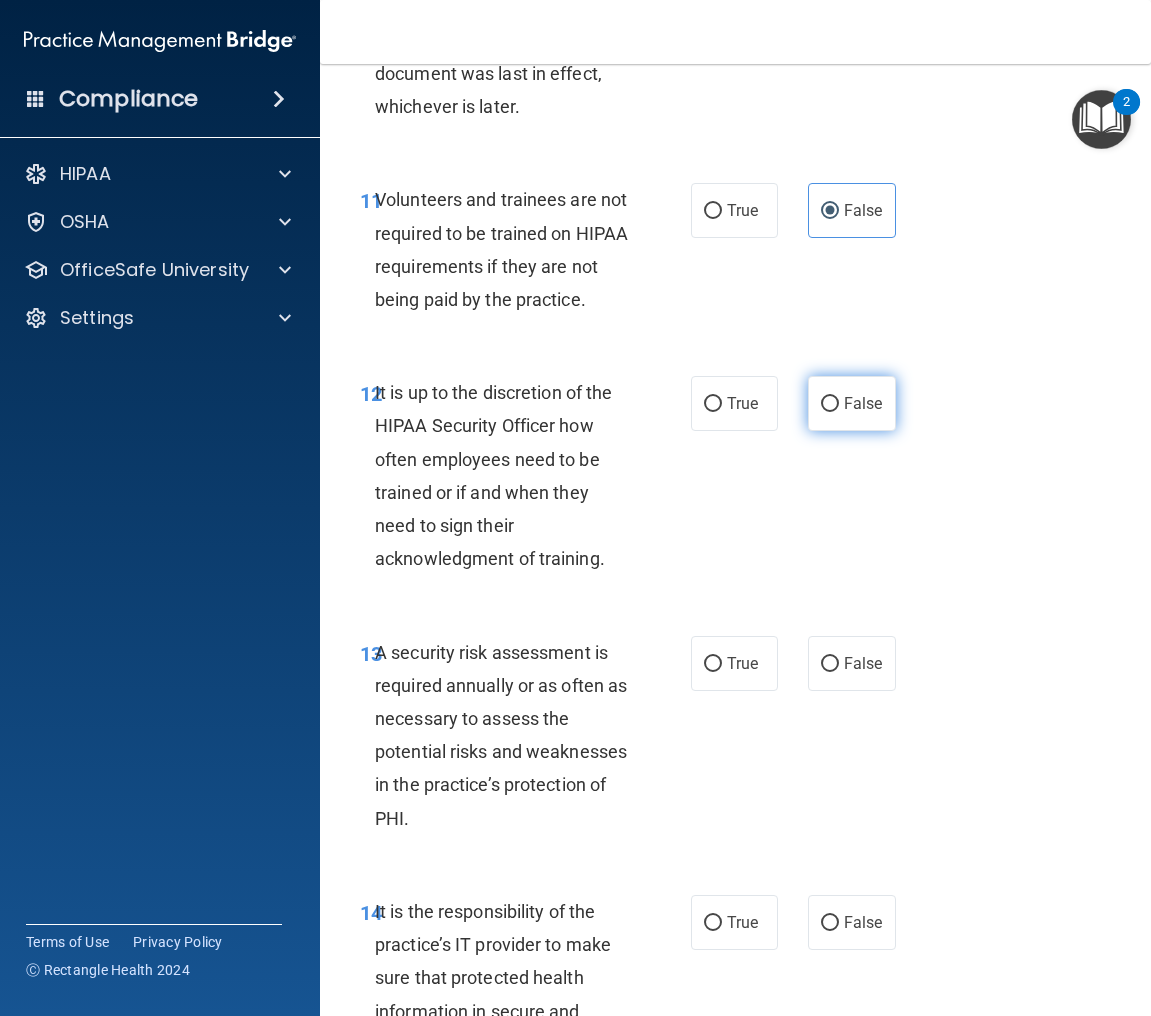 click on "False" at bounding box center [863, 403] 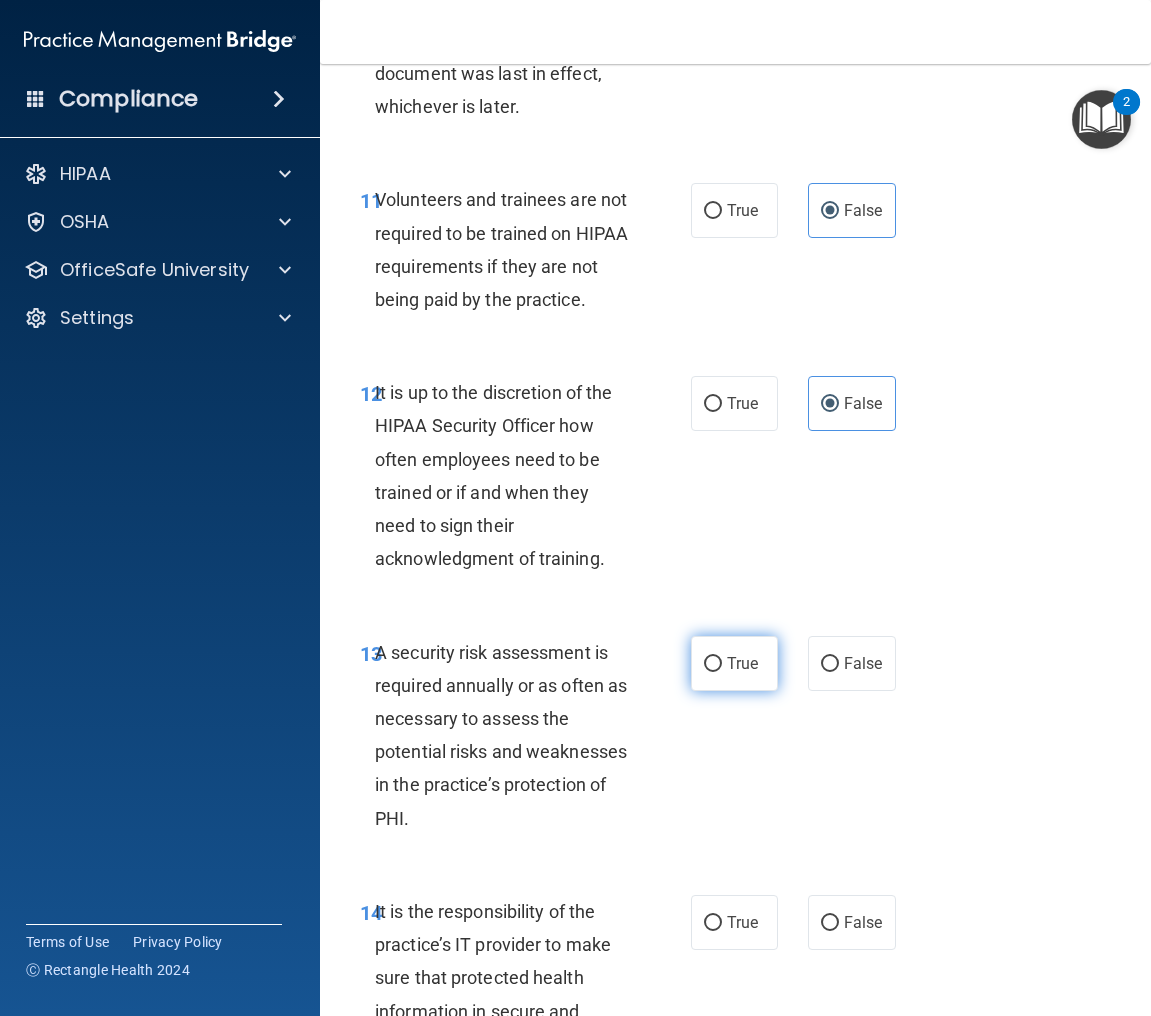 click on "True" at bounding box center [735, 663] 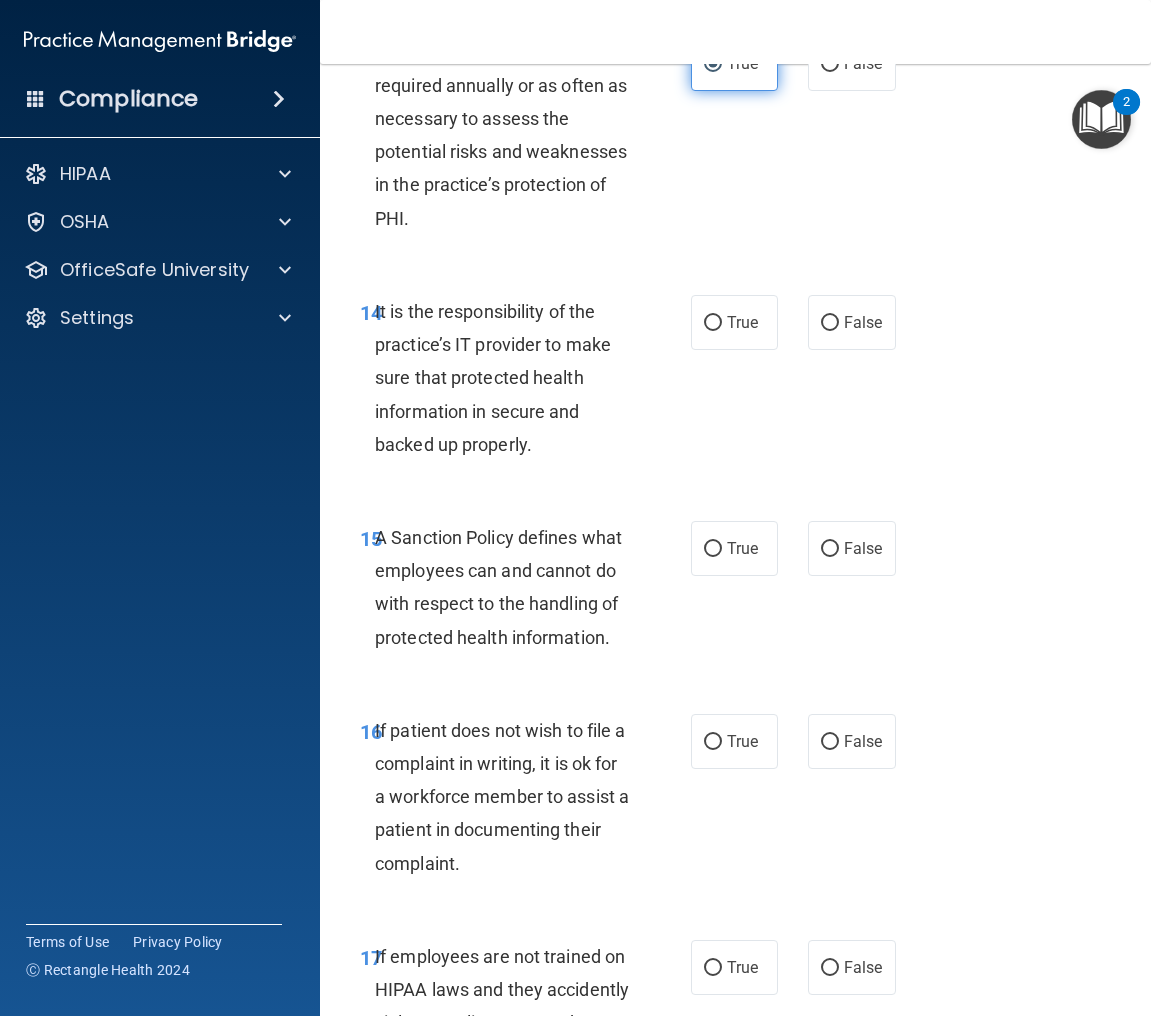 scroll, scrollTop: 3800, scrollLeft: 0, axis: vertical 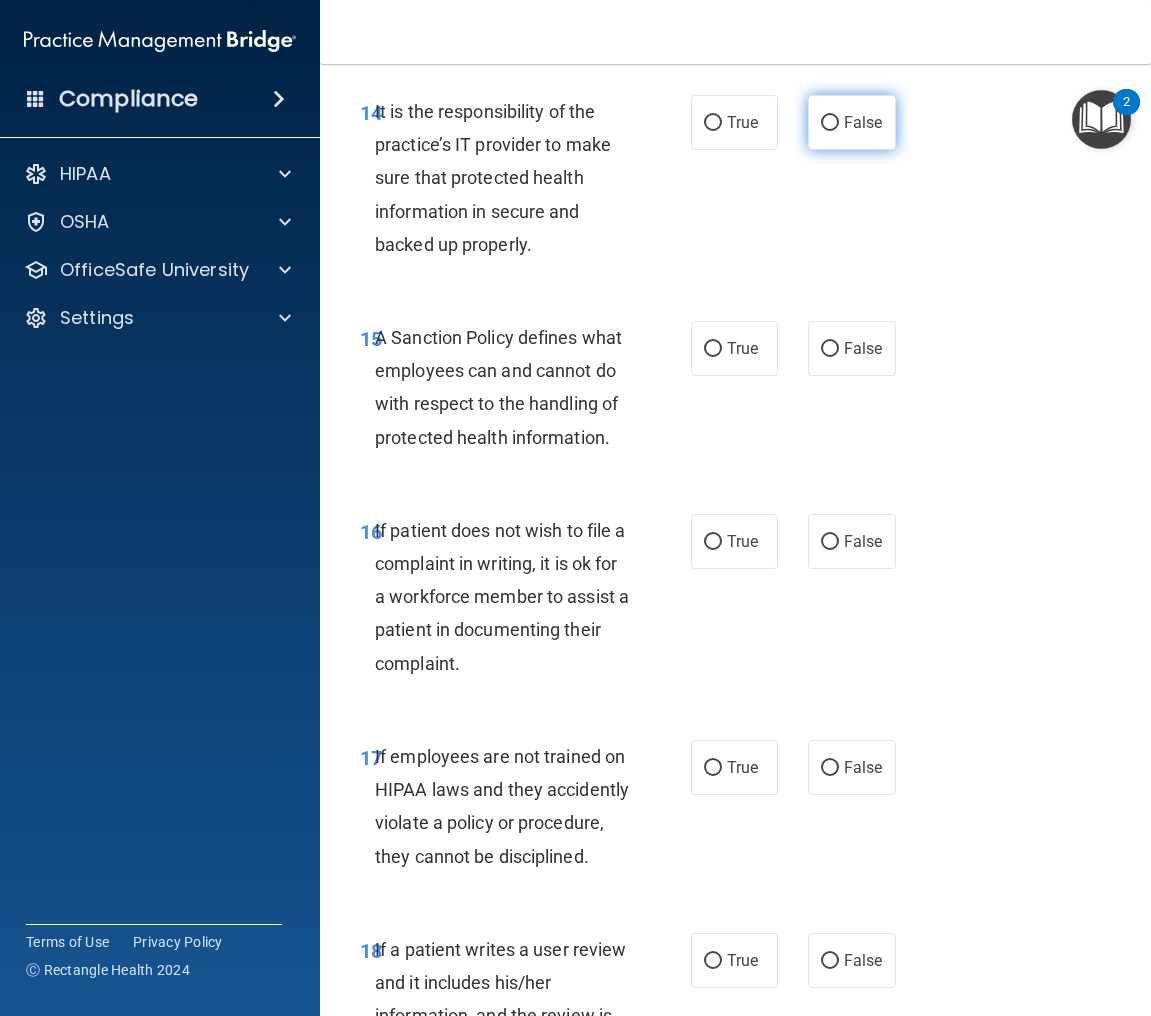 click on "False" at bounding box center [863, 122] 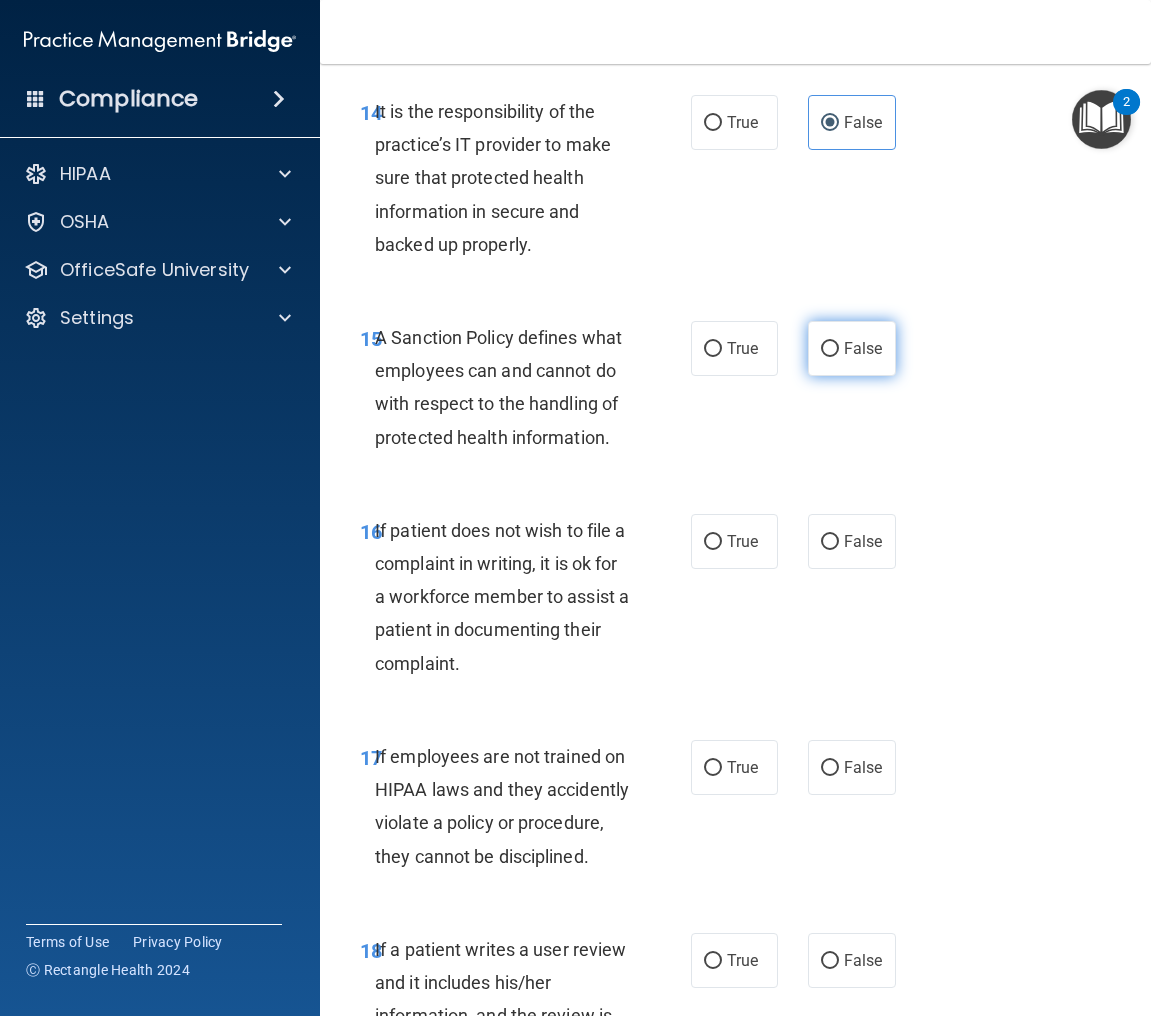 click on "False" at bounding box center [863, 348] 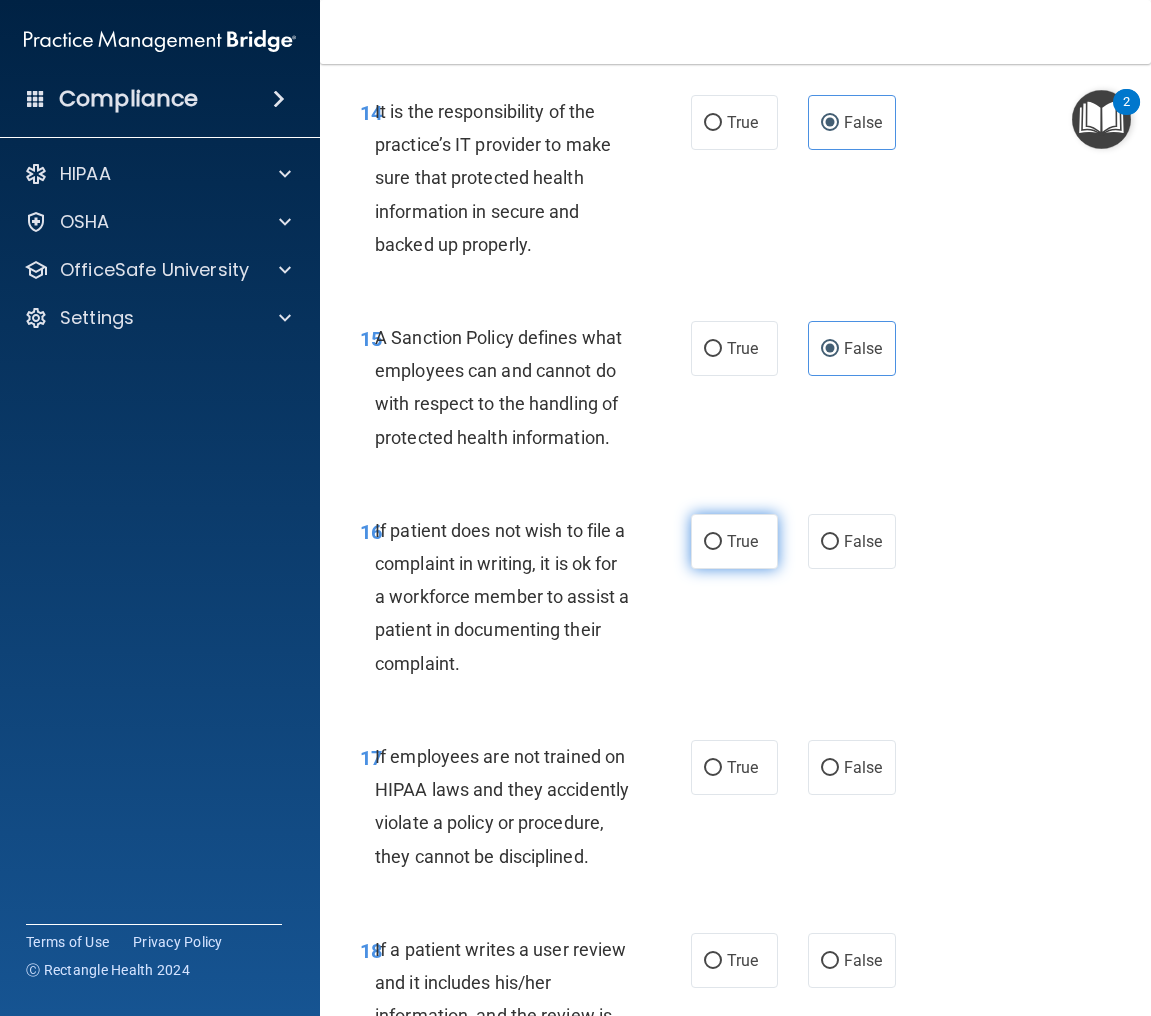 click on "True" at bounding box center (735, 541) 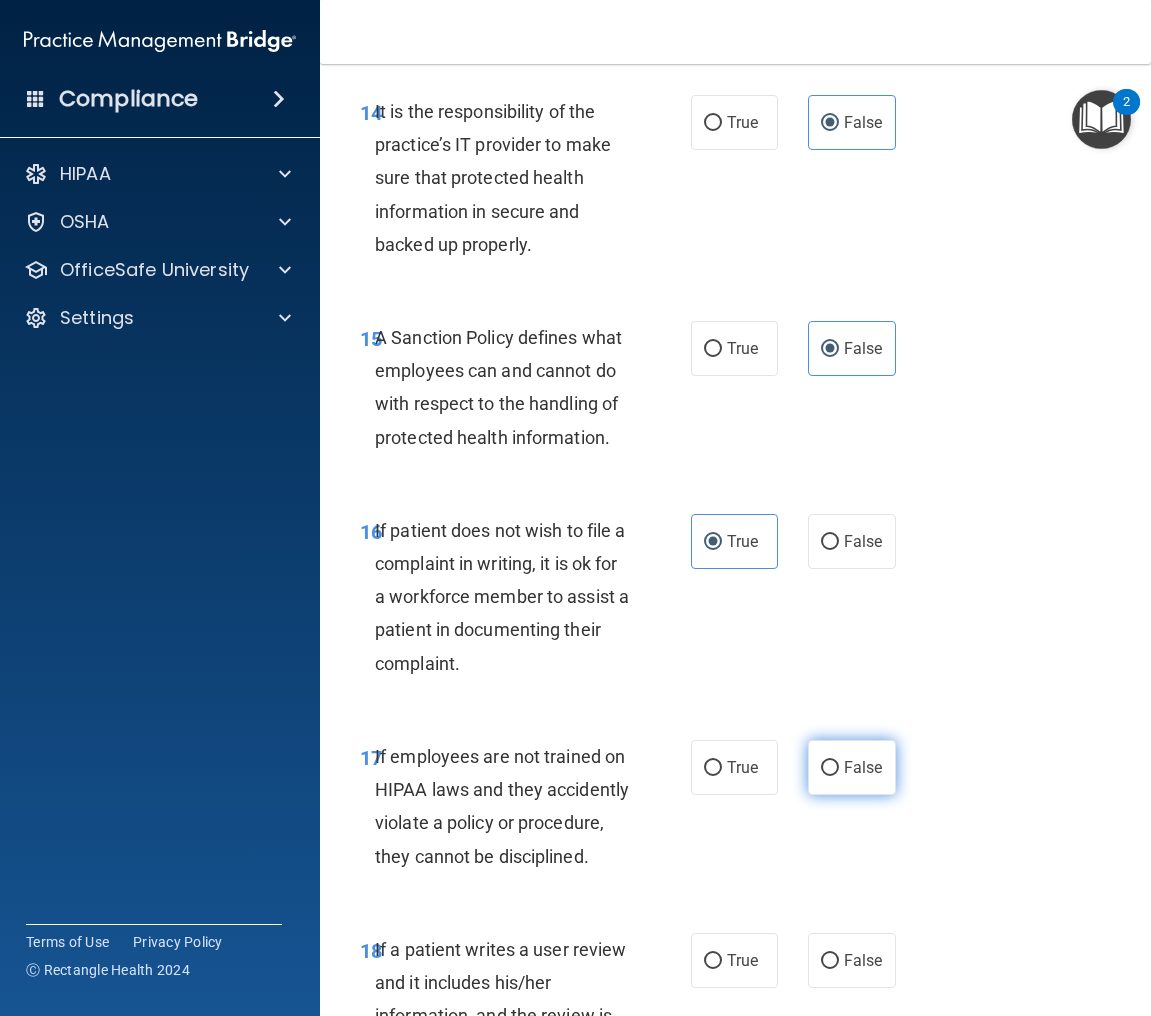 click on "False" at bounding box center [852, 767] 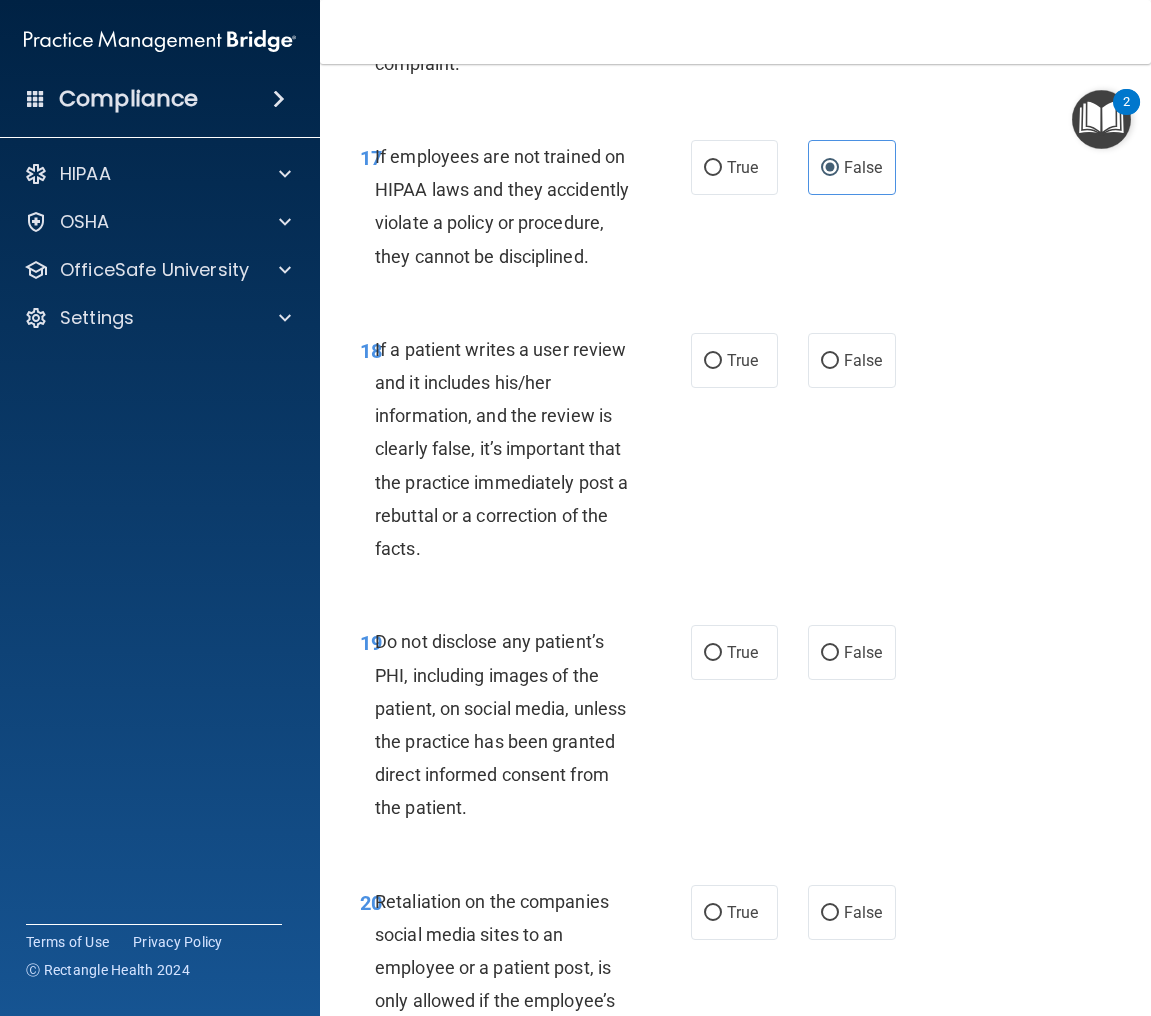 scroll, scrollTop: 4500, scrollLeft: 0, axis: vertical 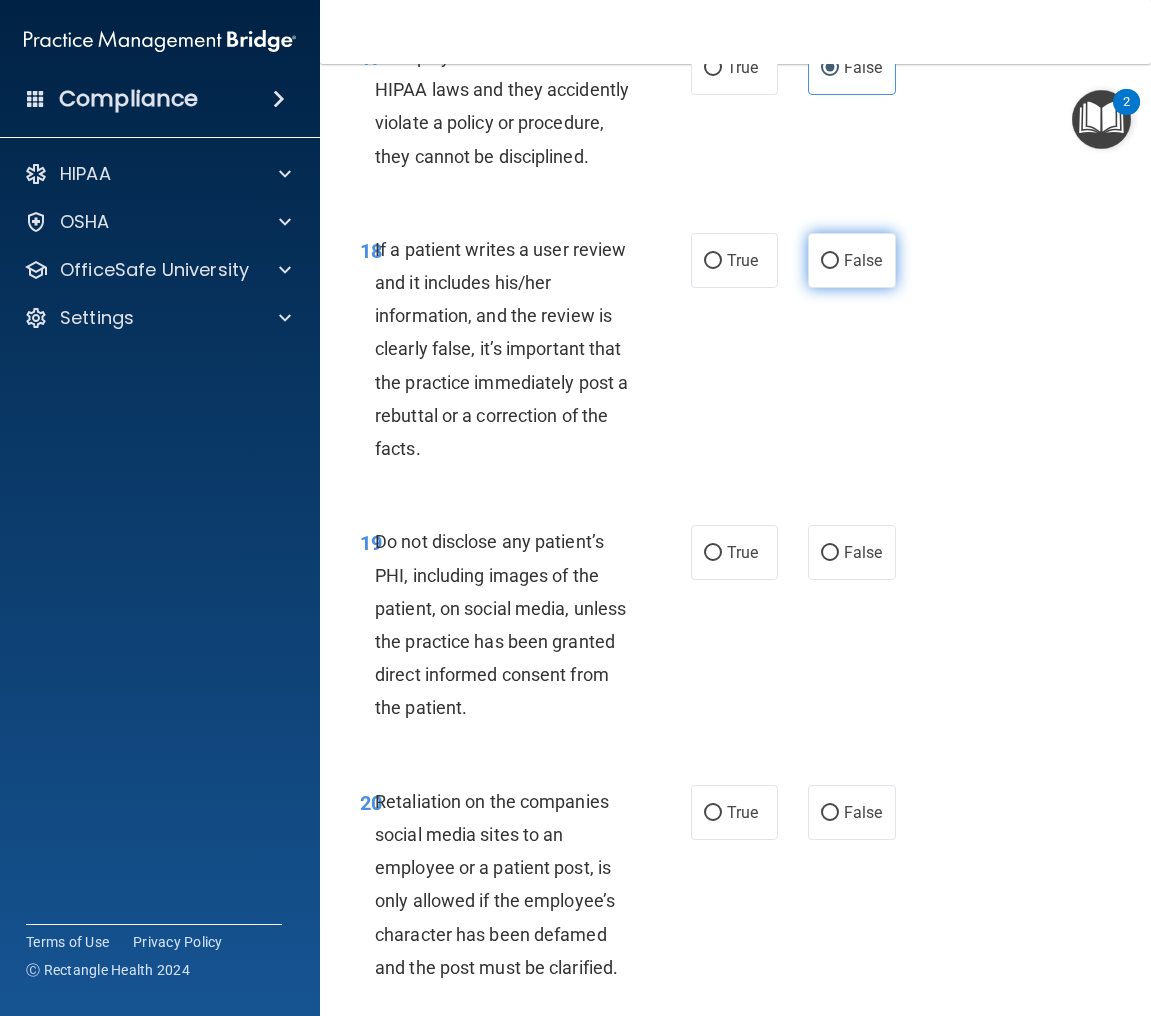 click on "False" at bounding box center [852, 260] 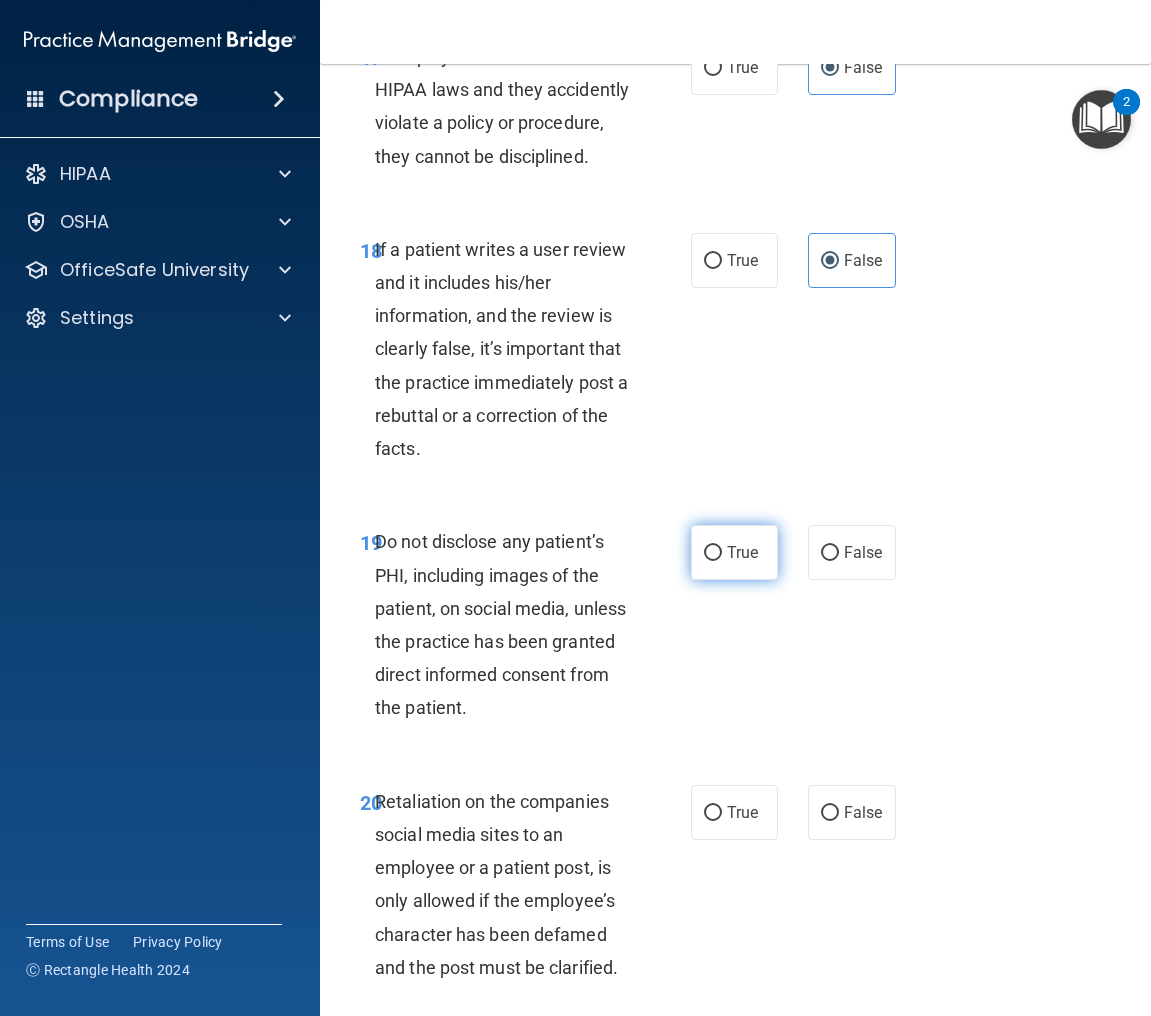 click on "True" at bounding box center (742, 552) 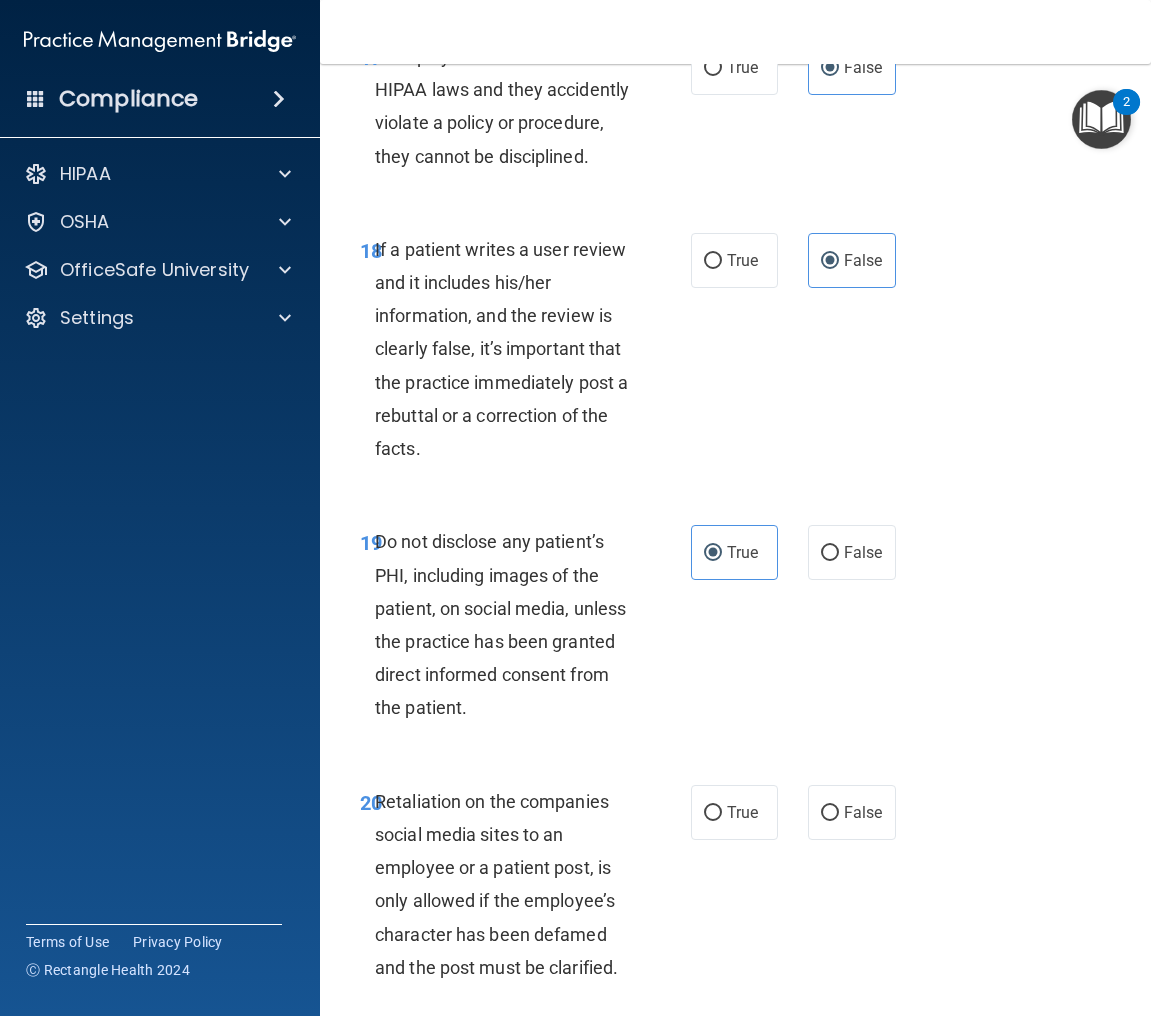 scroll, scrollTop: 4800, scrollLeft: 0, axis: vertical 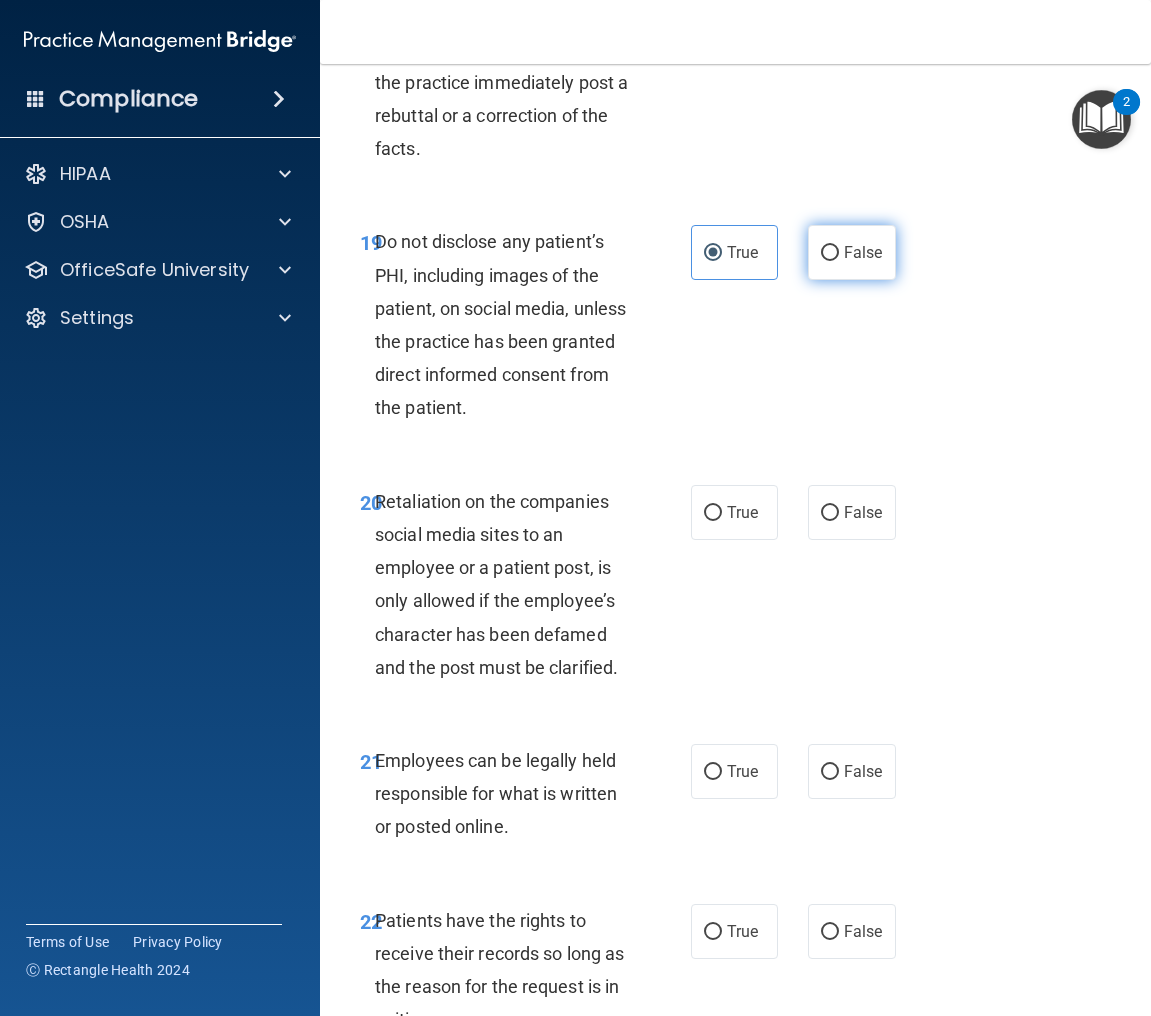 click on "False" at bounding box center [852, 252] 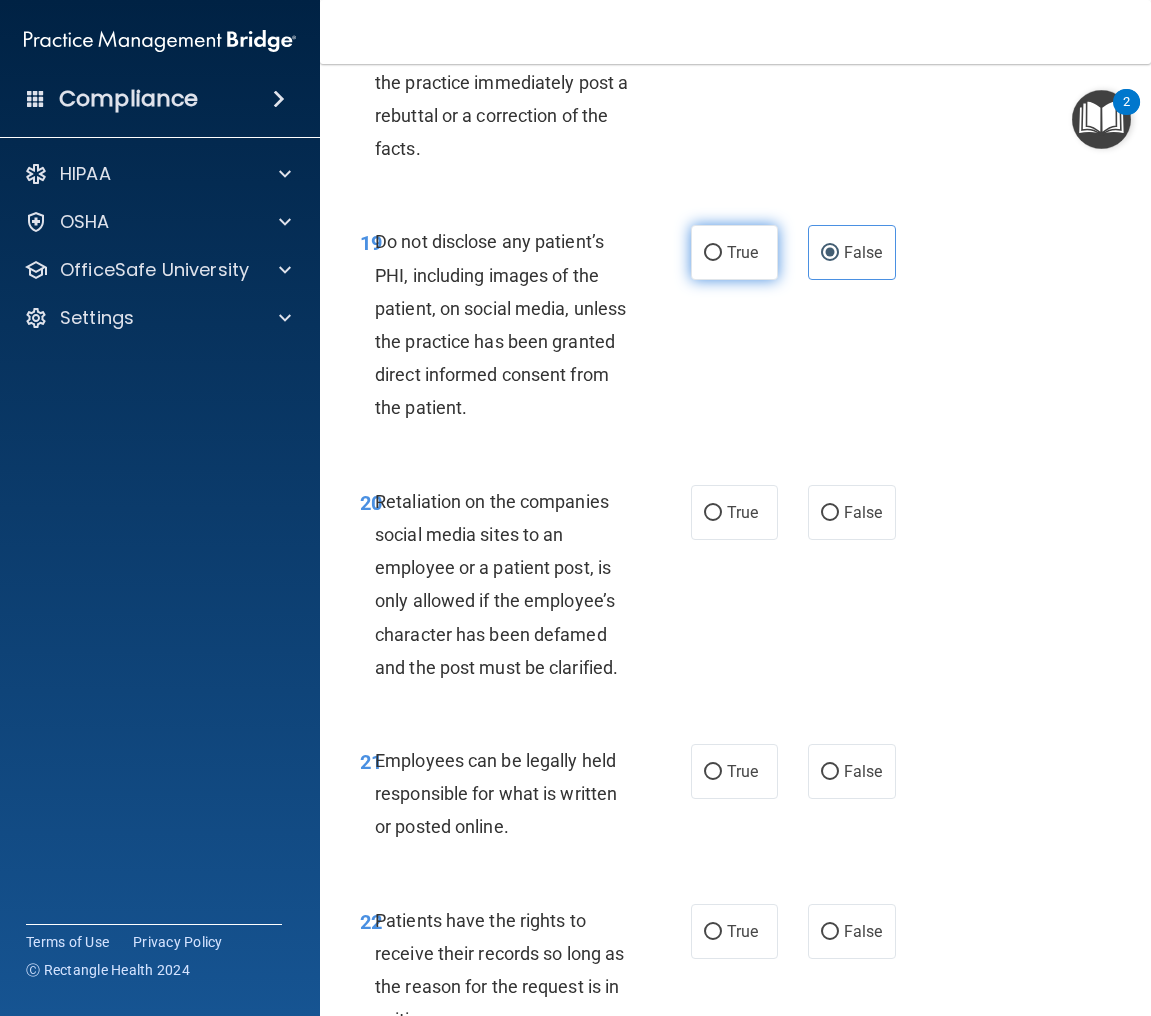 click on "True" at bounding box center (735, 252) 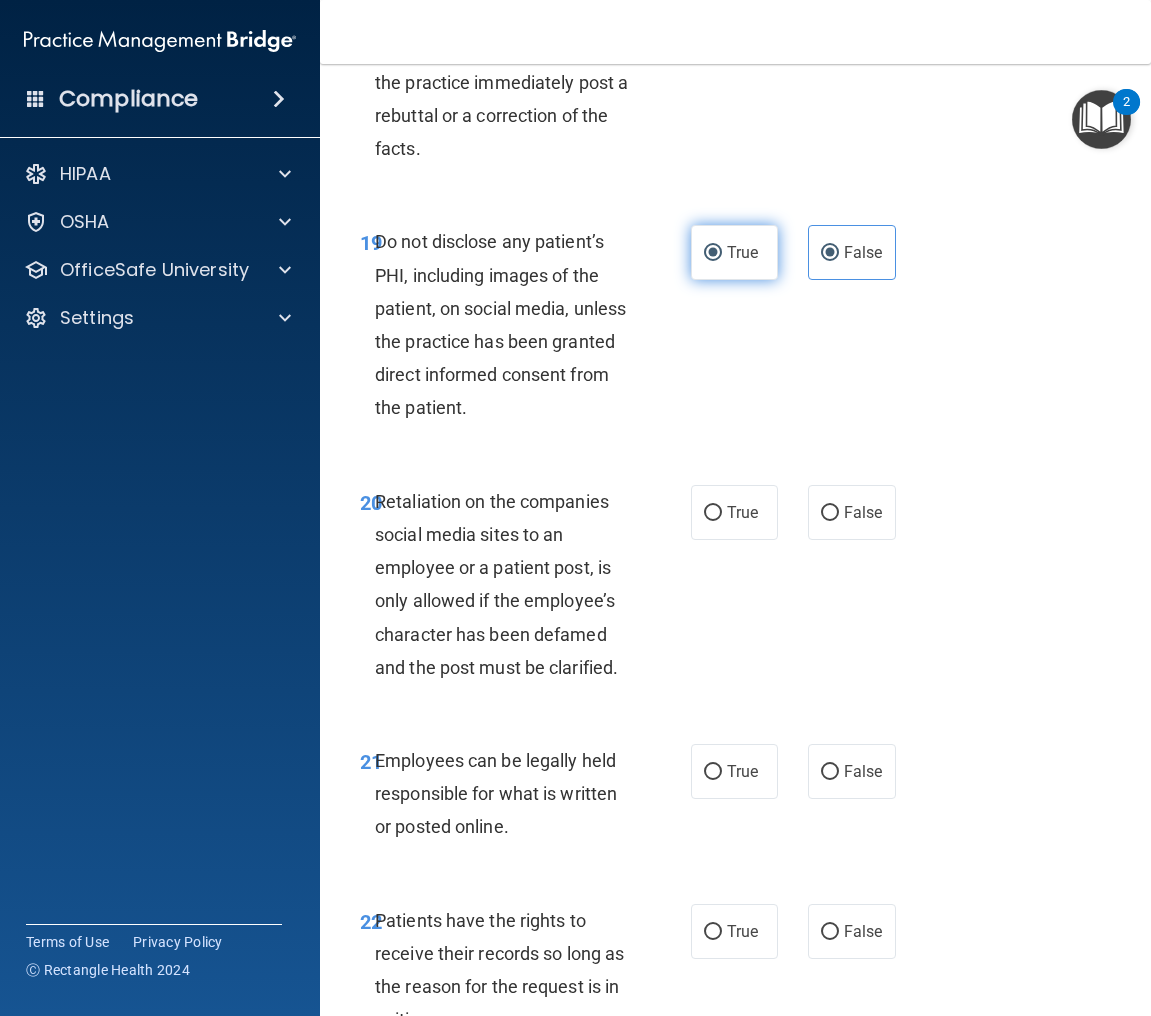 radio on "false" 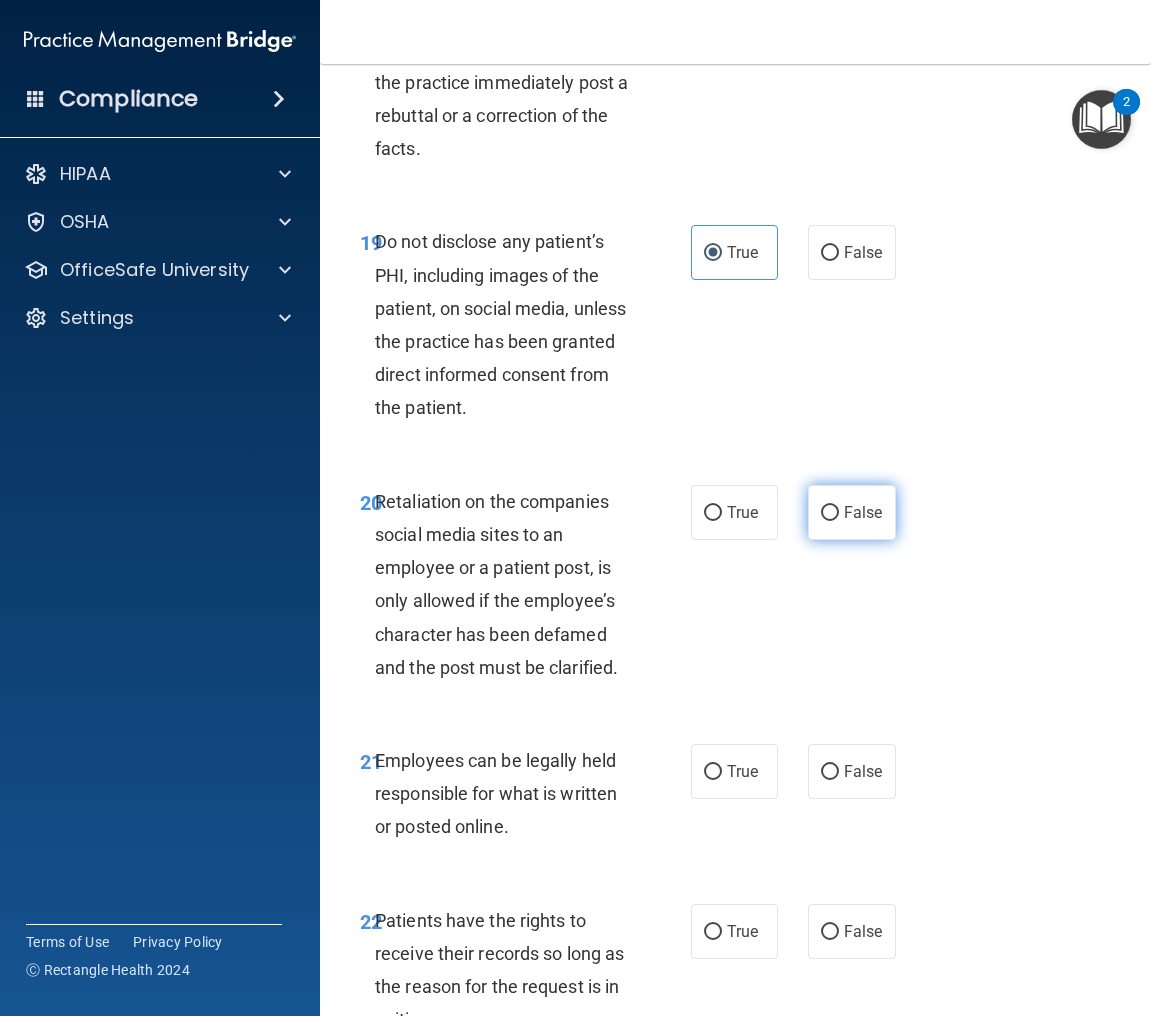 click on "False" at bounding box center [852, 512] 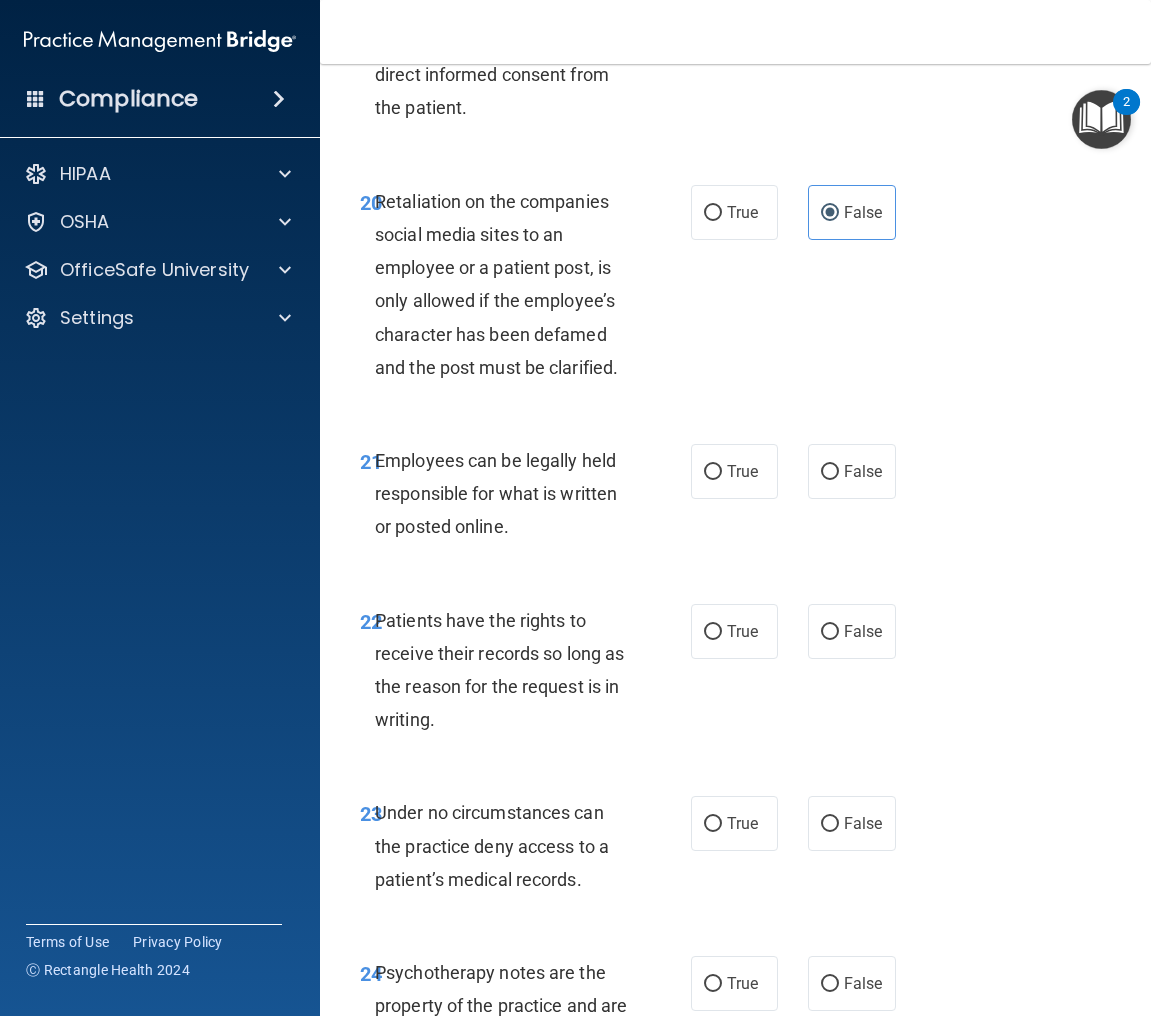 scroll, scrollTop: 5200, scrollLeft: 0, axis: vertical 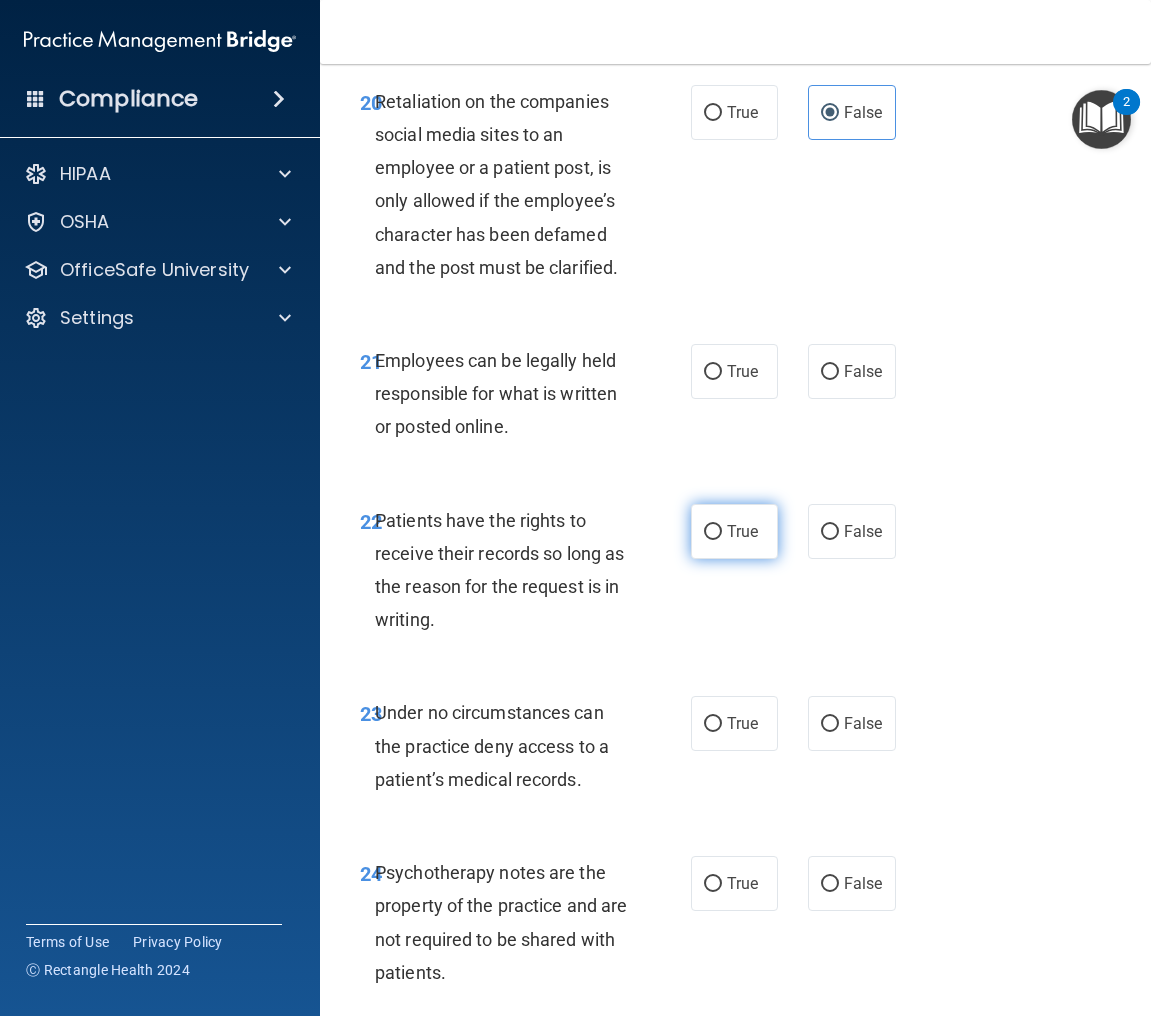 click on "True" at bounding box center (735, 531) 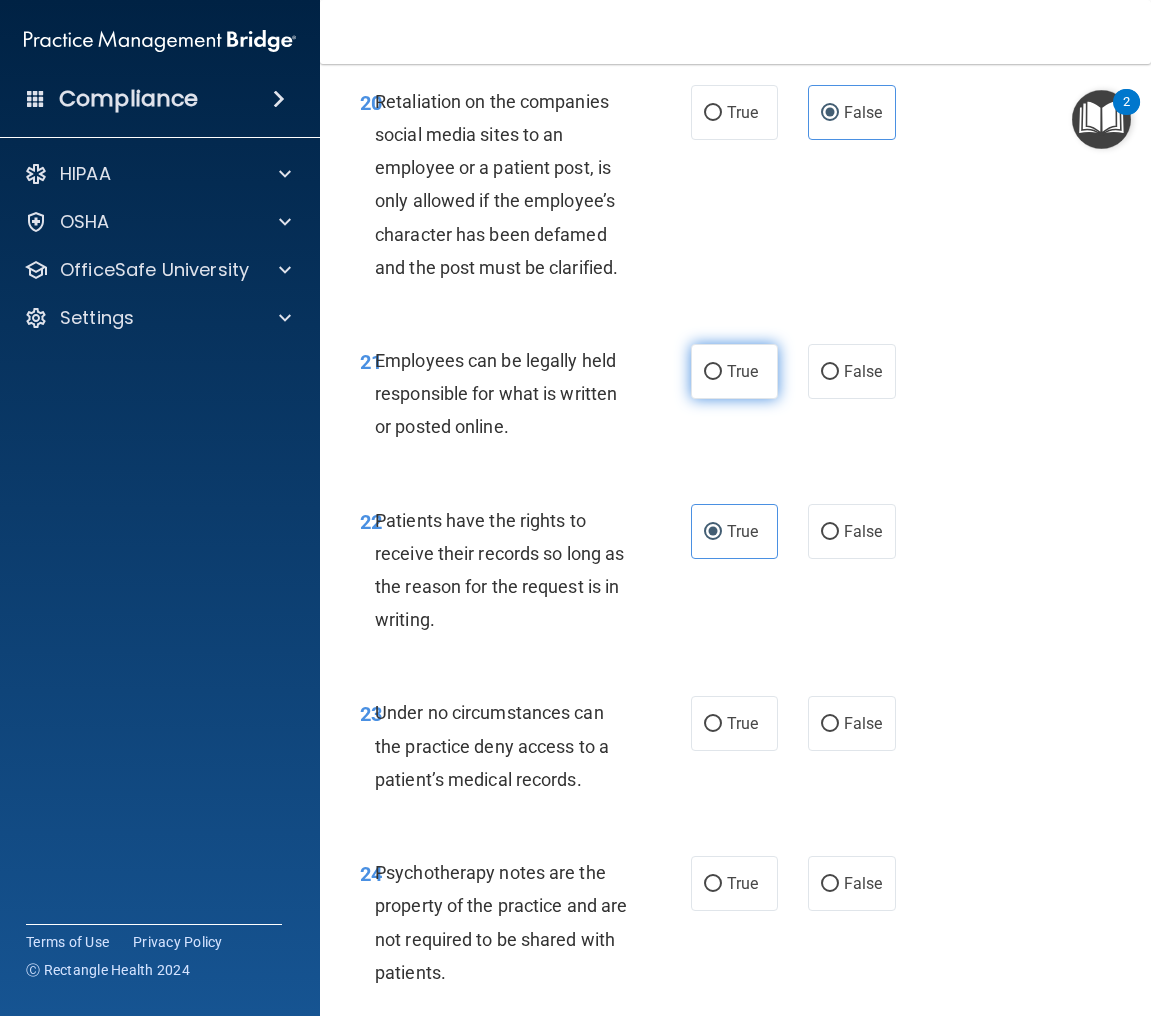 click on "True" at bounding box center (735, 371) 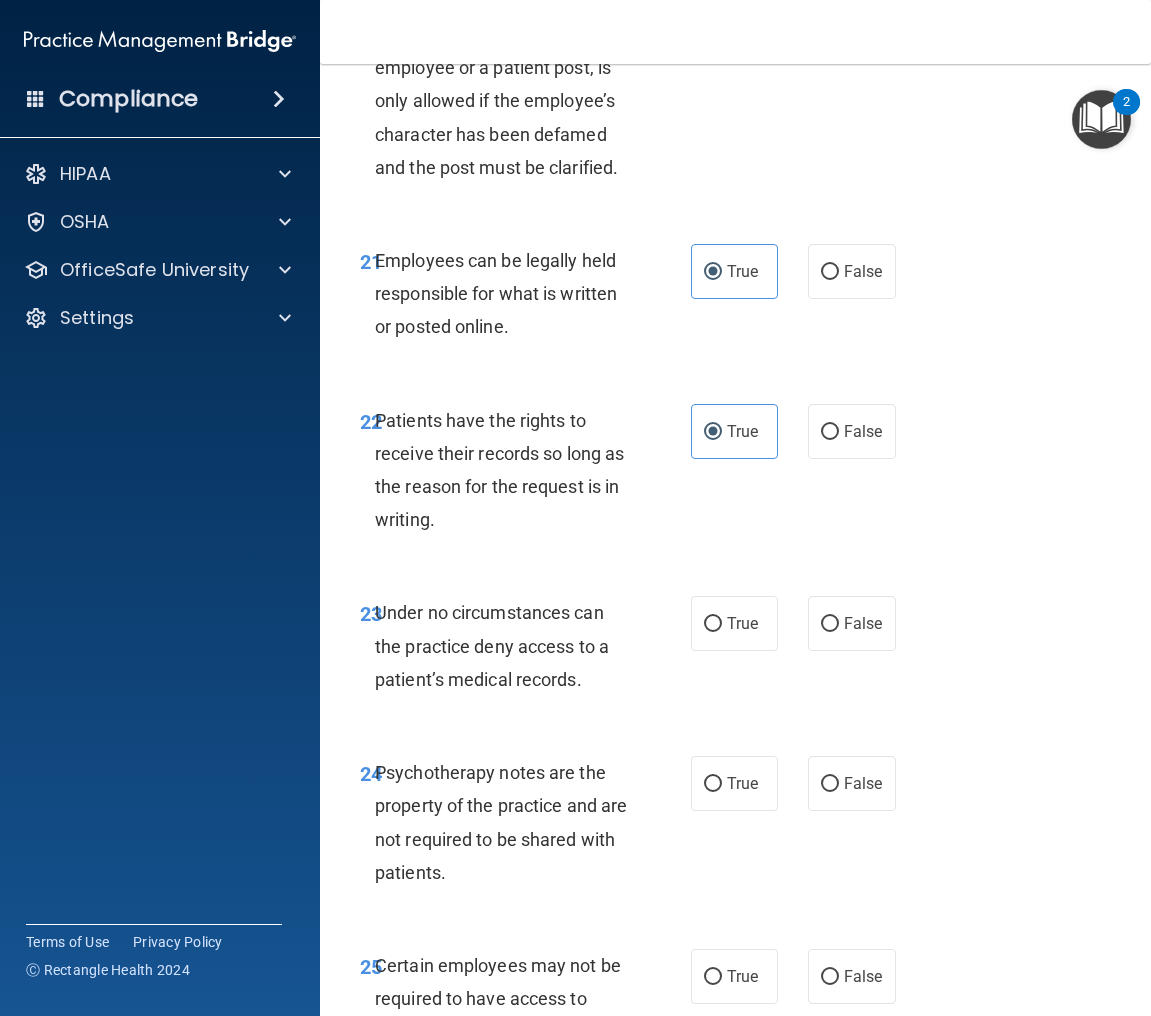 scroll, scrollTop: 5400, scrollLeft: 0, axis: vertical 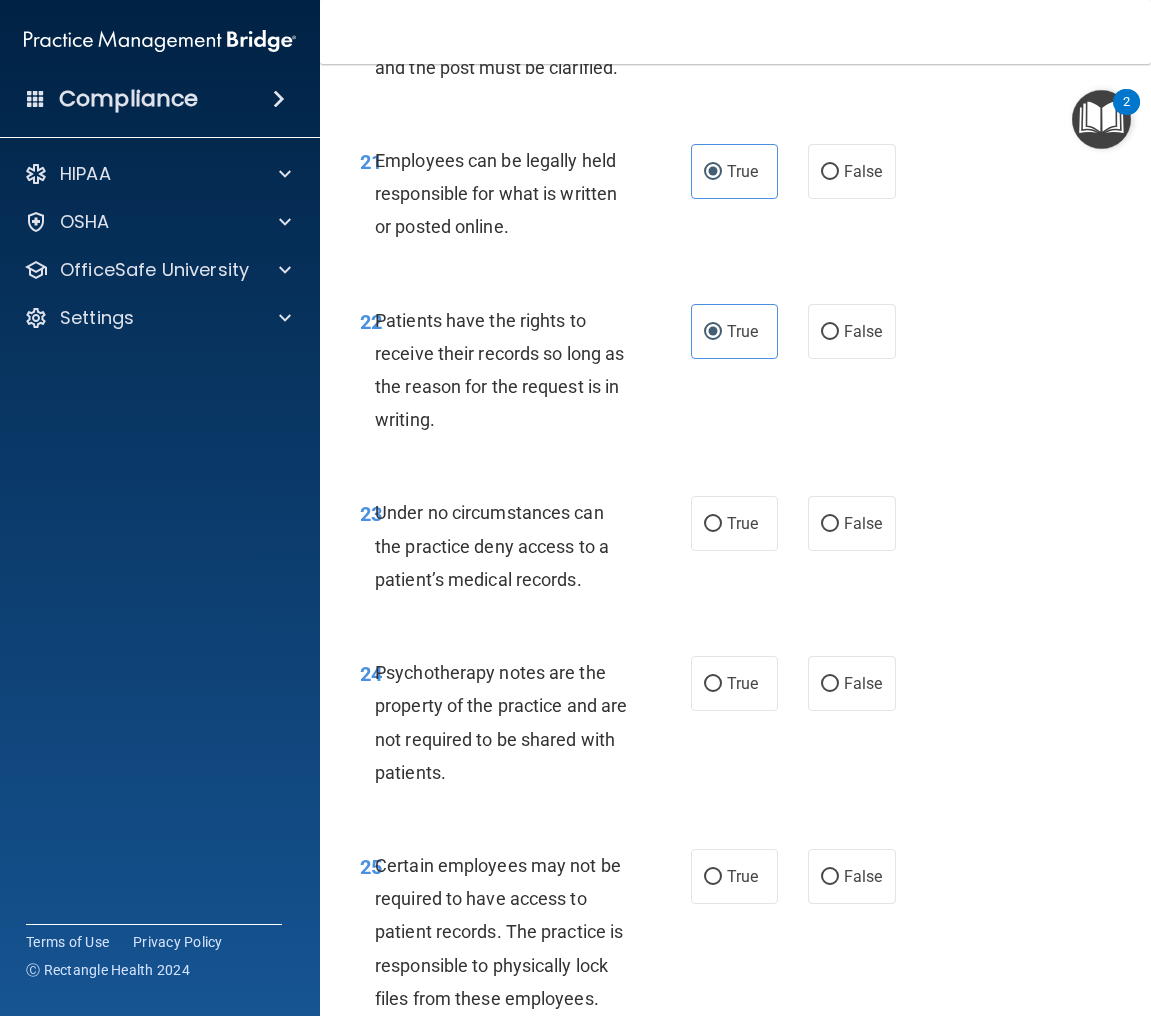 click on "23       Under no circumstances can the practice deny access to a patient’s medical records.                 True           False" at bounding box center (735, 551) 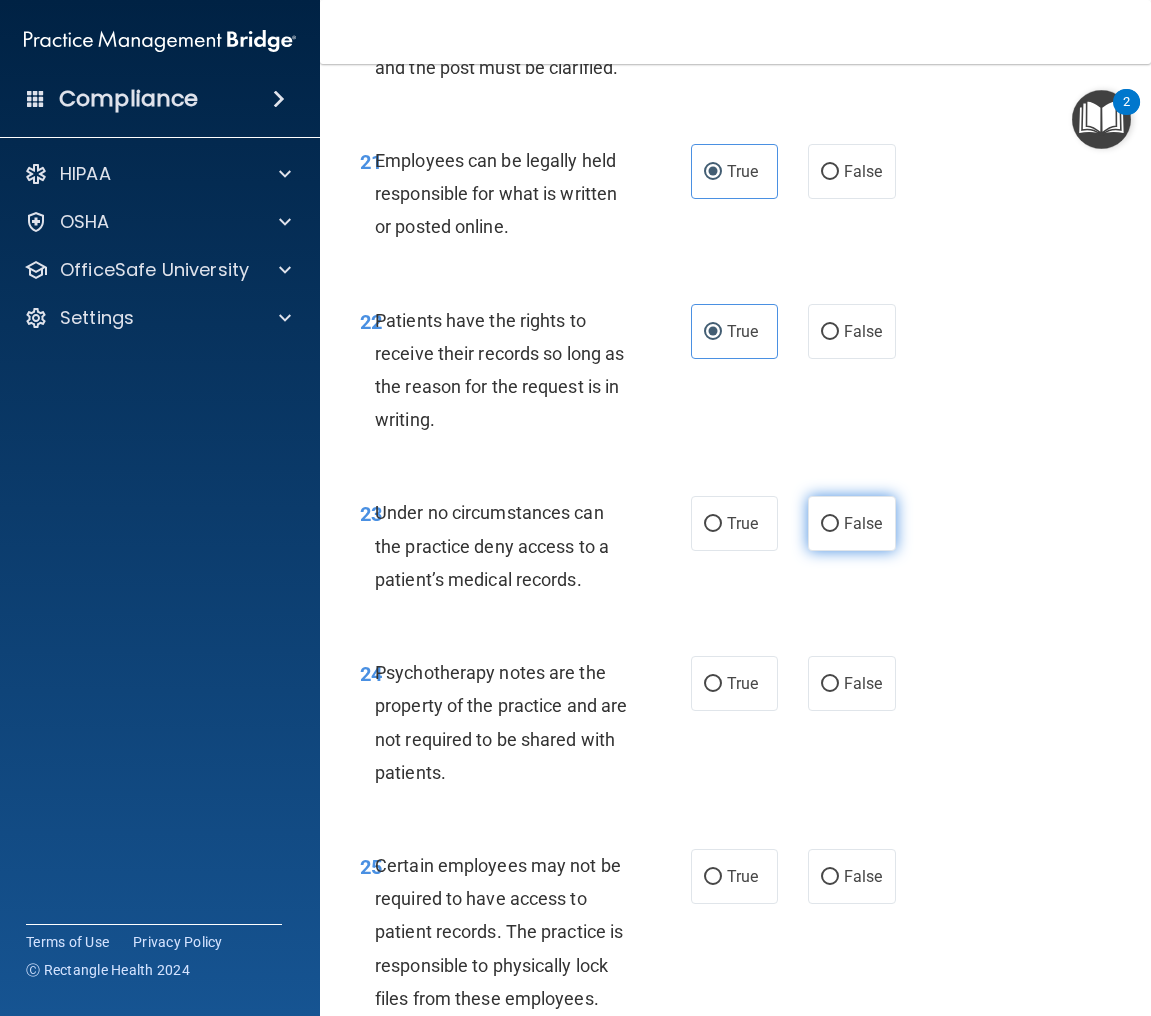 click on "False" at bounding box center [852, 523] 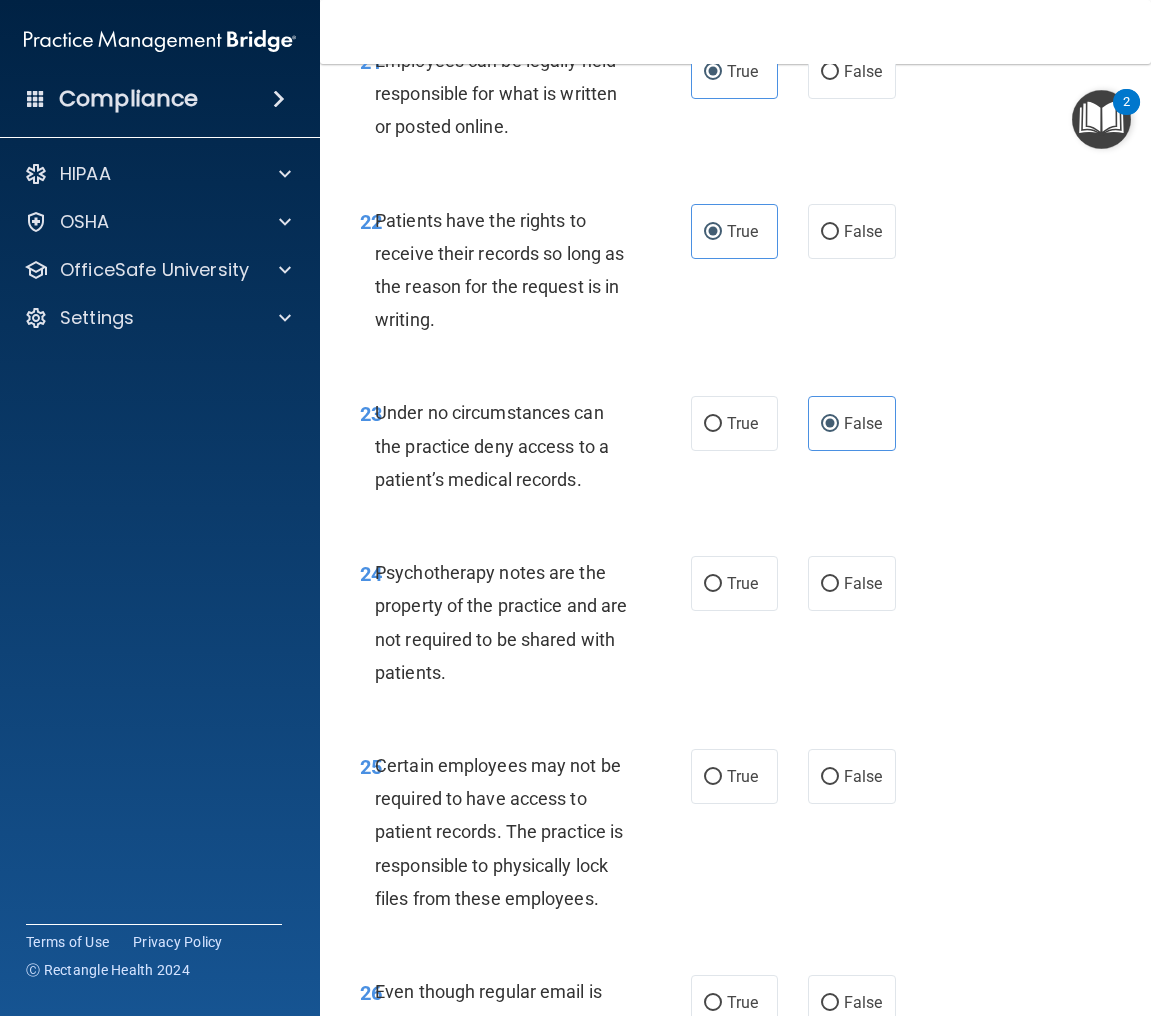 scroll, scrollTop: 5600, scrollLeft: 0, axis: vertical 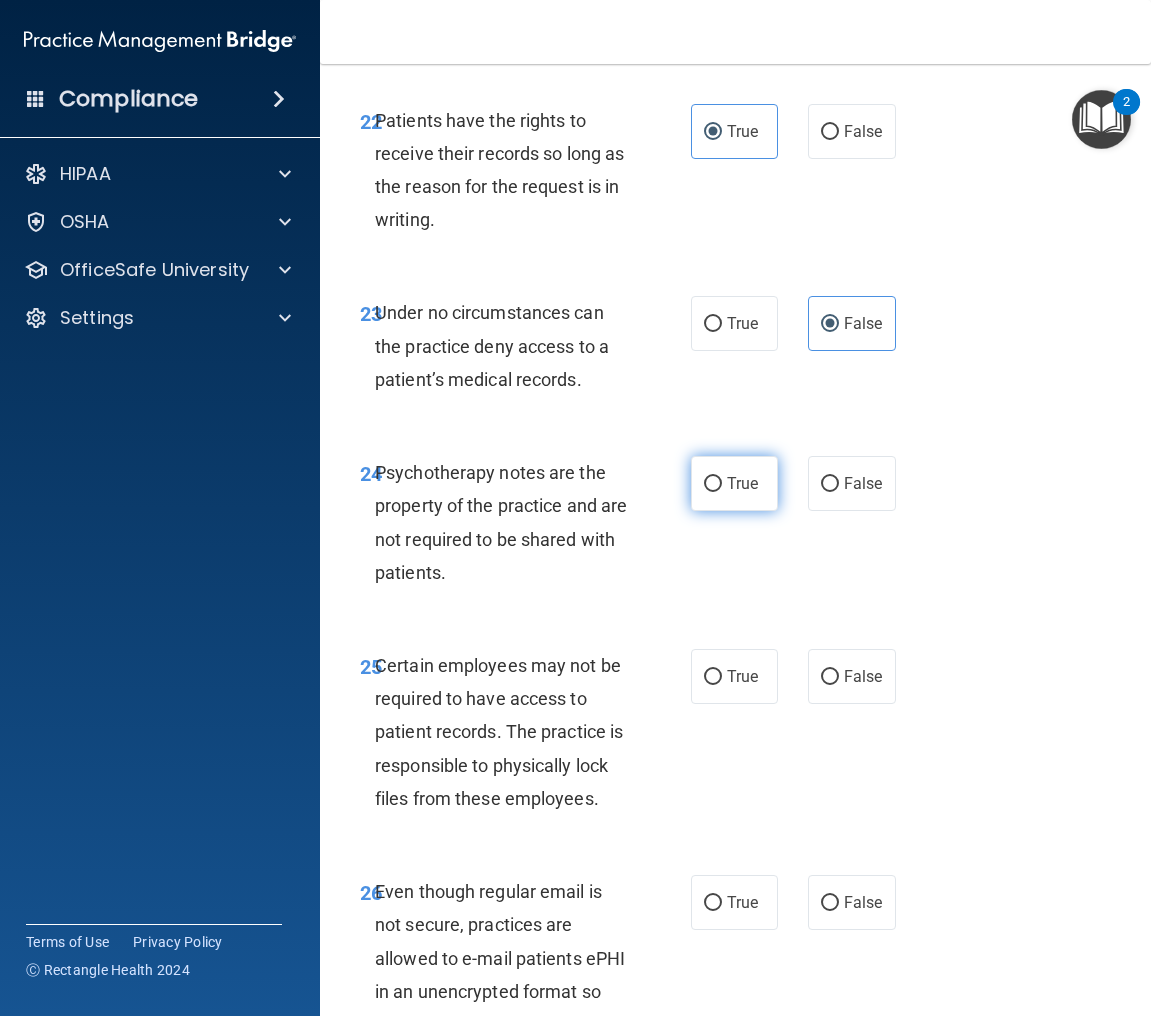 click on "True" at bounding box center [735, 483] 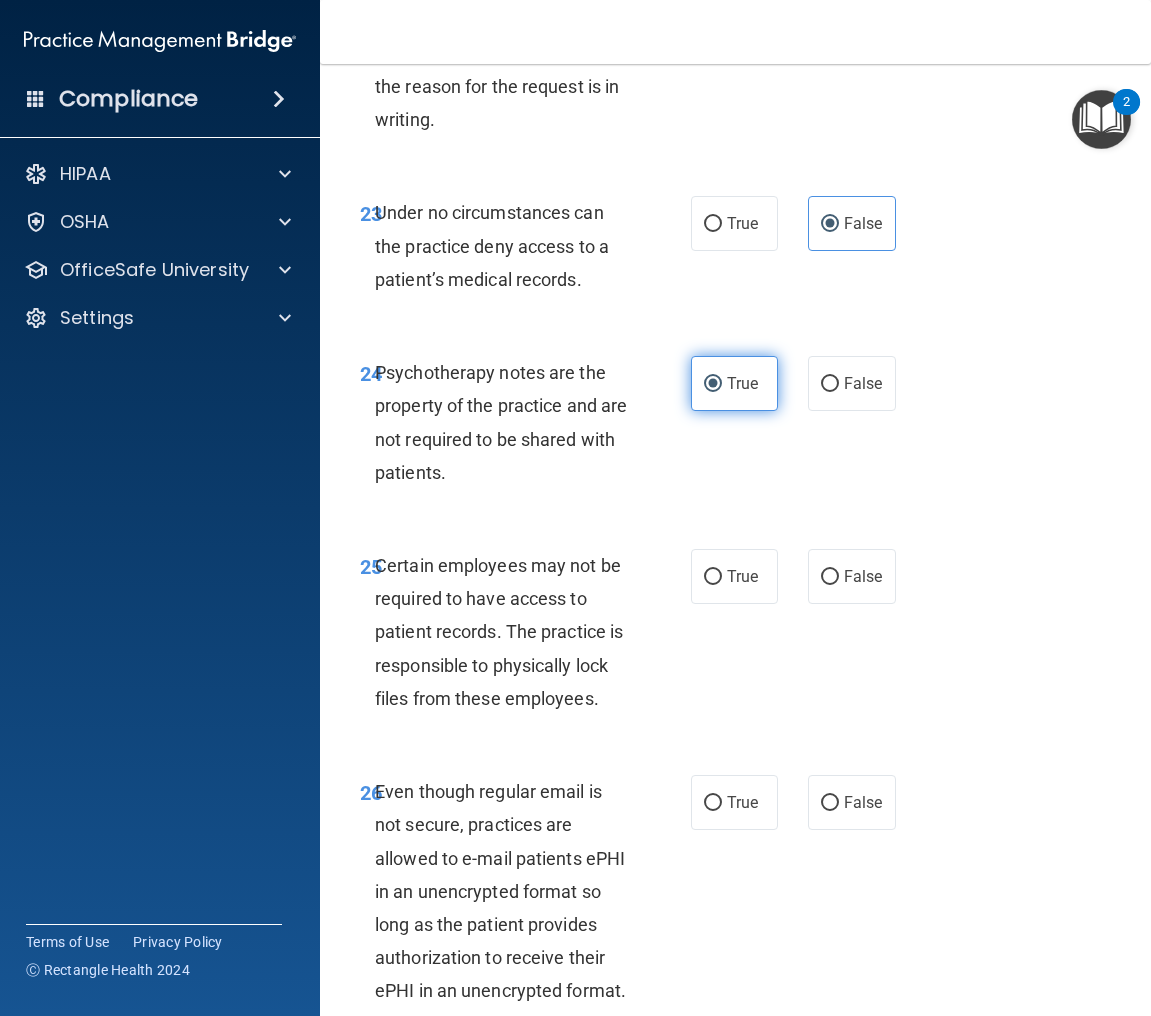 scroll, scrollTop: 5800, scrollLeft: 0, axis: vertical 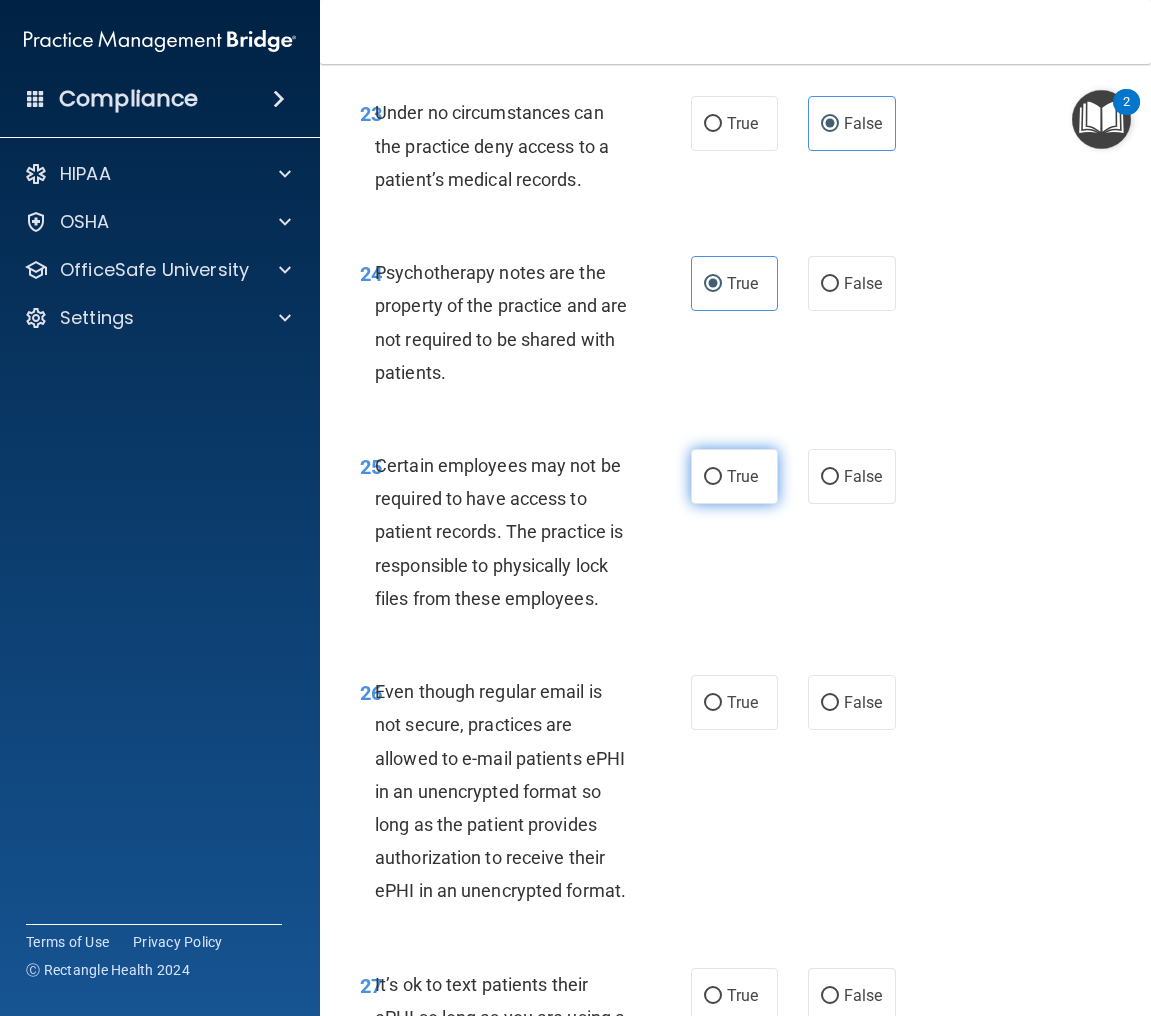 click on "True" at bounding box center (742, 476) 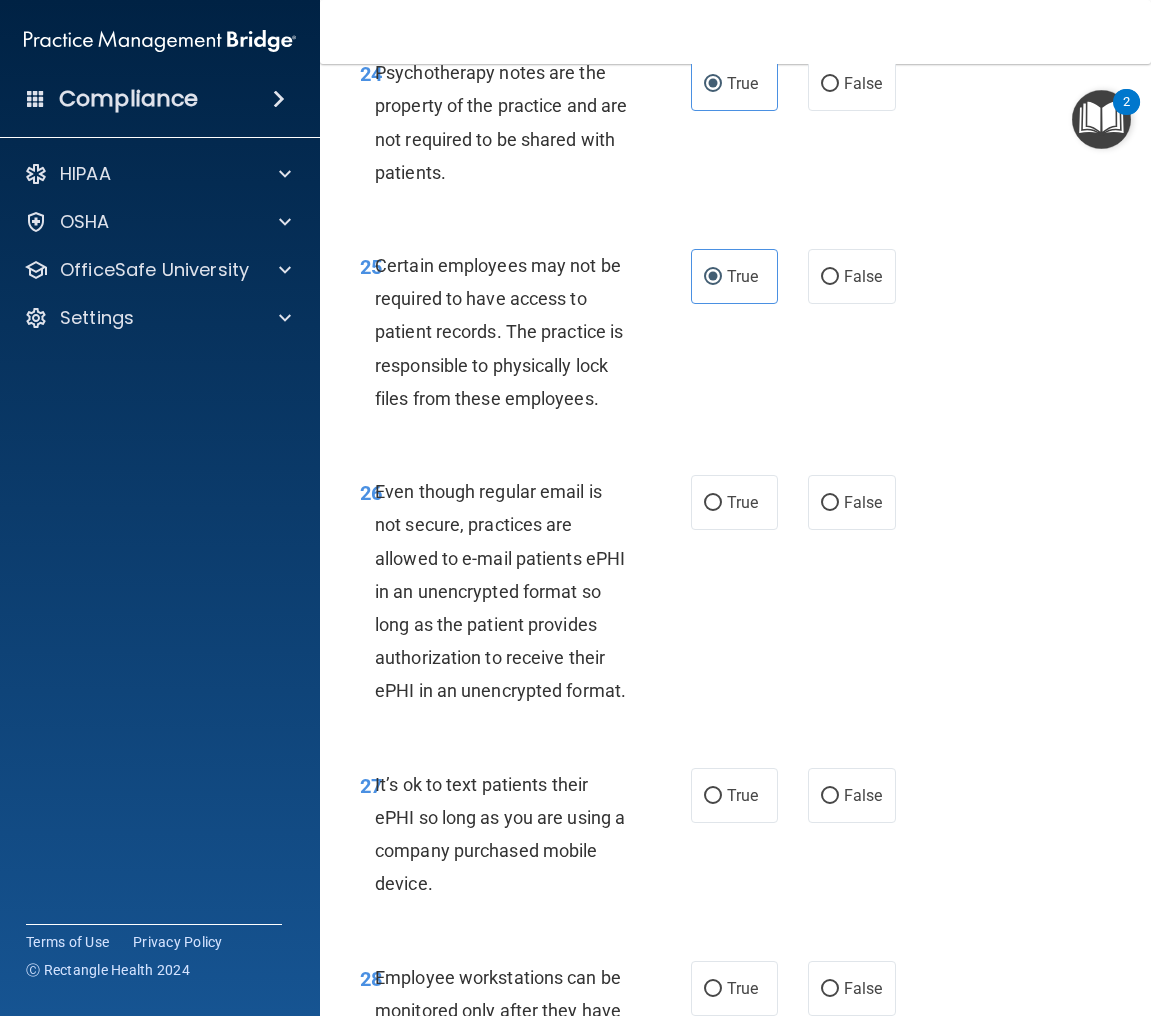 scroll, scrollTop: 6100, scrollLeft: 0, axis: vertical 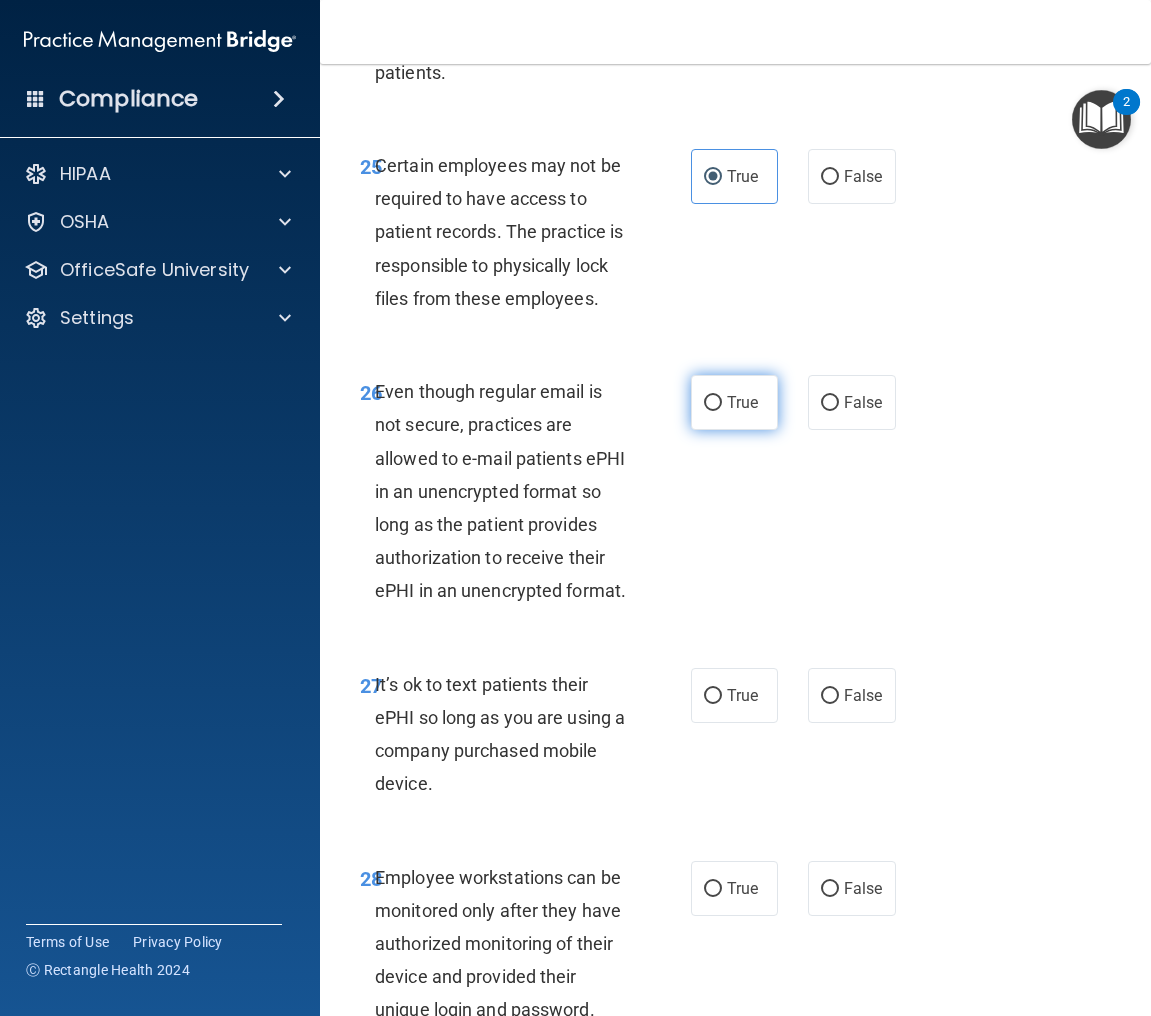 click on "True" at bounding box center [735, 402] 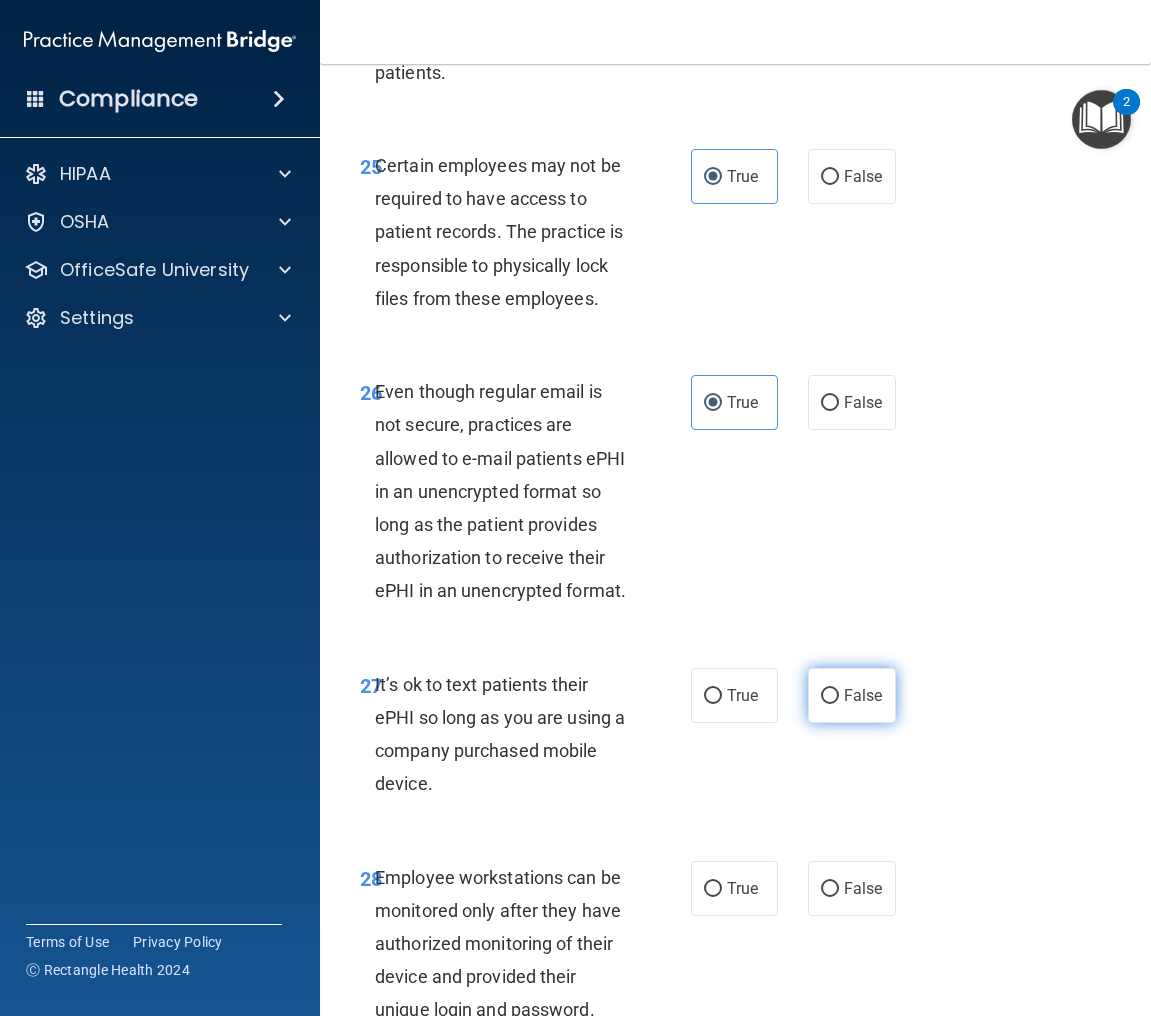 click on "False" at bounding box center (863, 695) 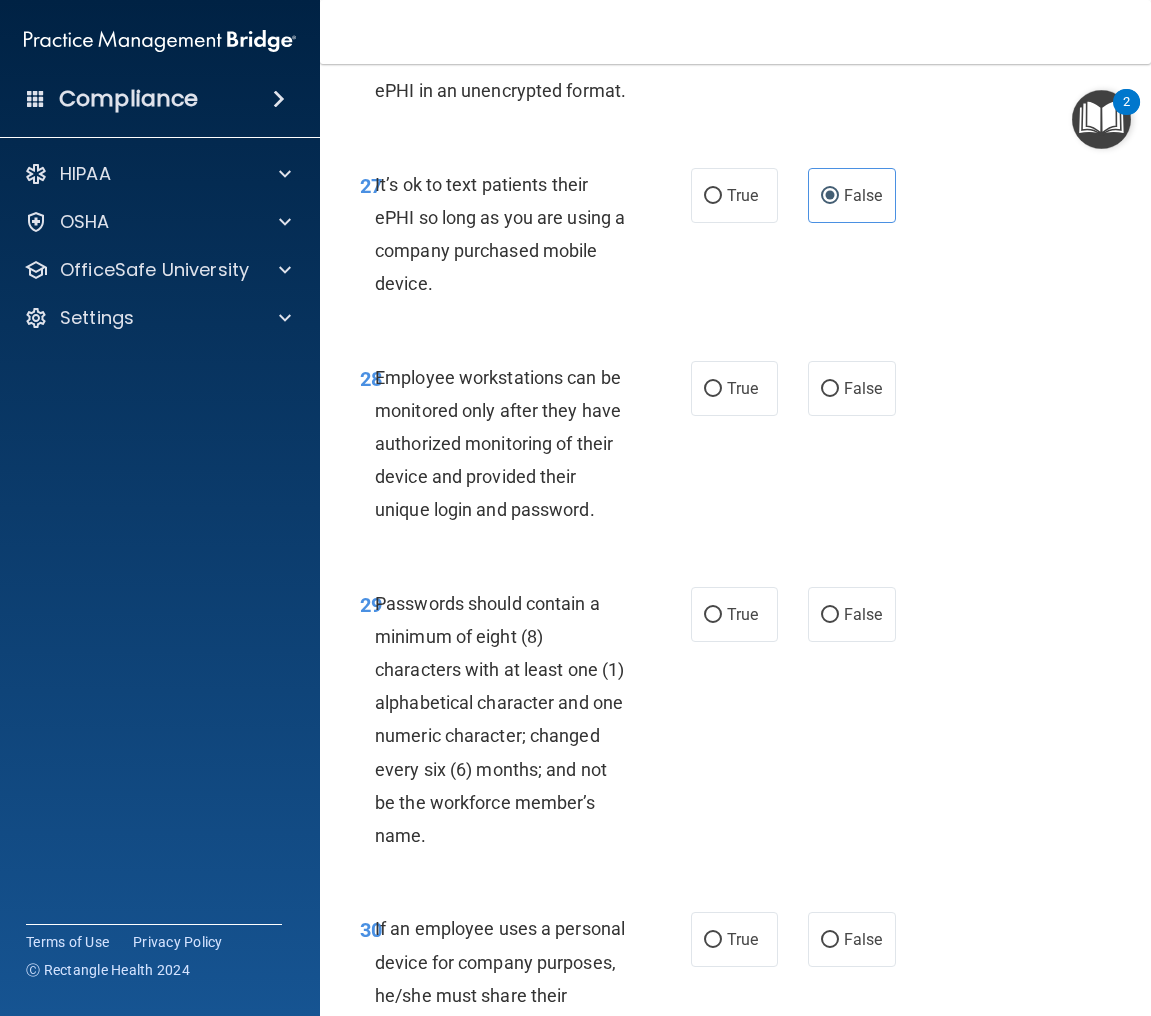 scroll, scrollTop: 6700, scrollLeft: 0, axis: vertical 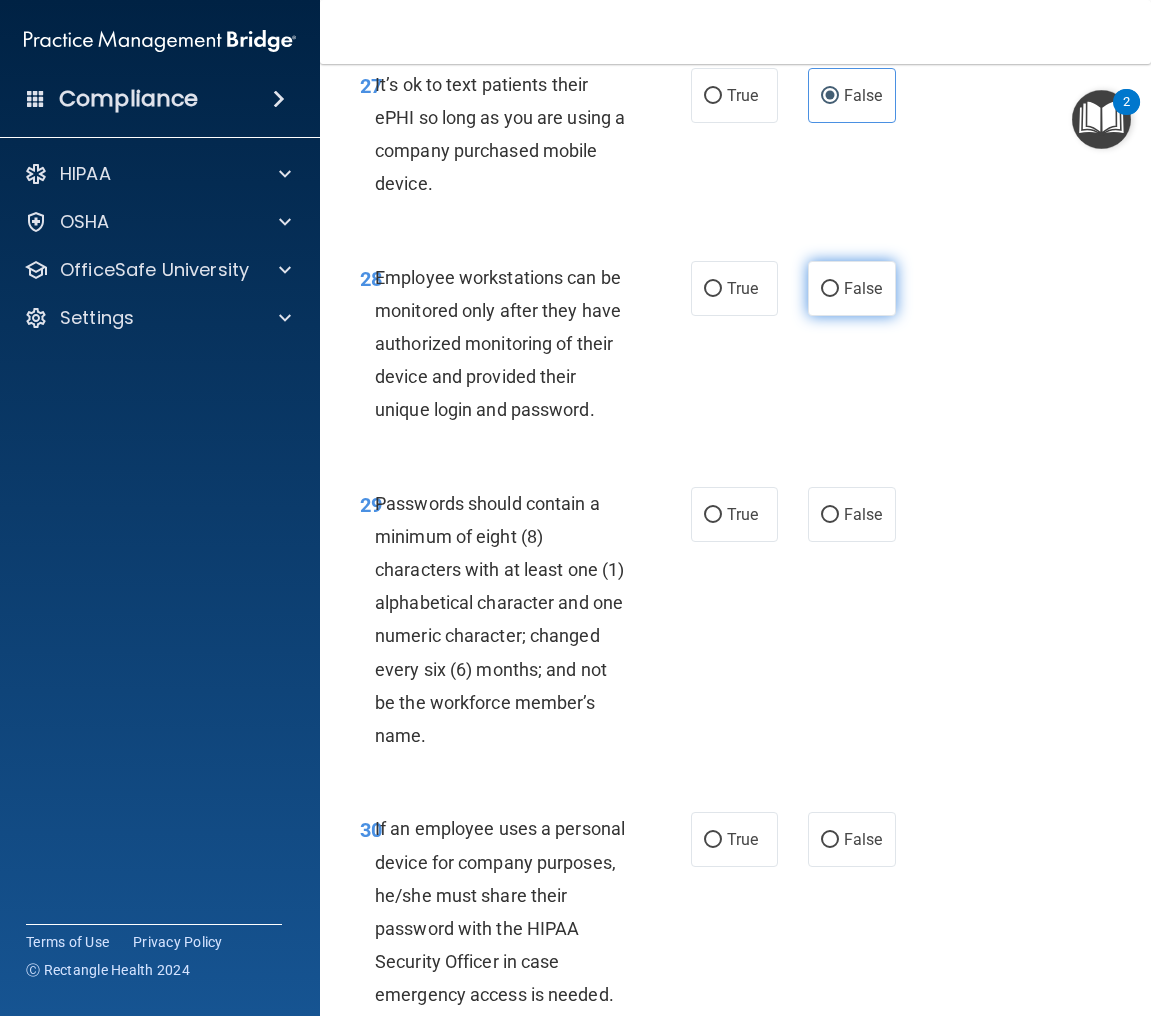 click on "False" at bounding box center [852, 288] 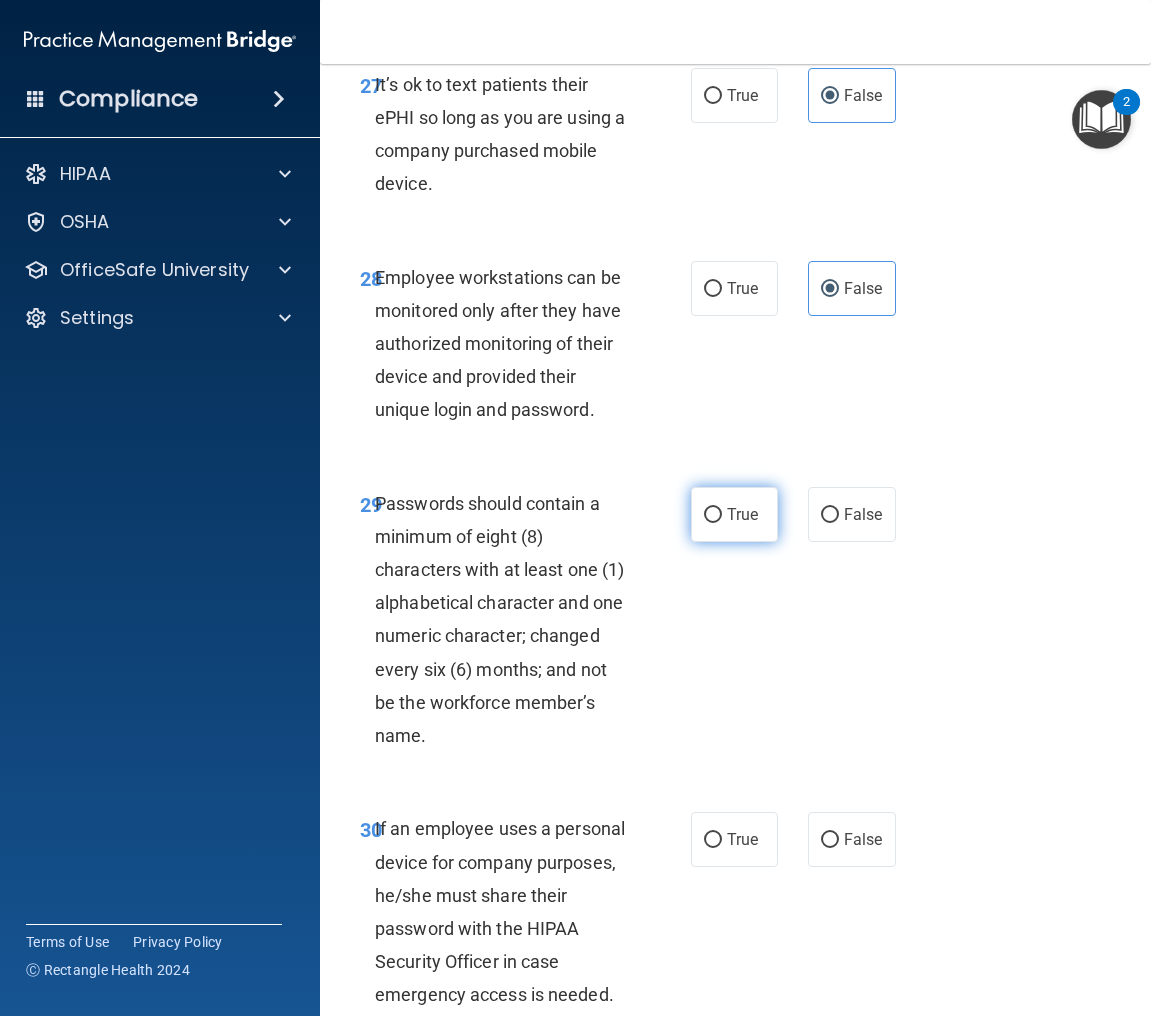 click on "True" at bounding box center (735, 514) 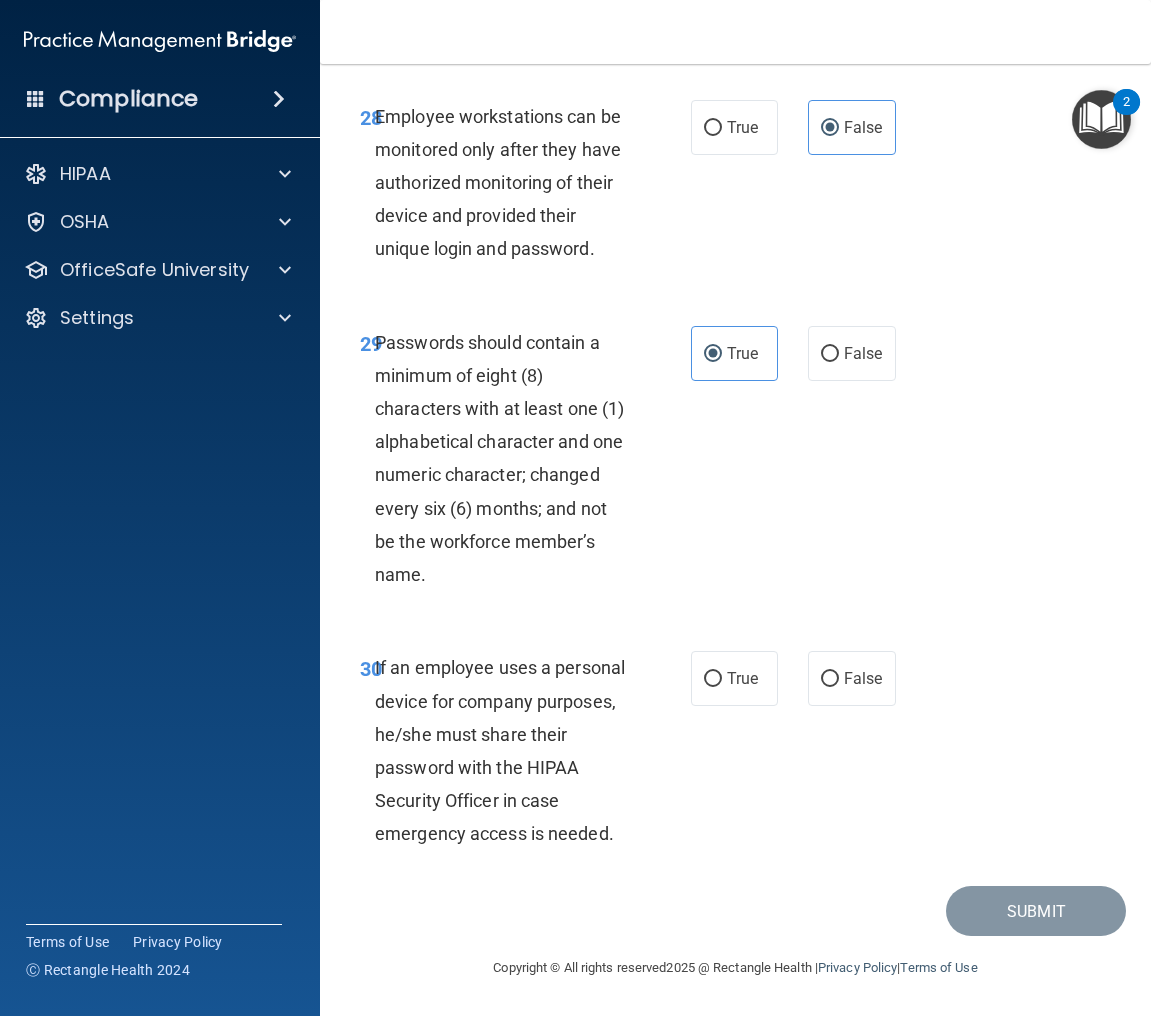 scroll, scrollTop: 7000, scrollLeft: 0, axis: vertical 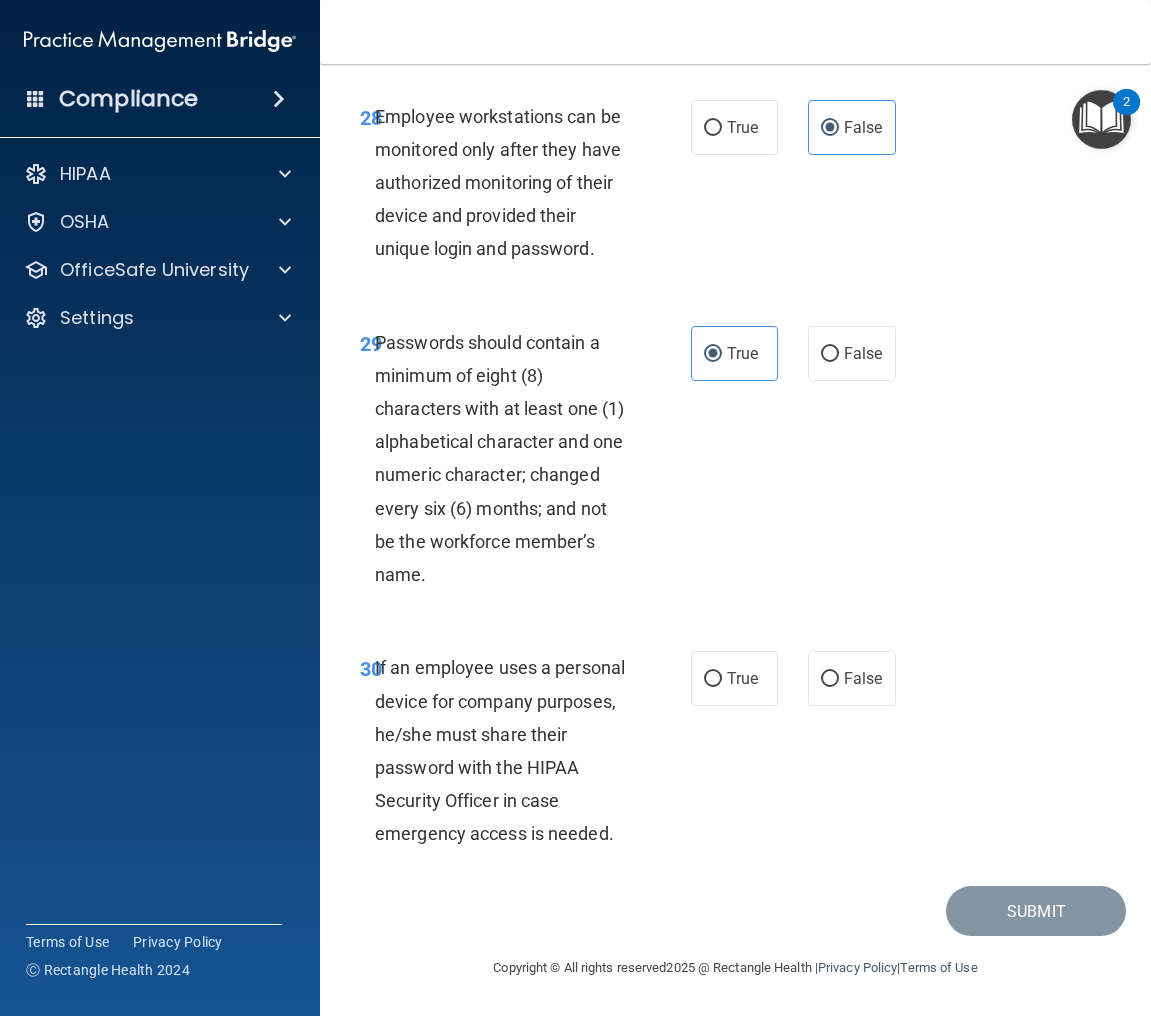 click on "True           False" at bounding box center [796, 678] 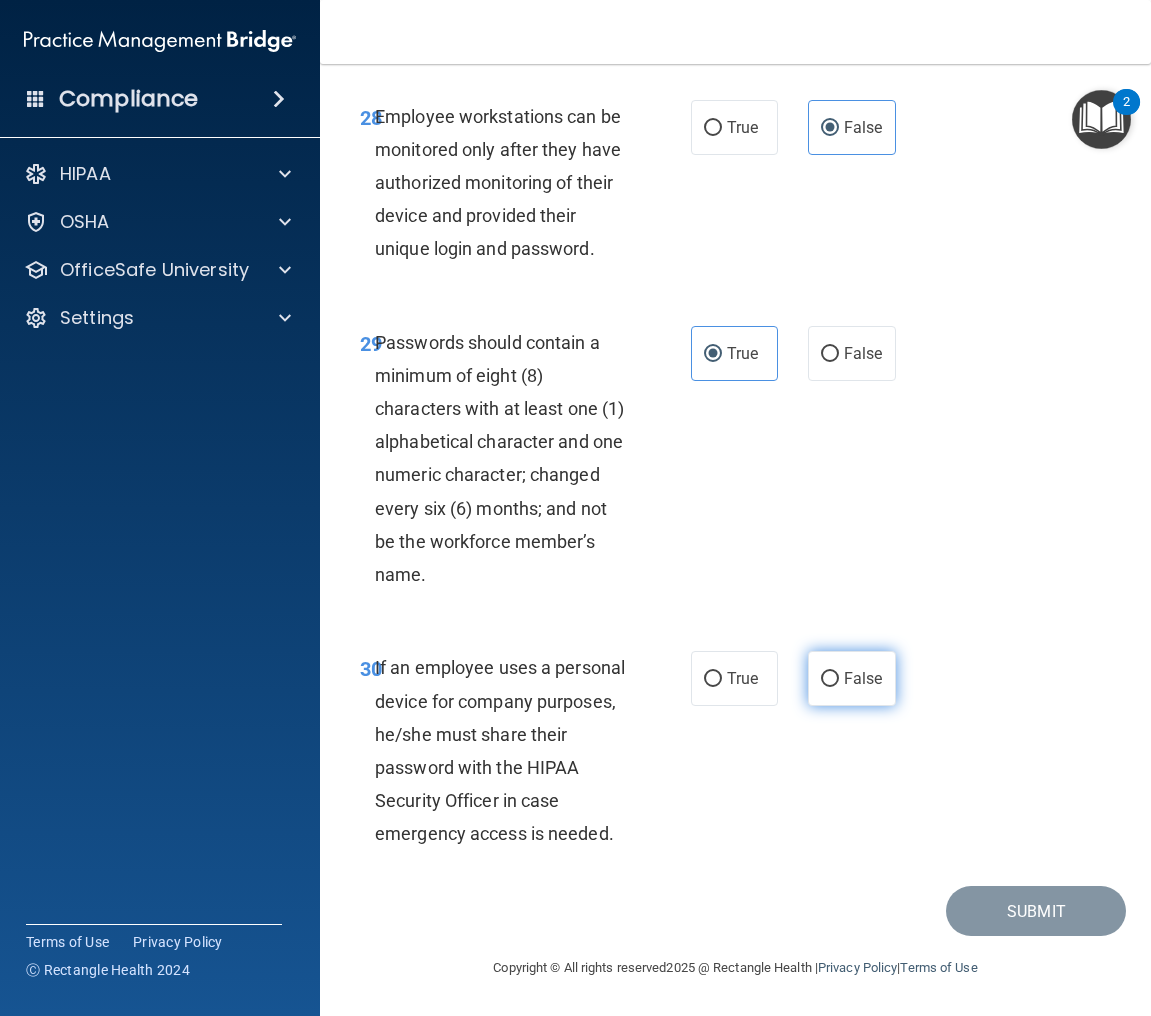 click on "False" at bounding box center (863, 678) 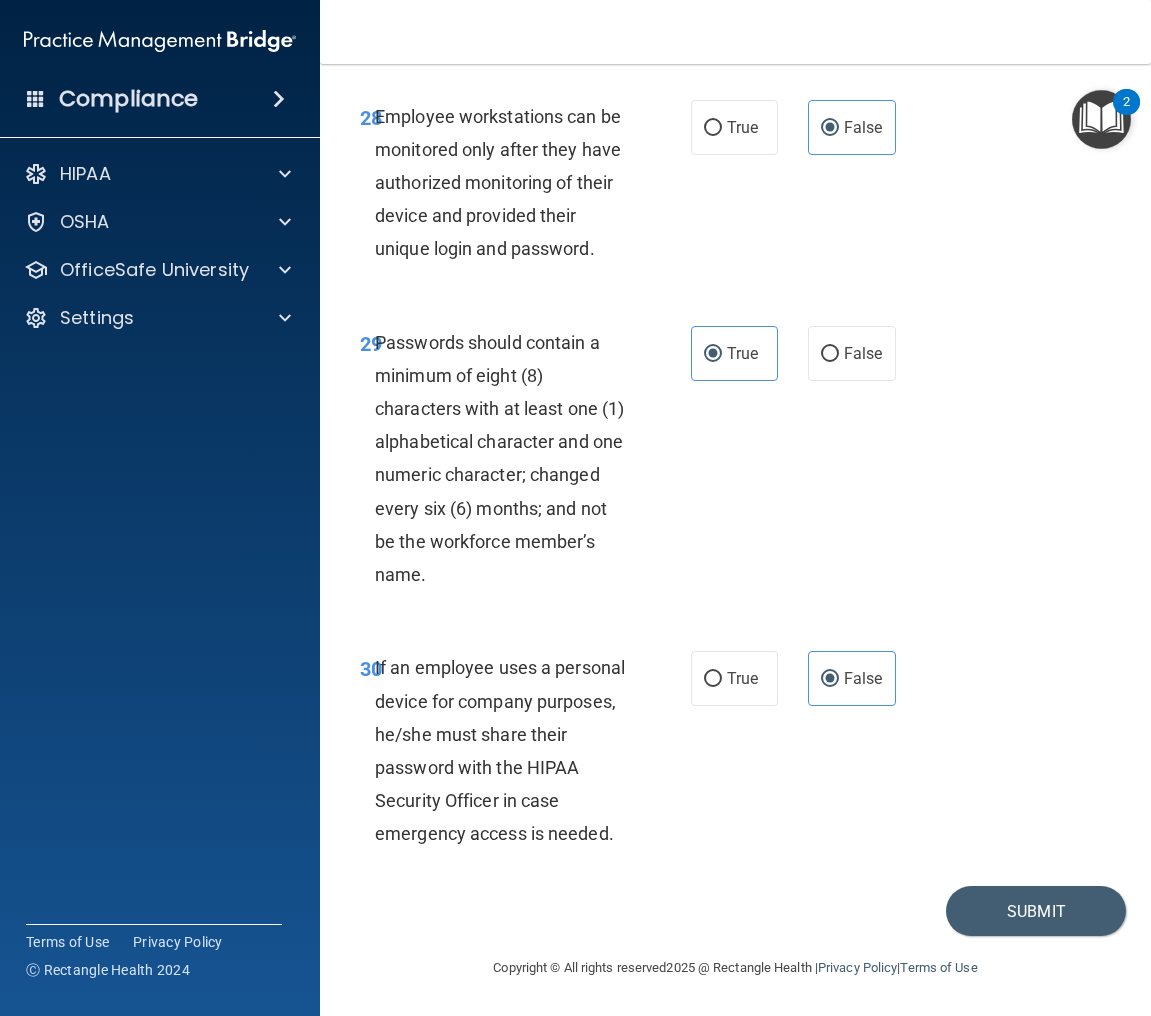 scroll, scrollTop: 7027, scrollLeft: 0, axis: vertical 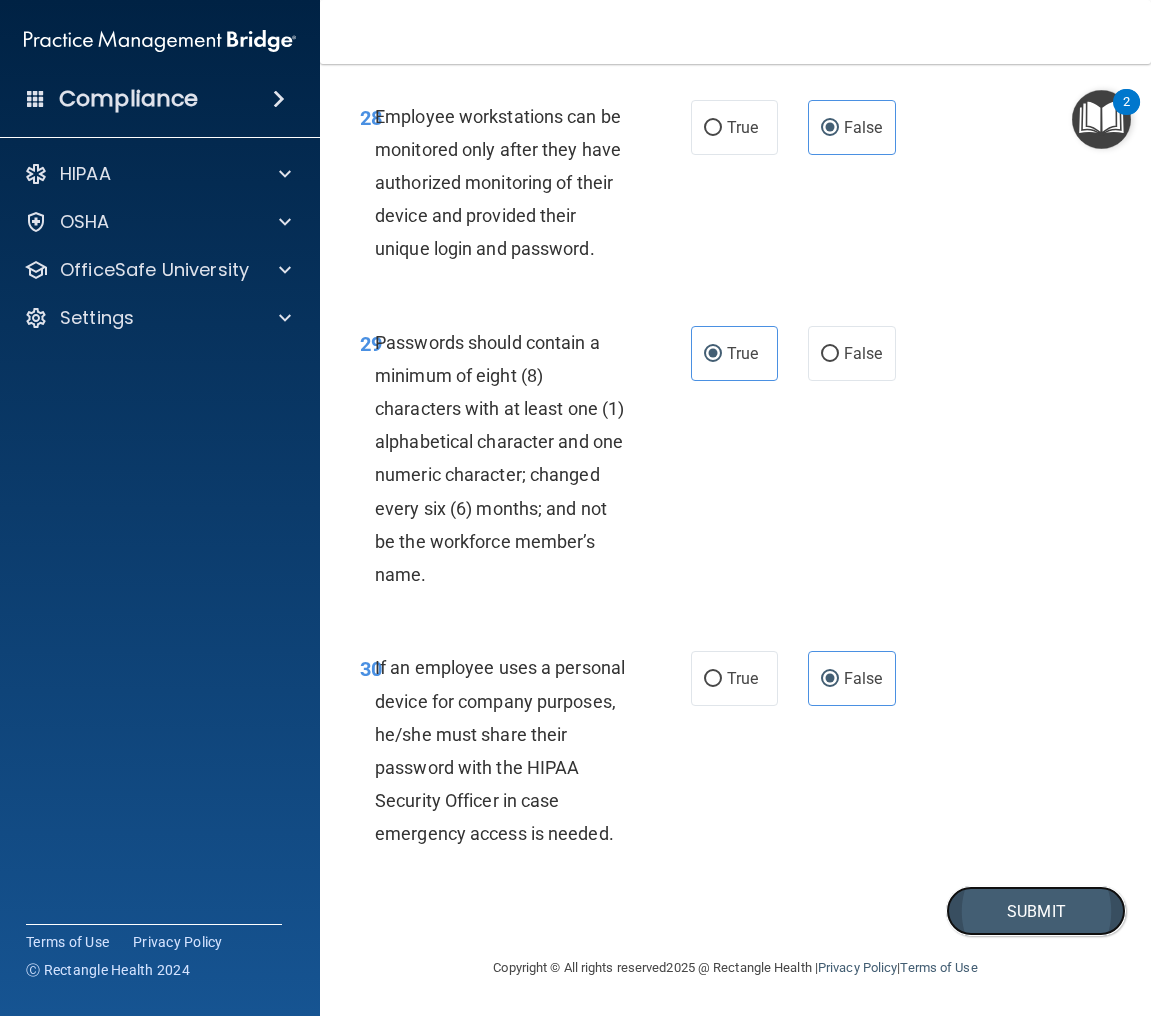 click on "Submit" at bounding box center [1036, 911] 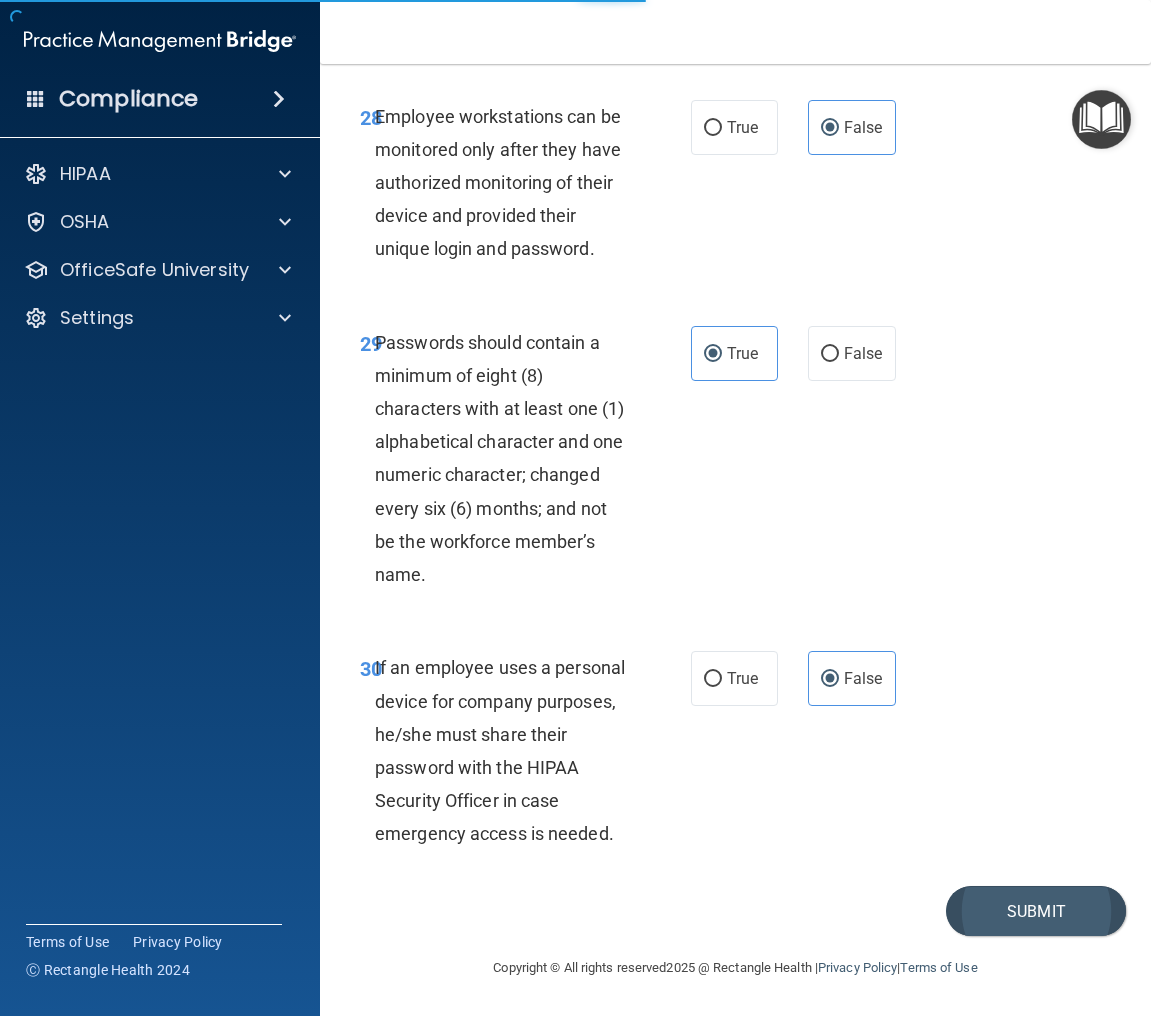 scroll, scrollTop: 0, scrollLeft: 0, axis: both 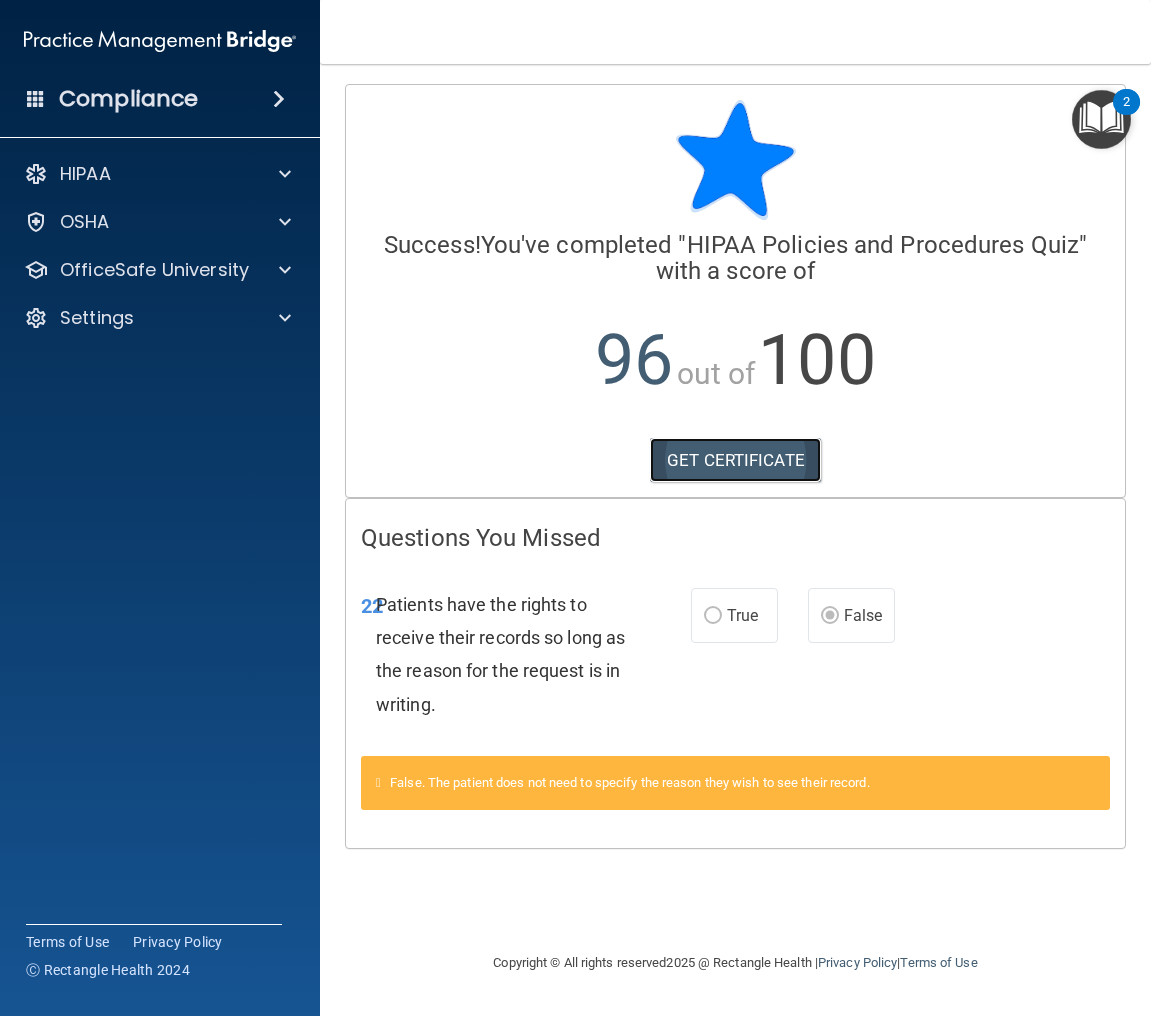 click on "GET CERTIFICATE" at bounding box center (735, 460) 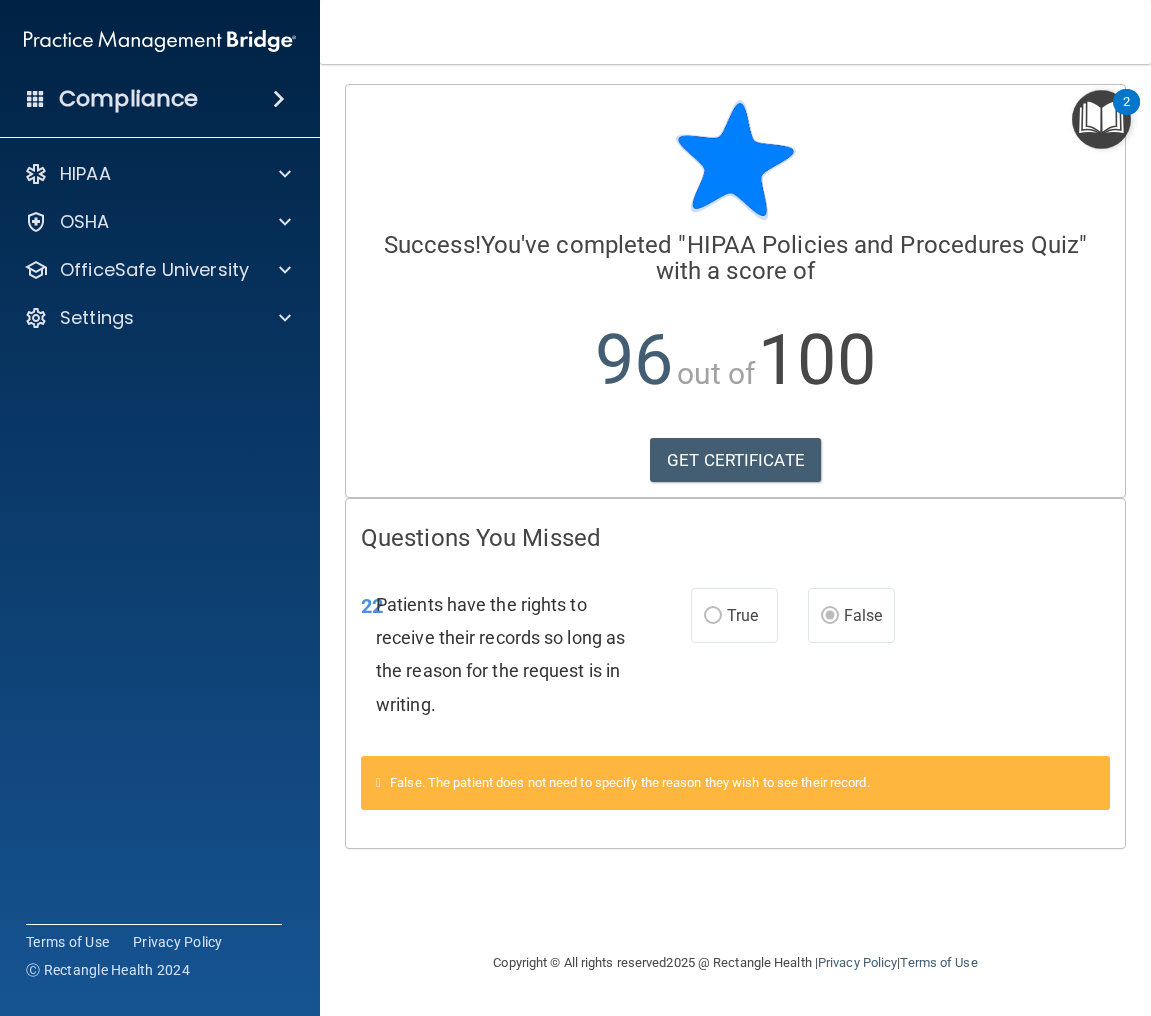 click on "HIPAA
Documents and Policies                 Report an Incident               Business Associates               Emergency Planning               Resources                 HIPAA Risk Assessment
[GEOGRAPHIC_DATA]
Documents               Safety Data Sheets               Self-Assessment                Injury and Illness Report                Resources
PCI
PCI Compliance                Merchant Savings Calculator
[GEOGRAPHIC_DATA]
HIPAA Training                   OSHA Training                   Continuing Education
Settings
My Account               My Users               Services                 Sign Out" at bounding box center [160, 250] 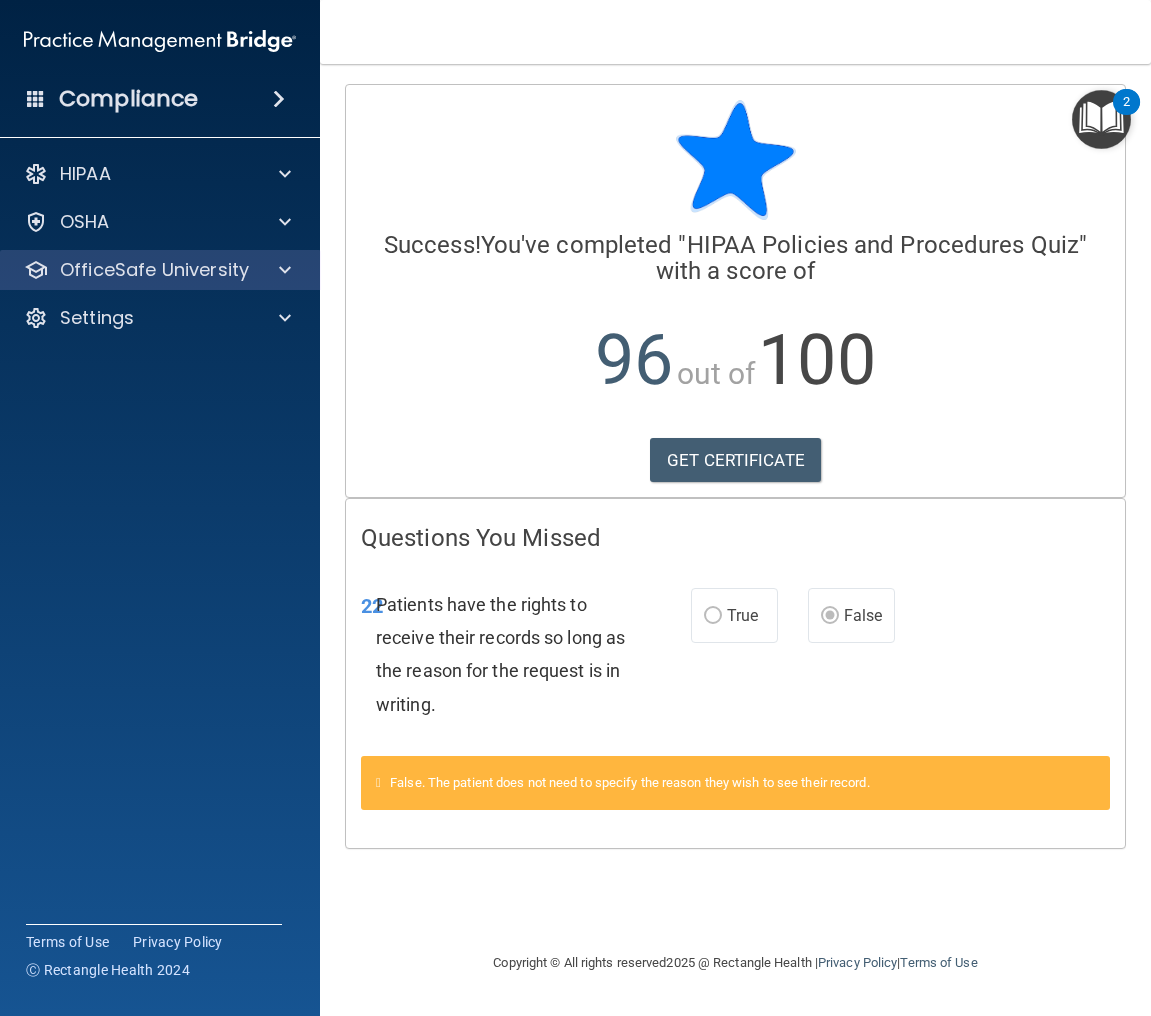 click on "OfficeSafe University" at bounding box center (160, 270) 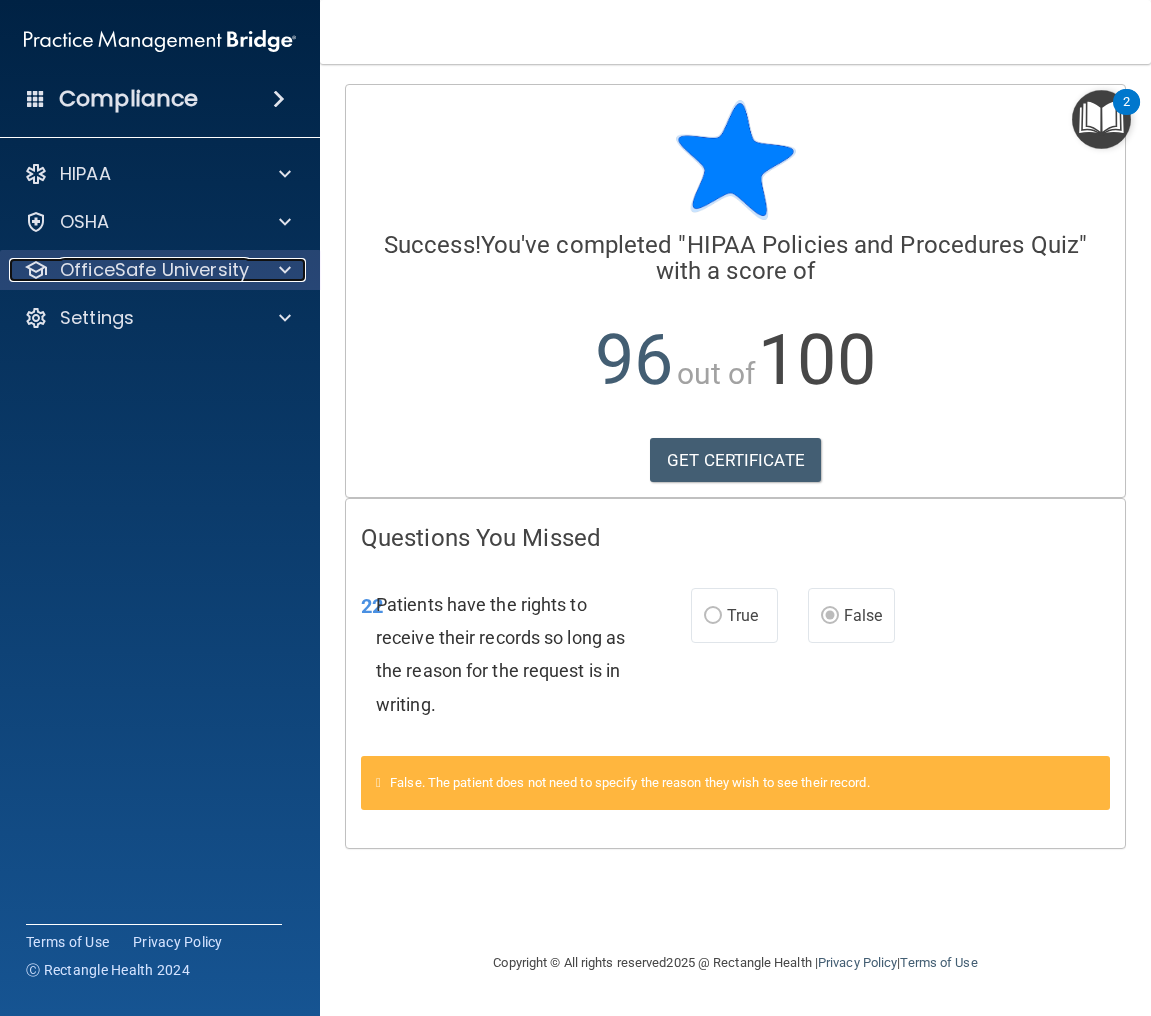 click on "OfficeSafe University" at bounding box center [154, 270] 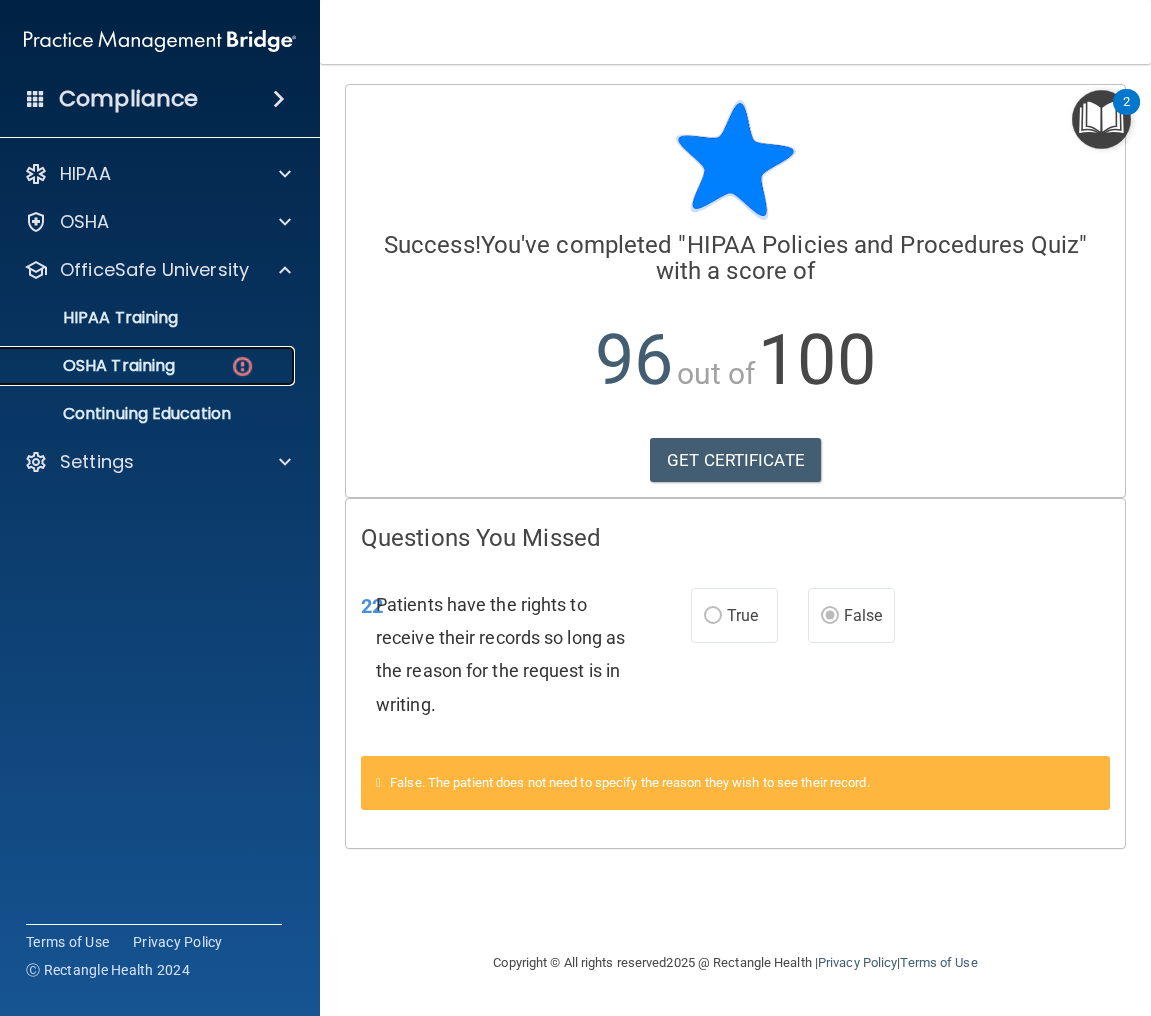 click on "OSHA Training" at bounding box center (94, 366) 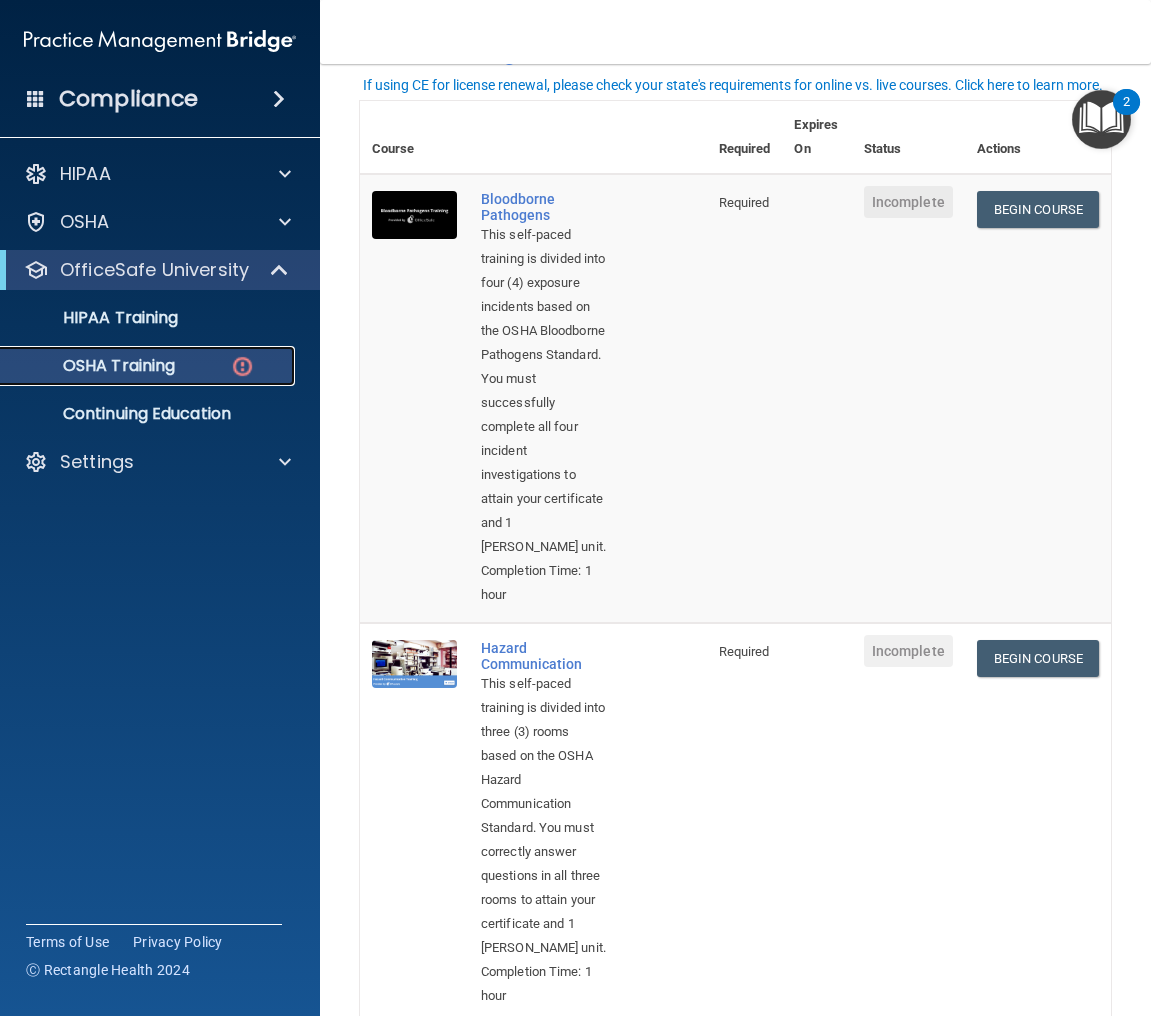 scroll, scrollTop: 0, scrollLeft: 0, axis: both 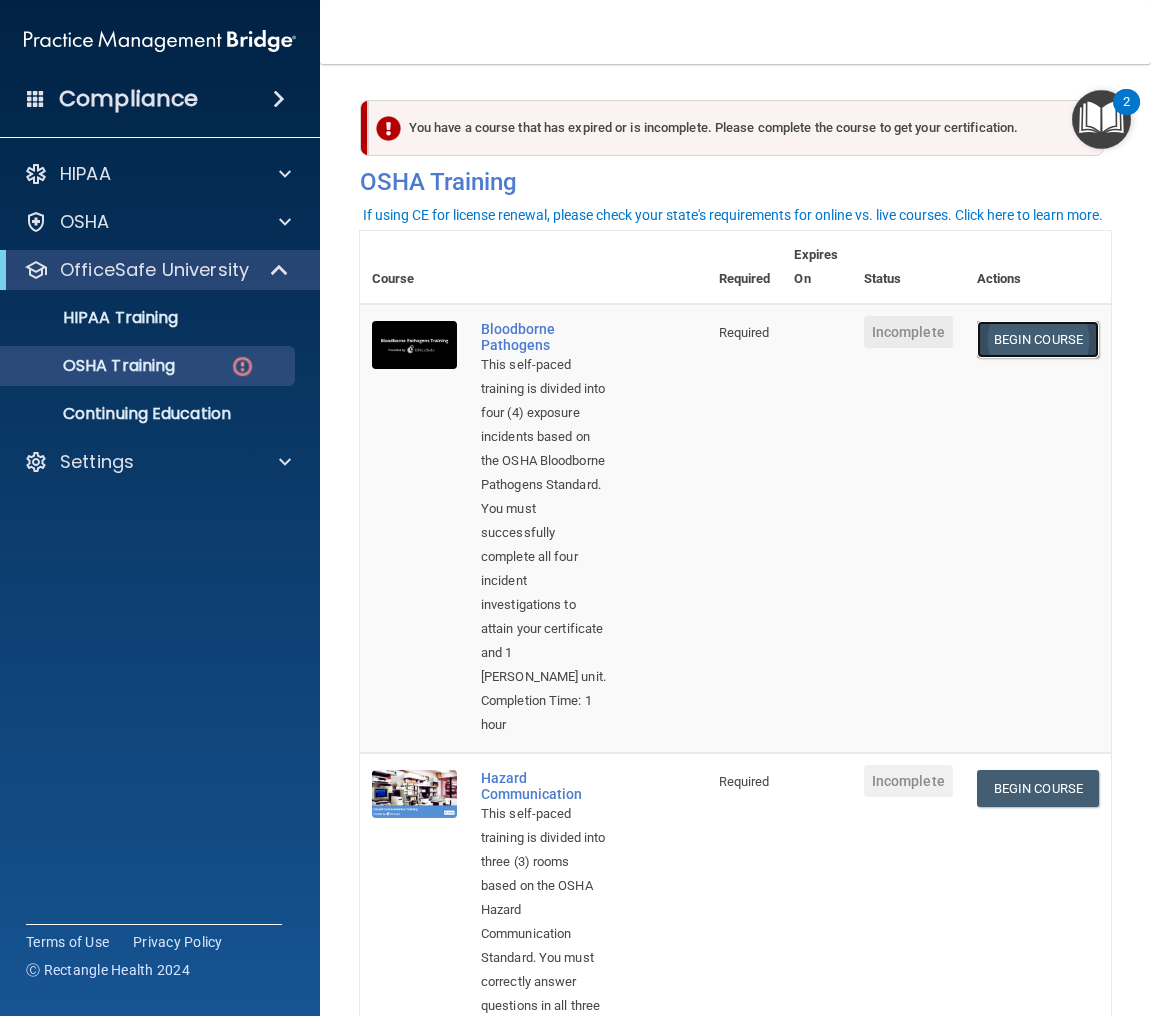 click on "Begin Course" at bounding box center (1038, 339) 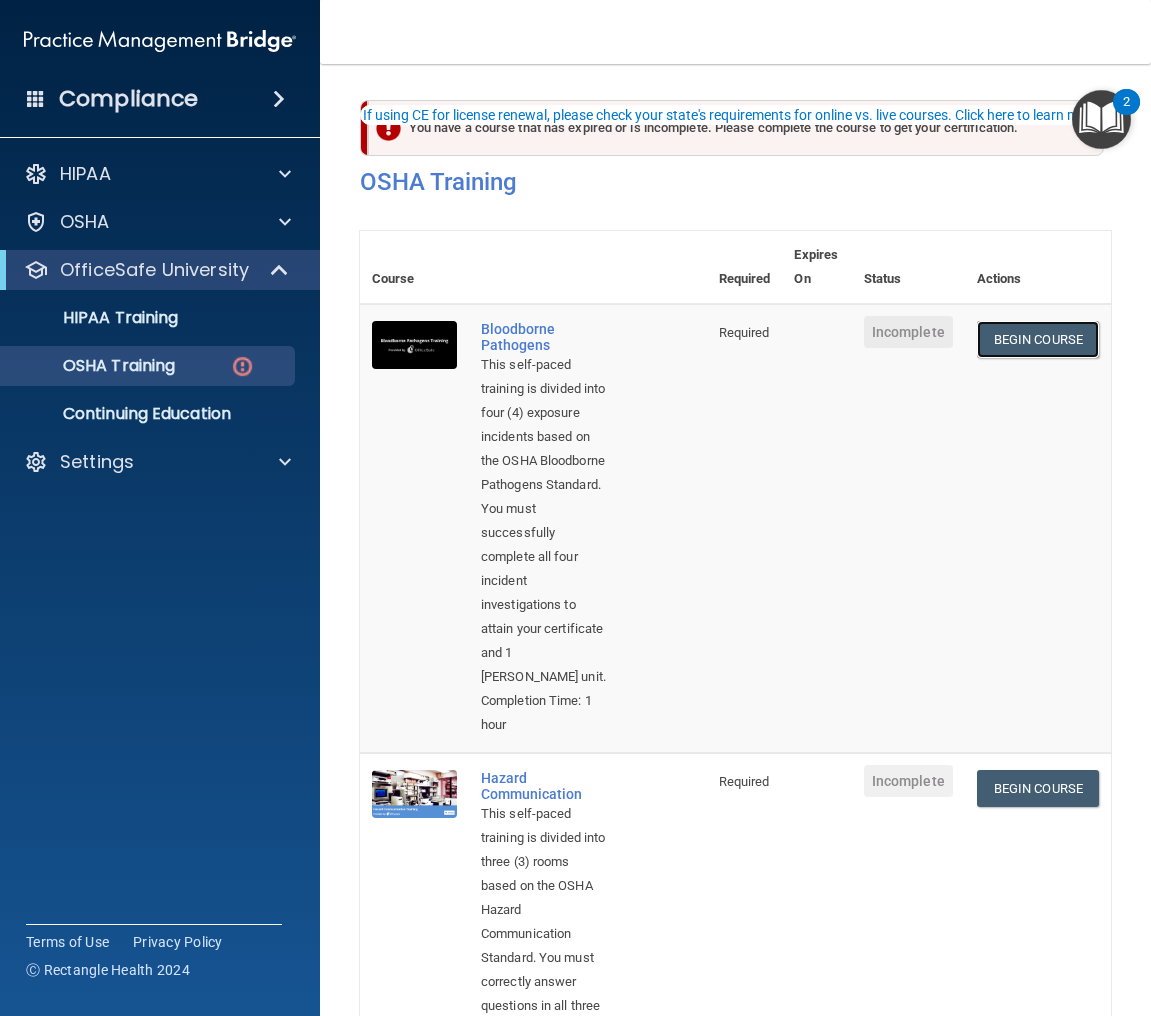 scroll, scrollTop: 100, scrollLeft: 0, axis: vertical 